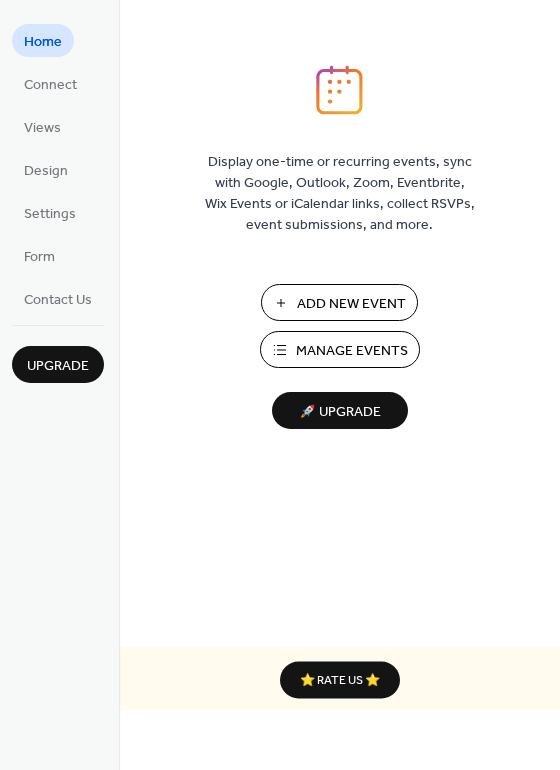 scroll, scrollTop: 0, scrollLeft: 0, axis: both 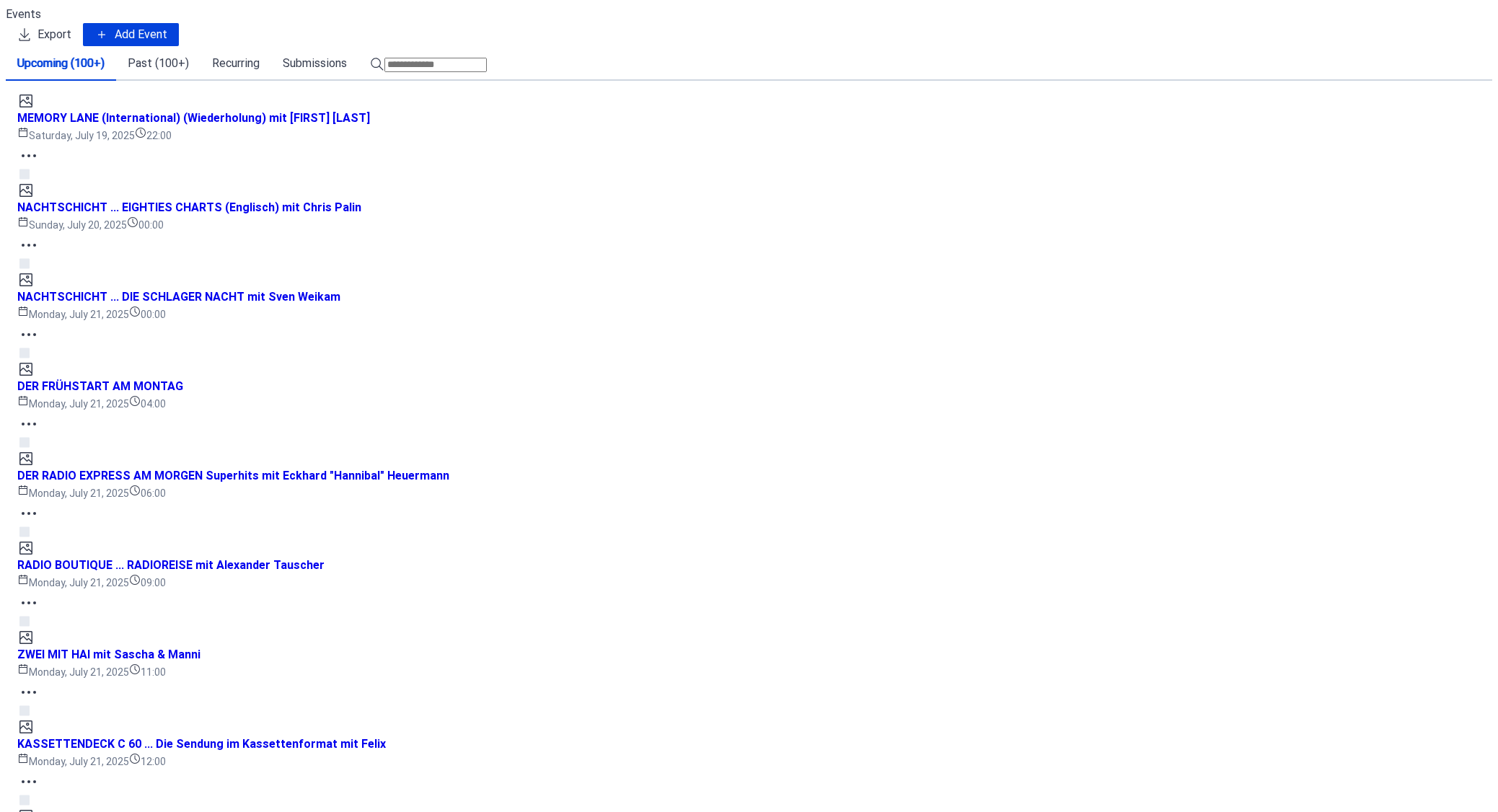 click 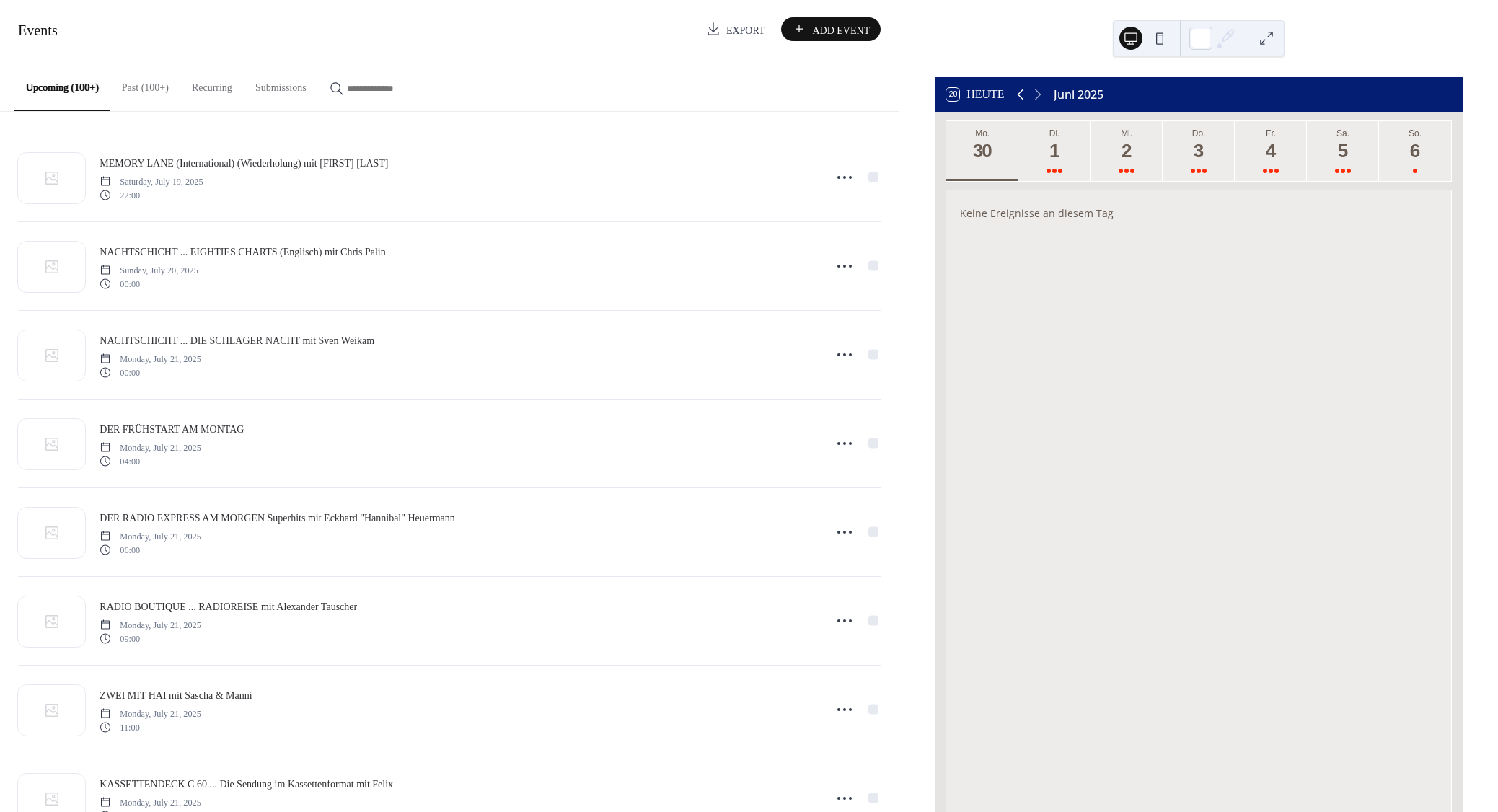 click 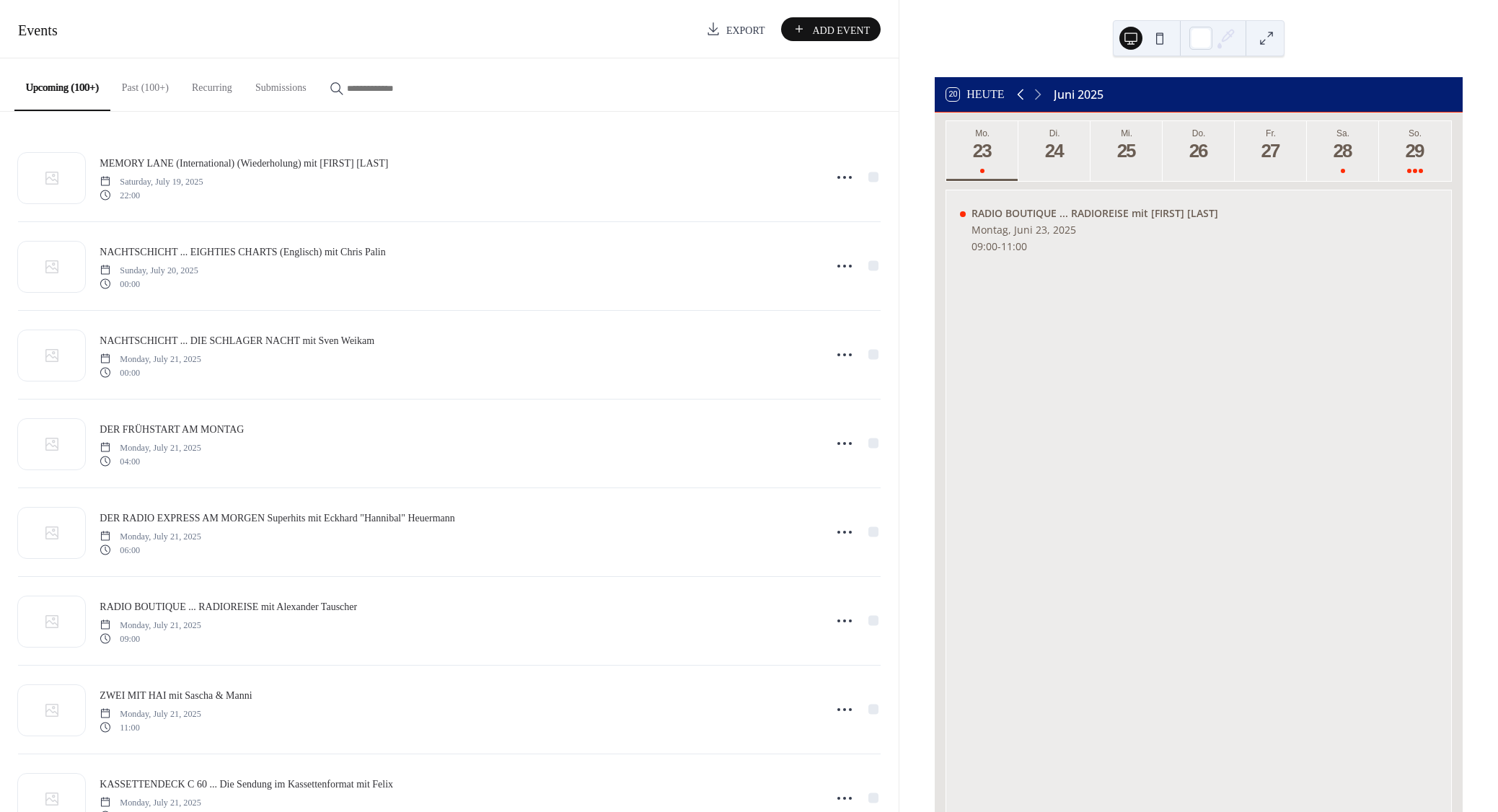 click 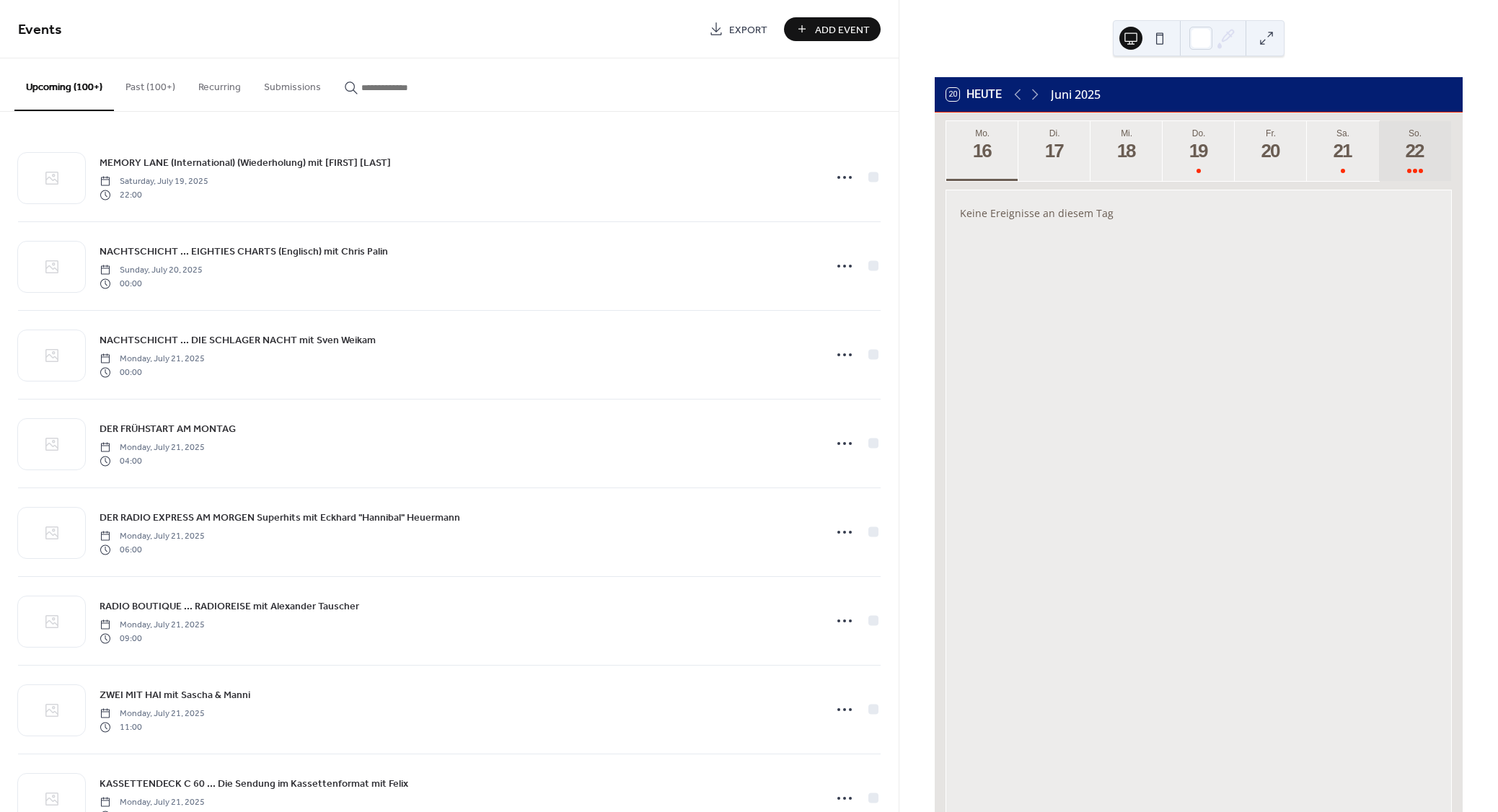 click on "So. 22" at bounding box center [1415, 151] 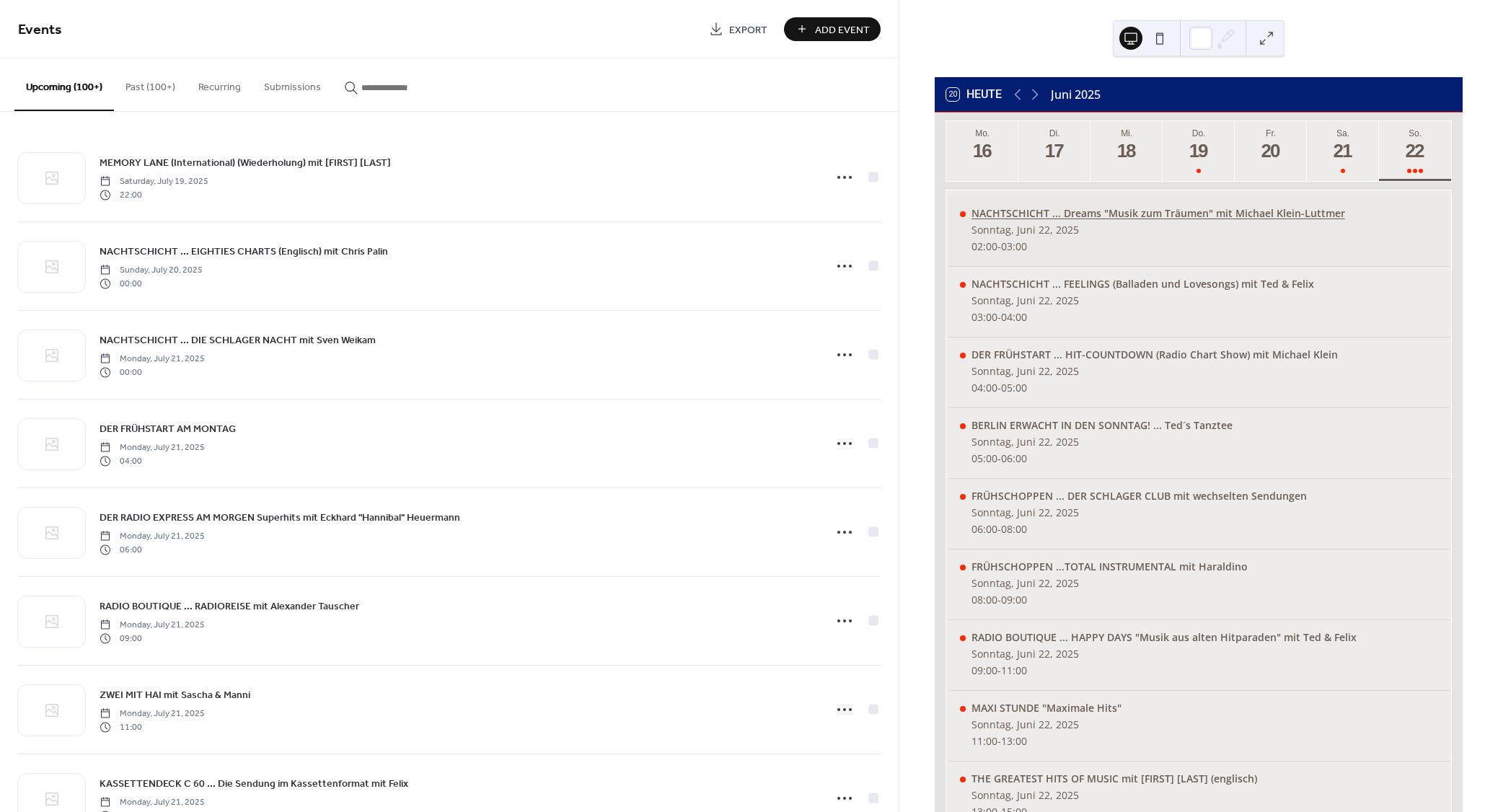 click on "NACHTSCHICHT ... Dreams "Musik zum Träumen" mit Michael Klein-Luttmer" at bounding box center (1158, 213) 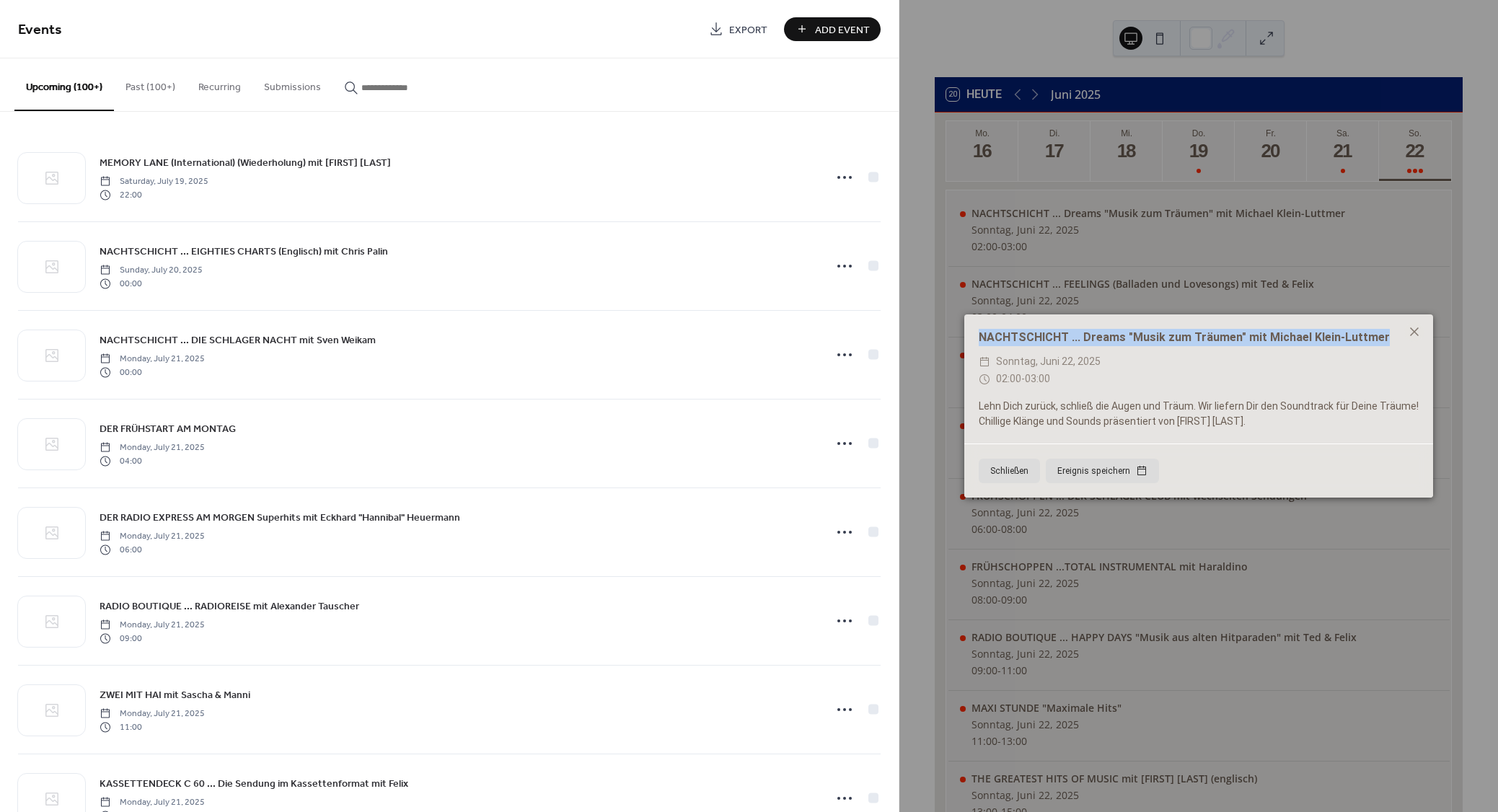 drag, startPoint x: 1382, startPoint y: 338, endPoint x: 973, endPoint y: 340, distance: 409.00489 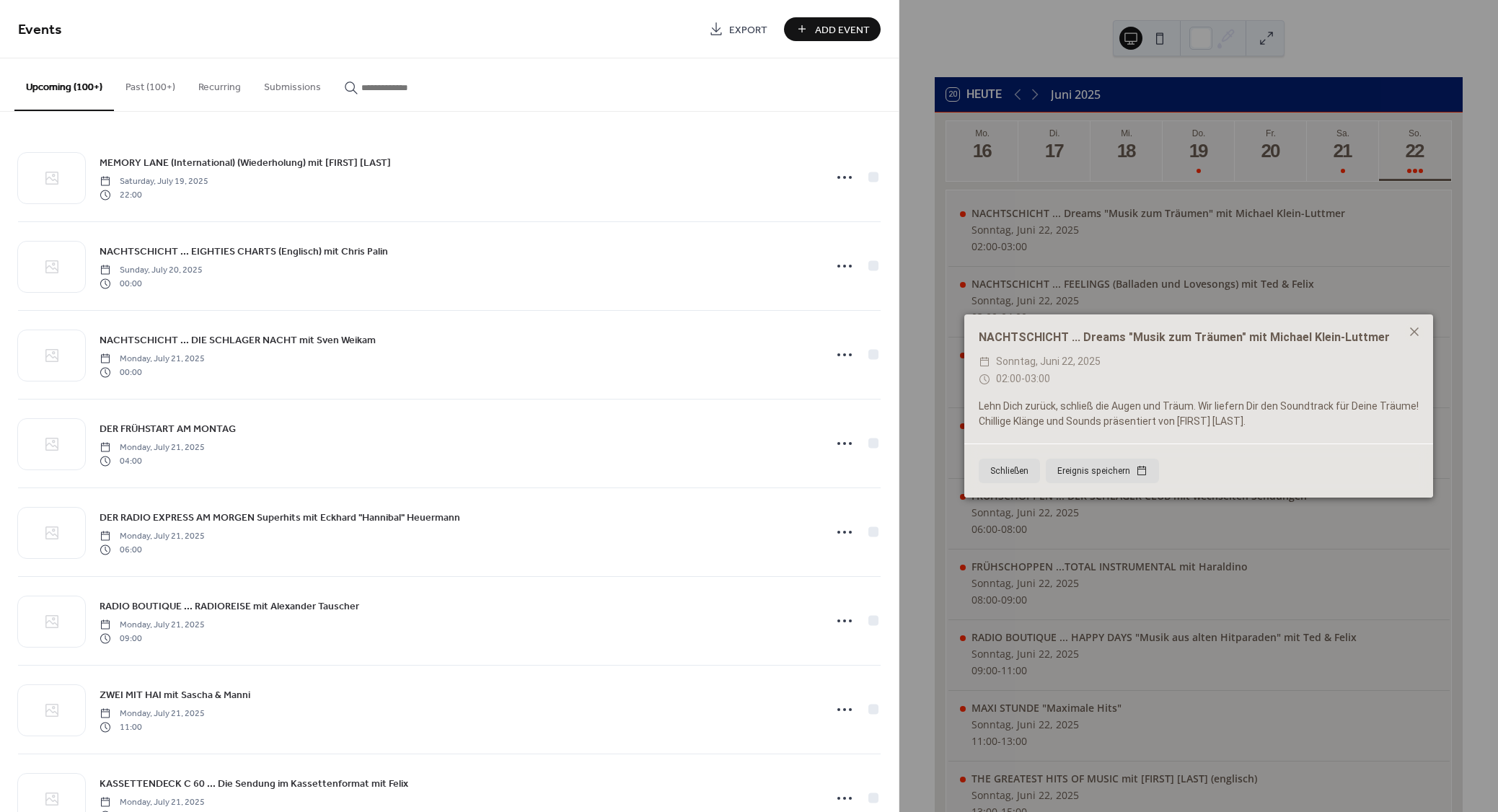 paste on "**********" 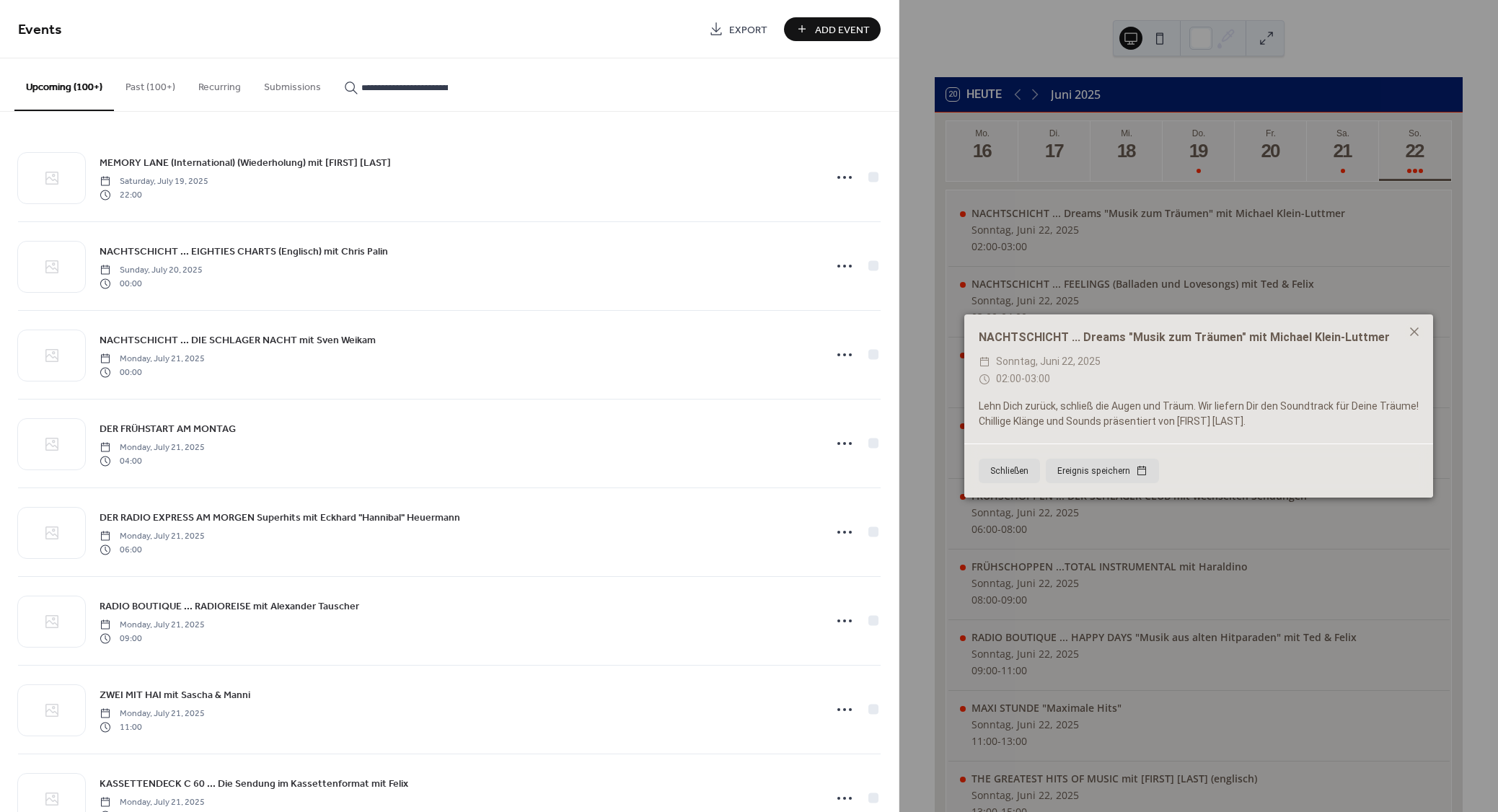scroll, scrollTop: 0, scrollLeft: 204, axis: horizontal 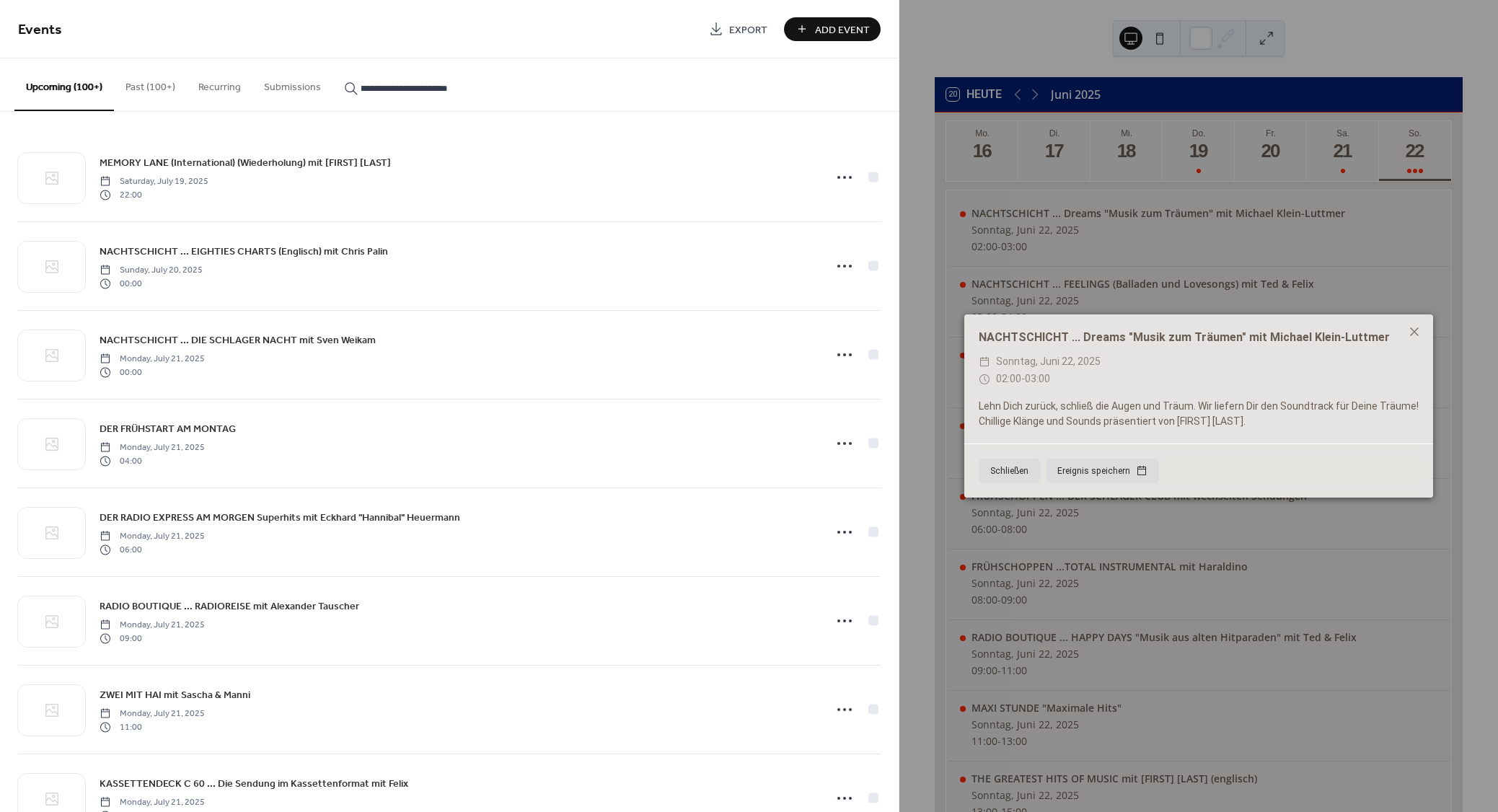 type on "**********" 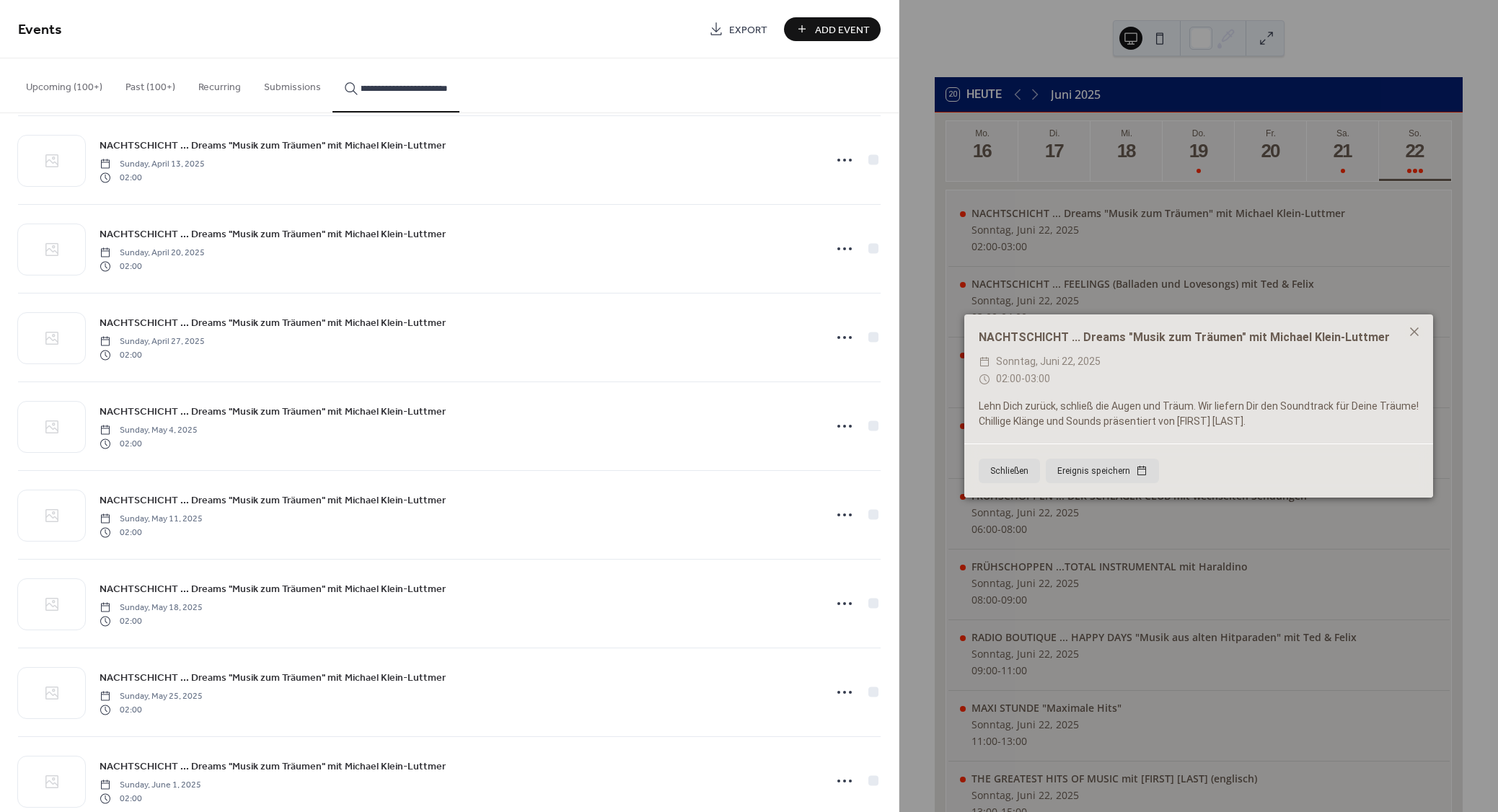 scroll, scrollTop: 0, scrollLeft: 0, axis: both 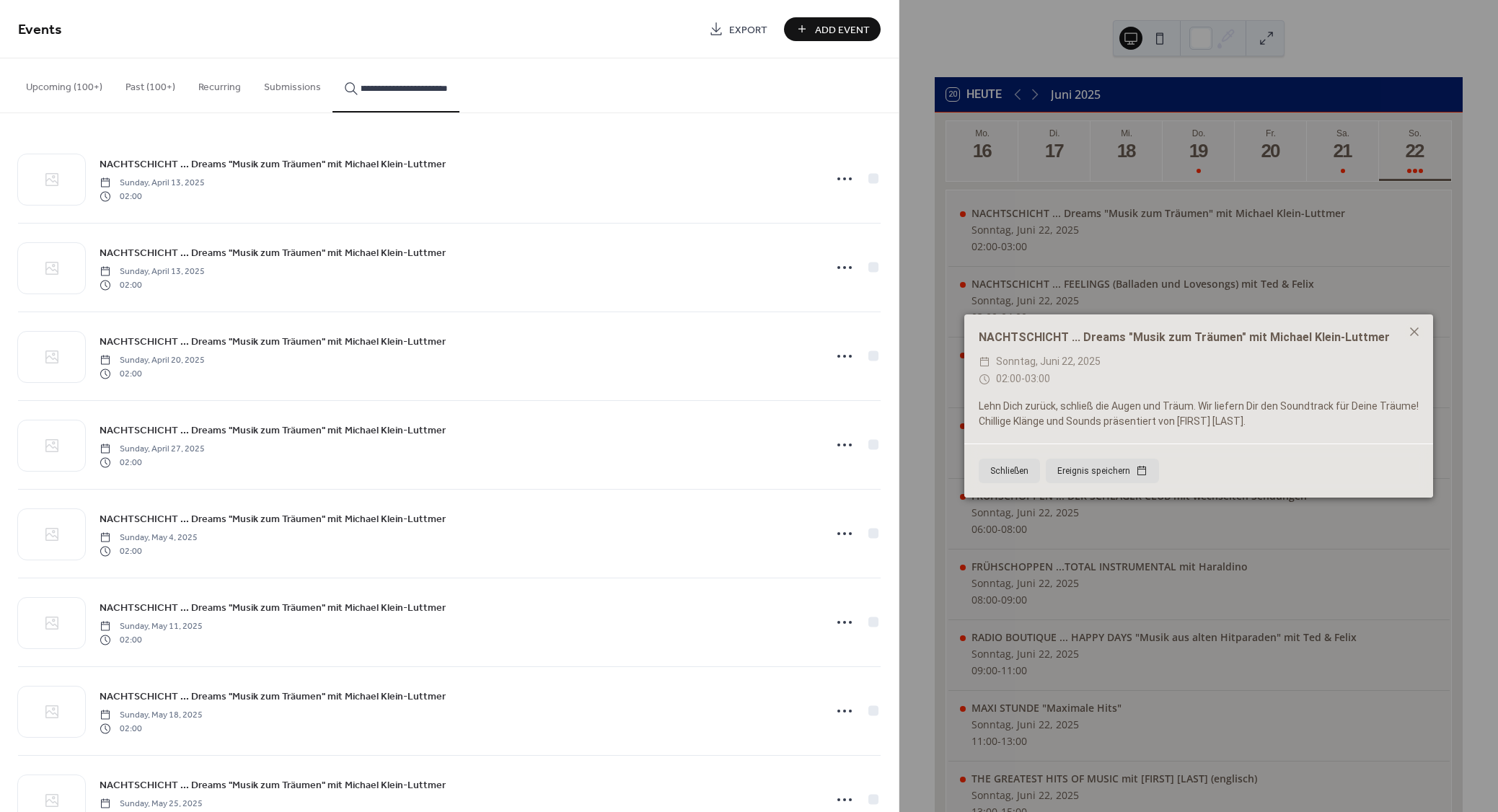 click on "NACHTSCHICHT ... Dreams "Musik zum Träumen" mit Michael Klein-Luttmer" at bounding box center [273, 164] 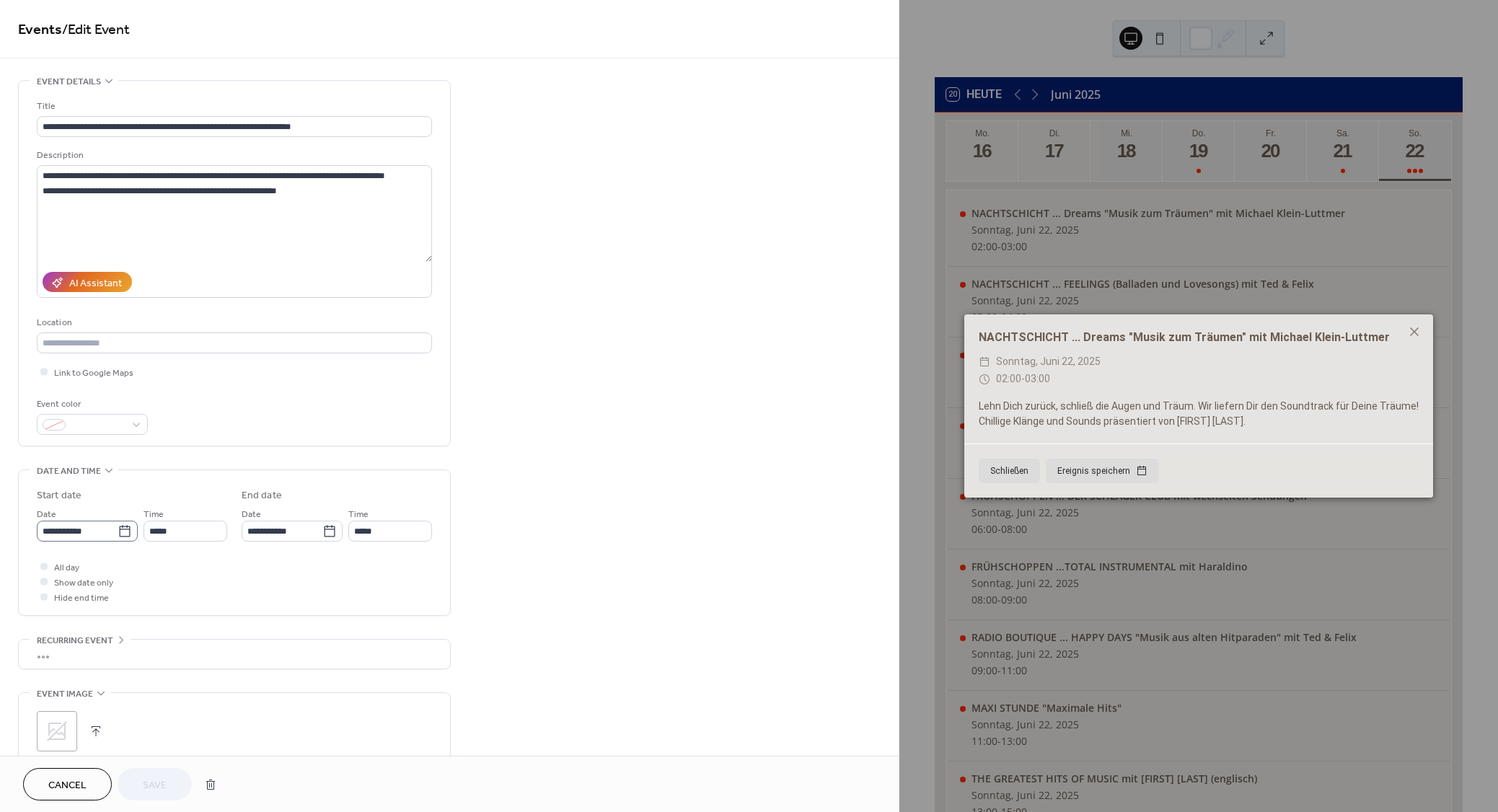click 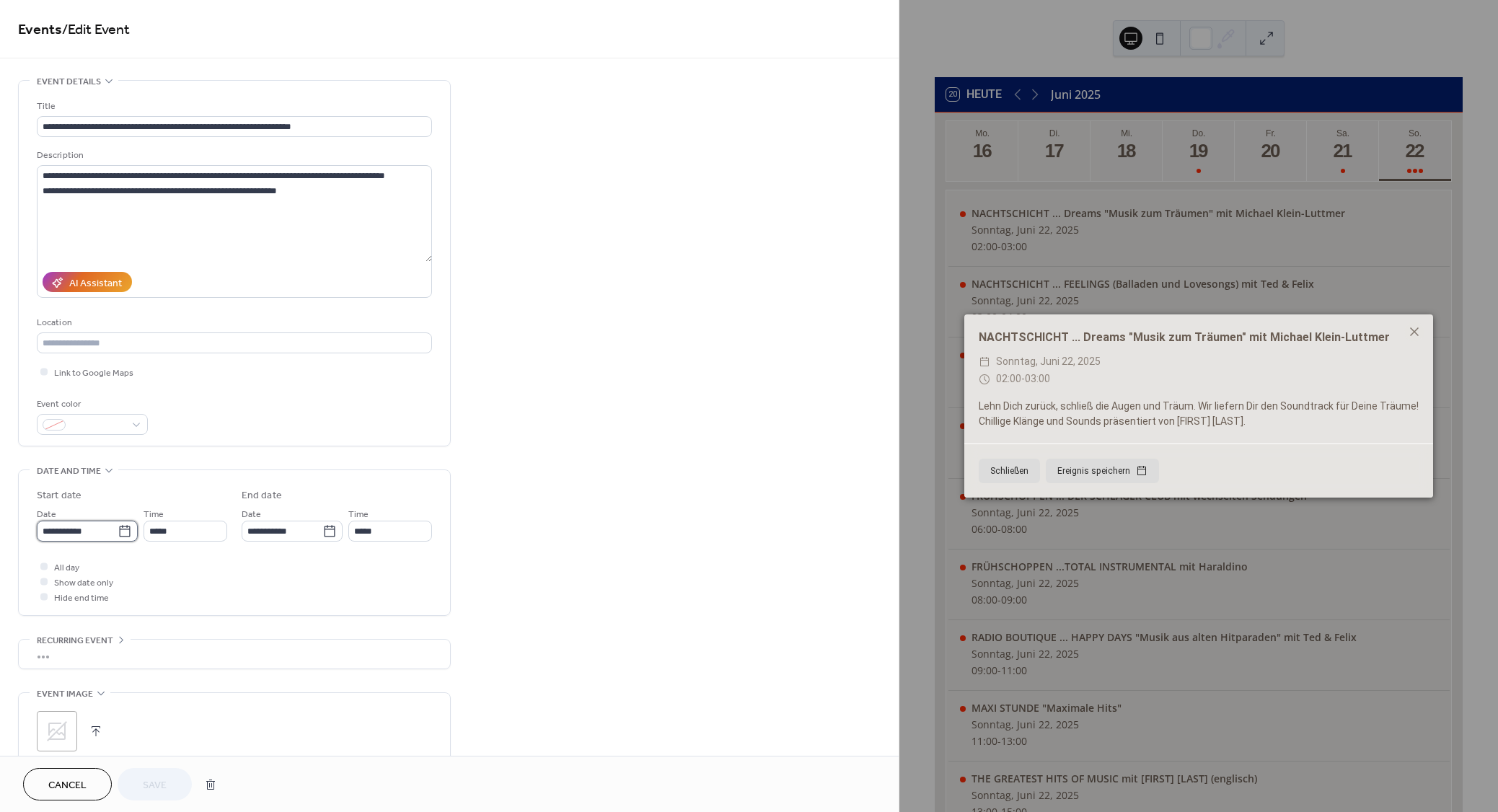 click on "**********" at bounding box center [77, 531] 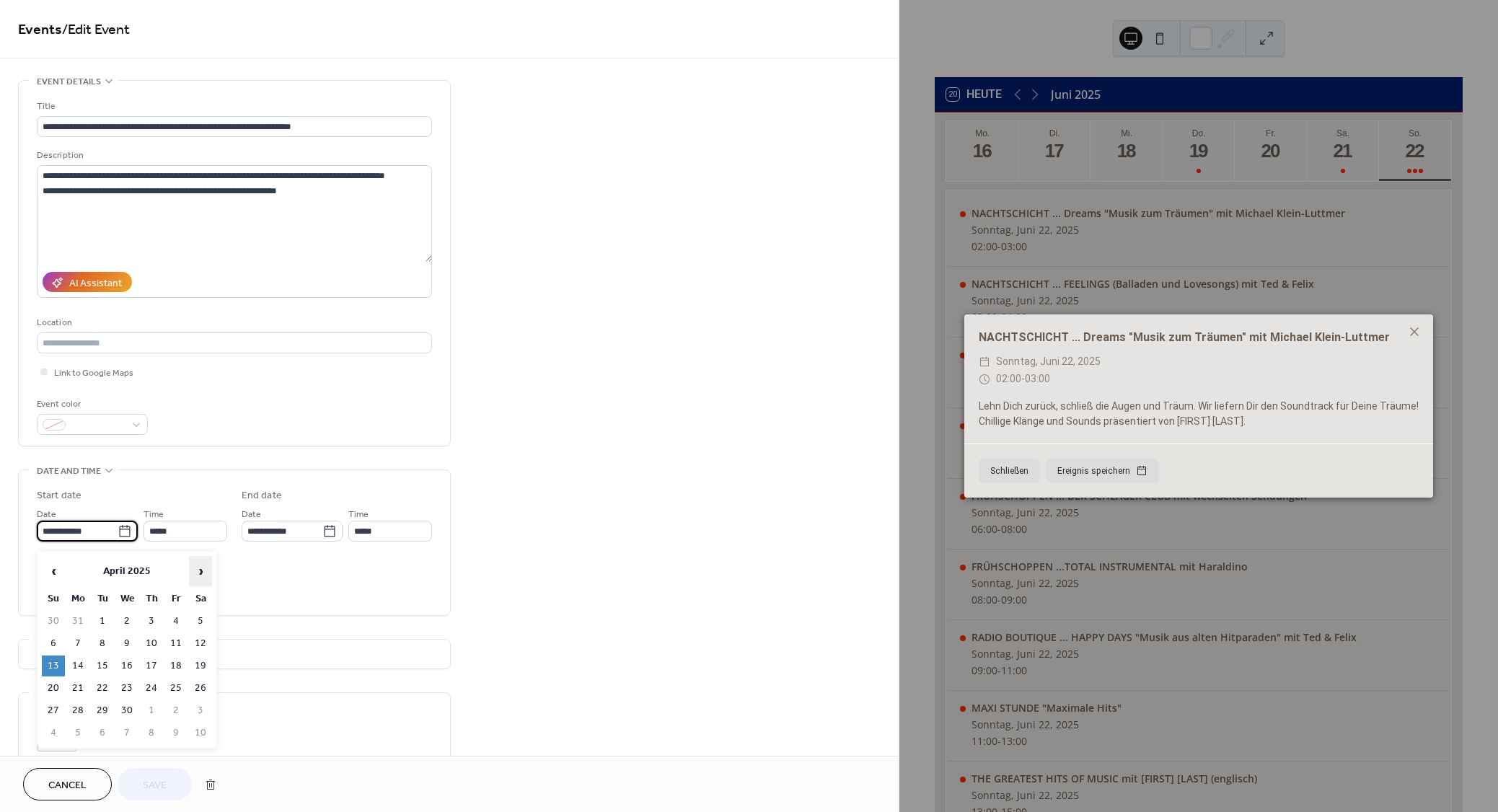 click on "›" at bounding box center [201, 571] 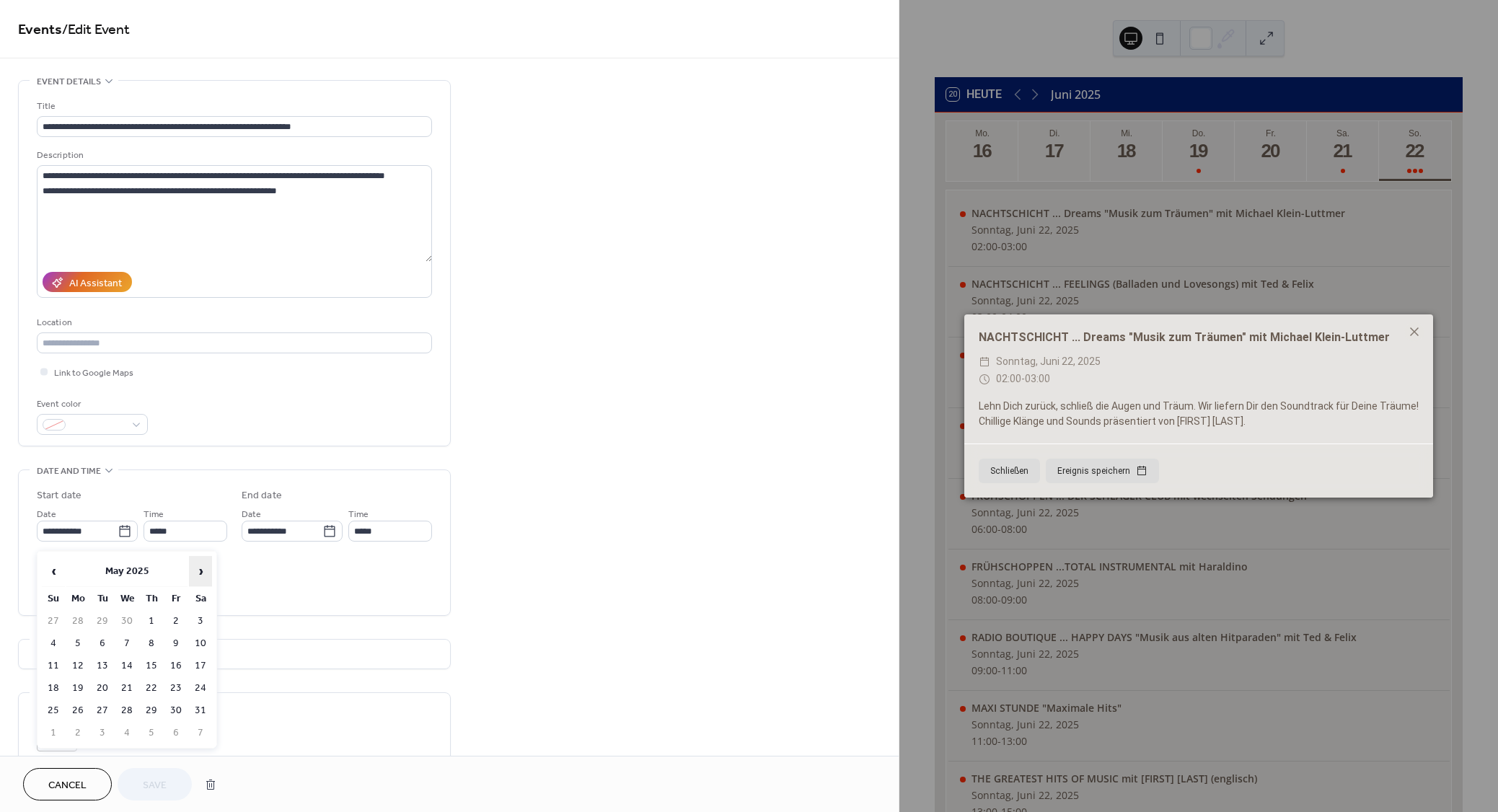 click on "›" at bounding box center (201, 571) 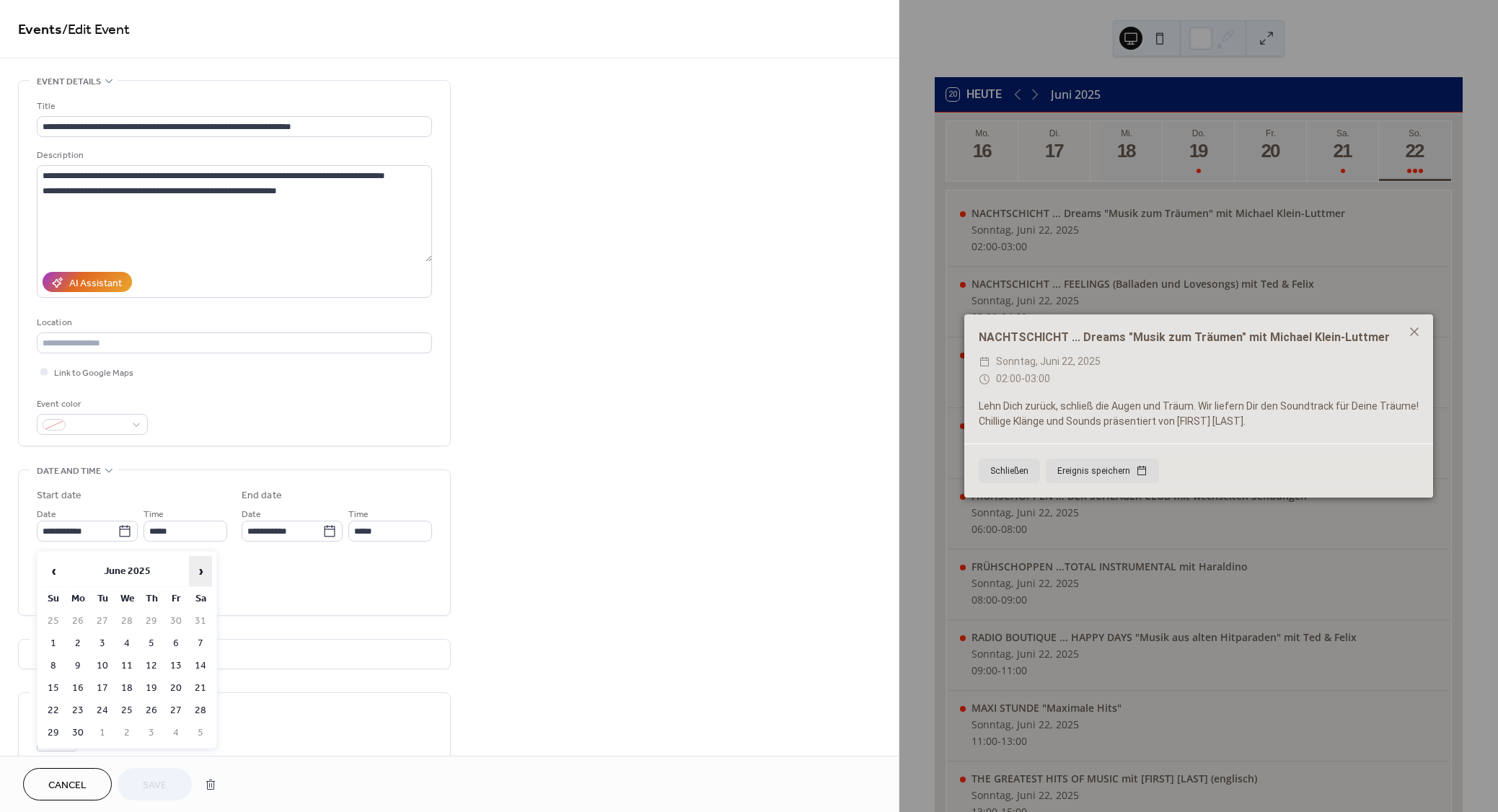click on "›" at bounding box center [201, 571] 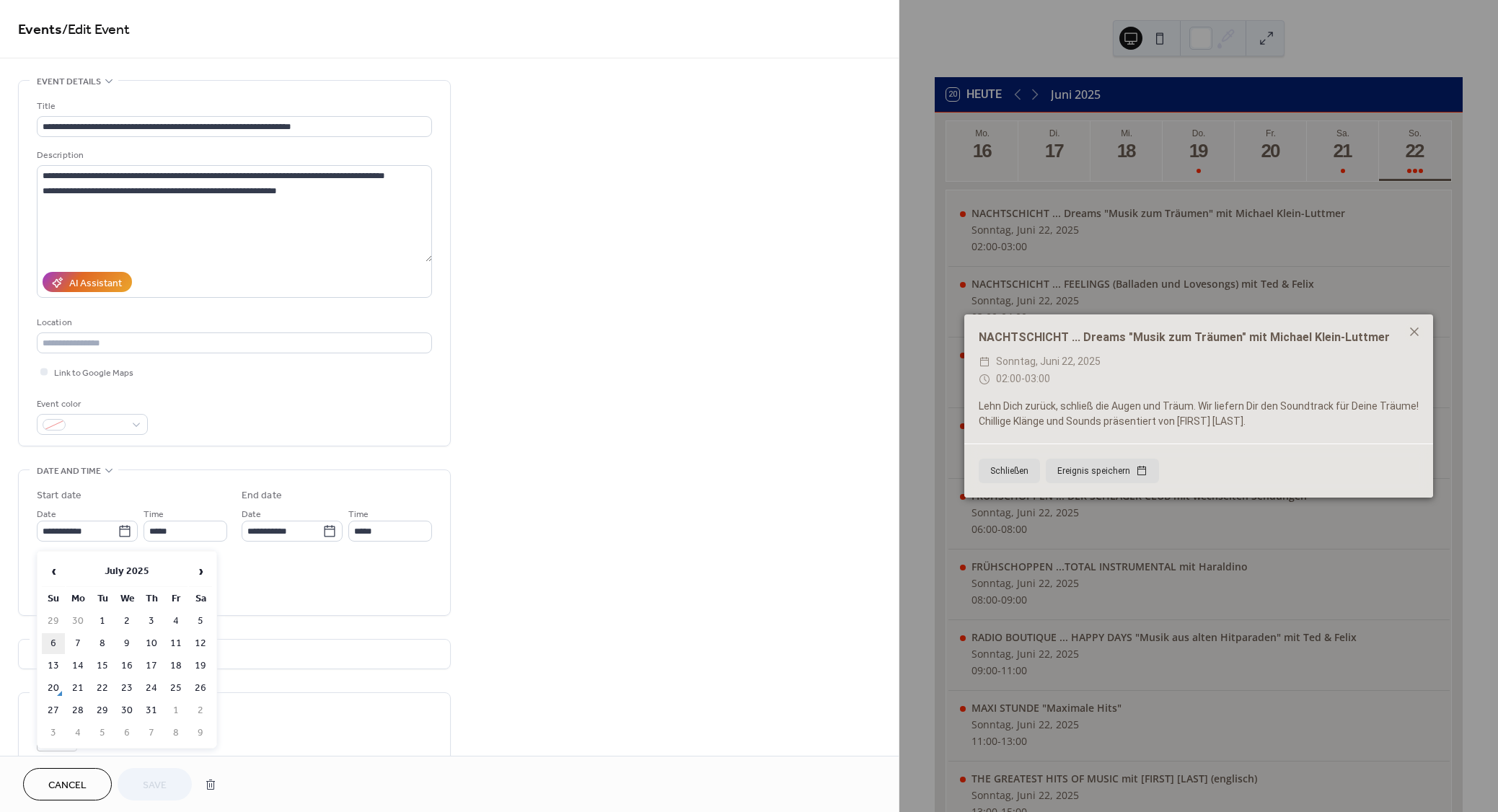click on "6" at bounding box center (53, 643) 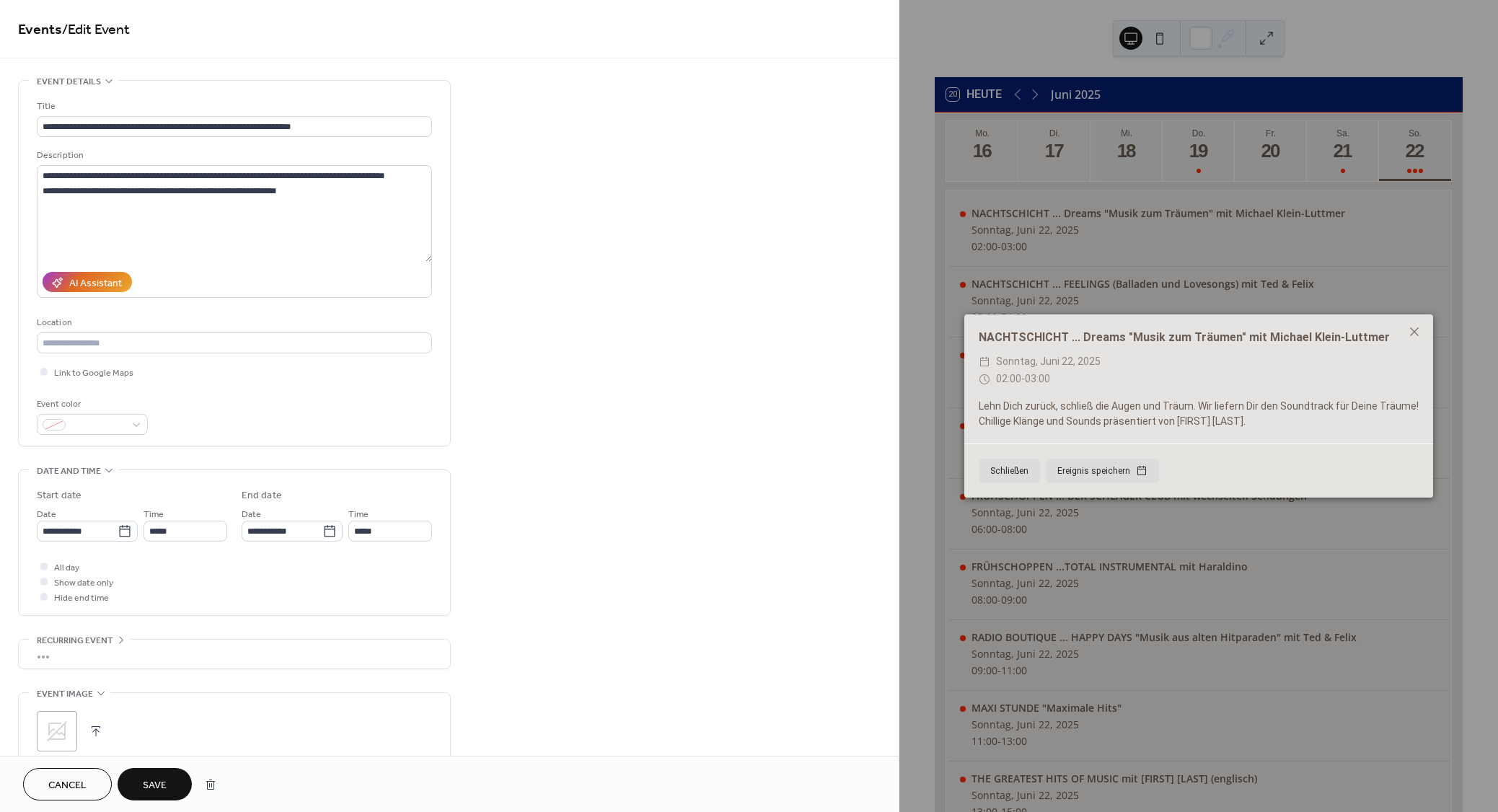 click on "Save" at bounding box center (154, 785) 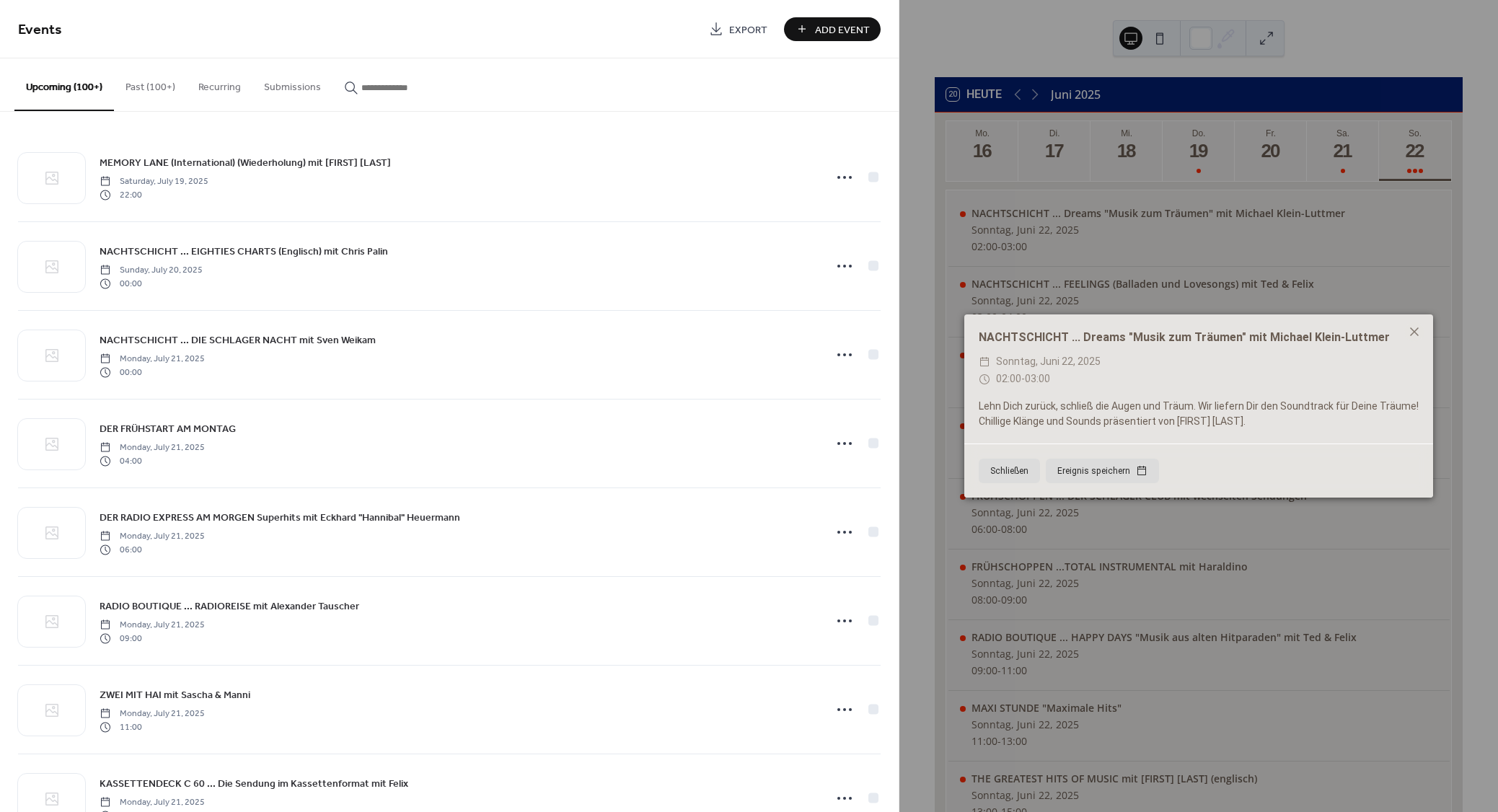paste on "**********" 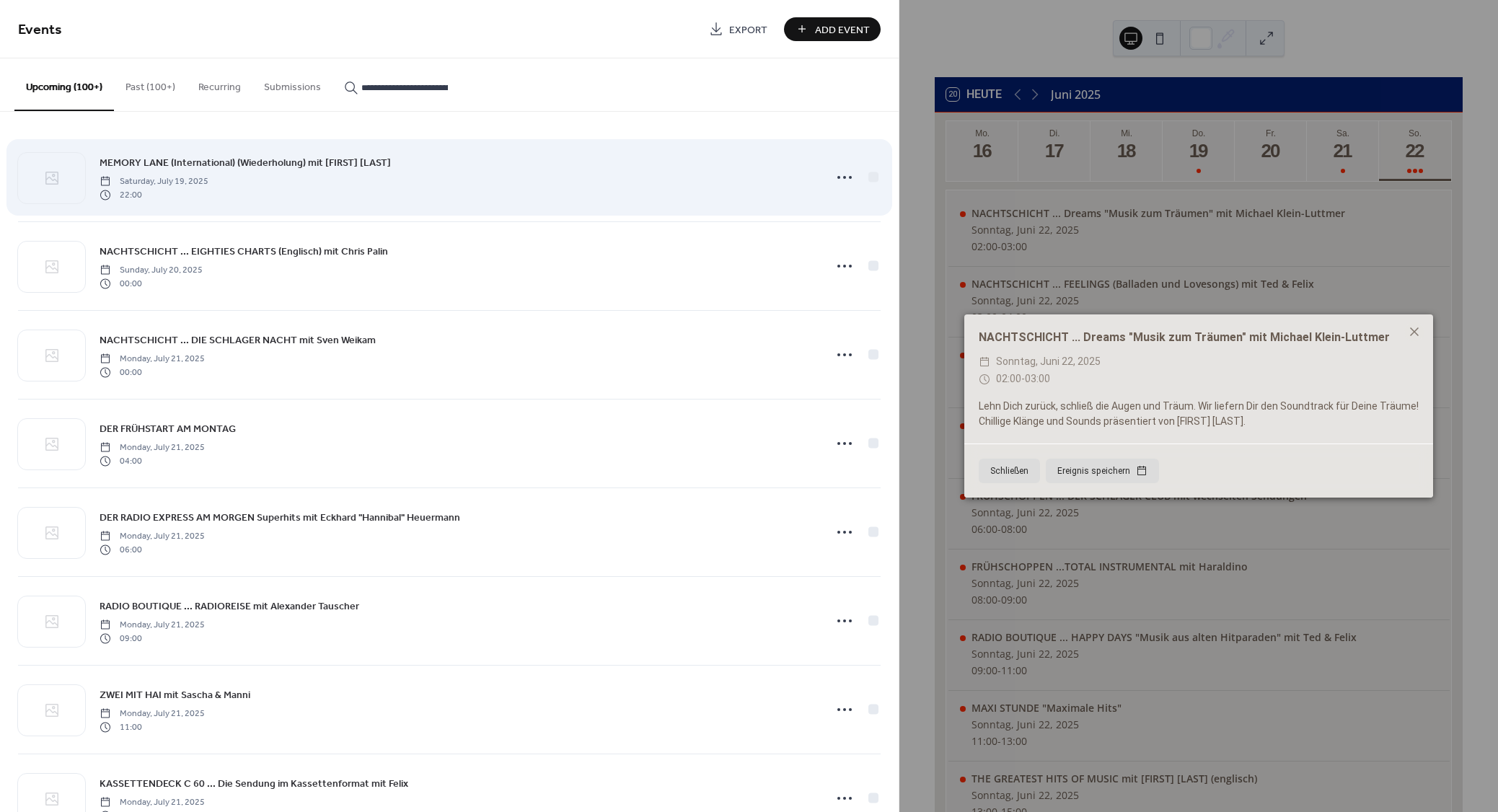 scroll, scrollTop: 0, scrollLeft: 204, axis: horizontal 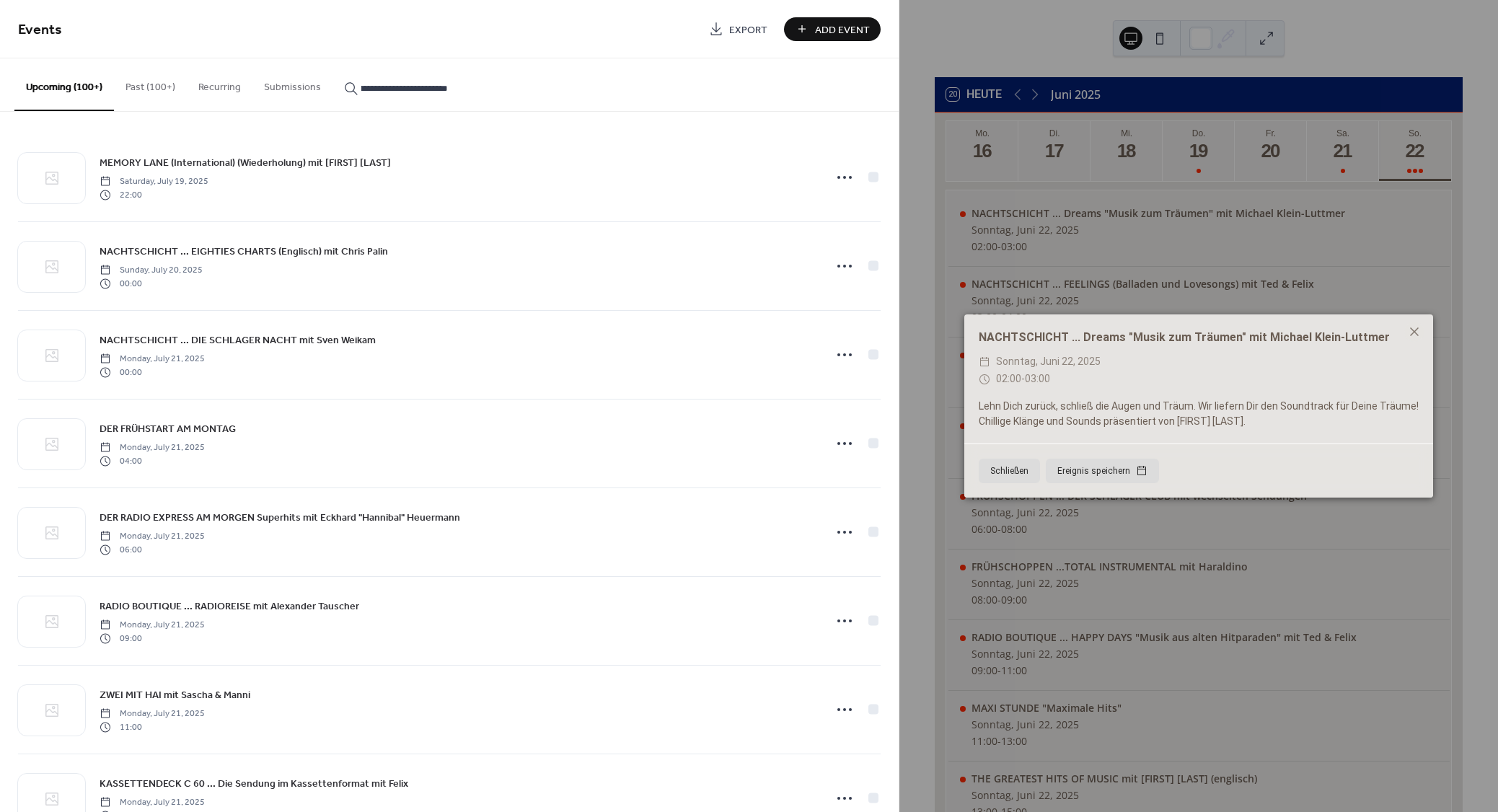 type on "**********" 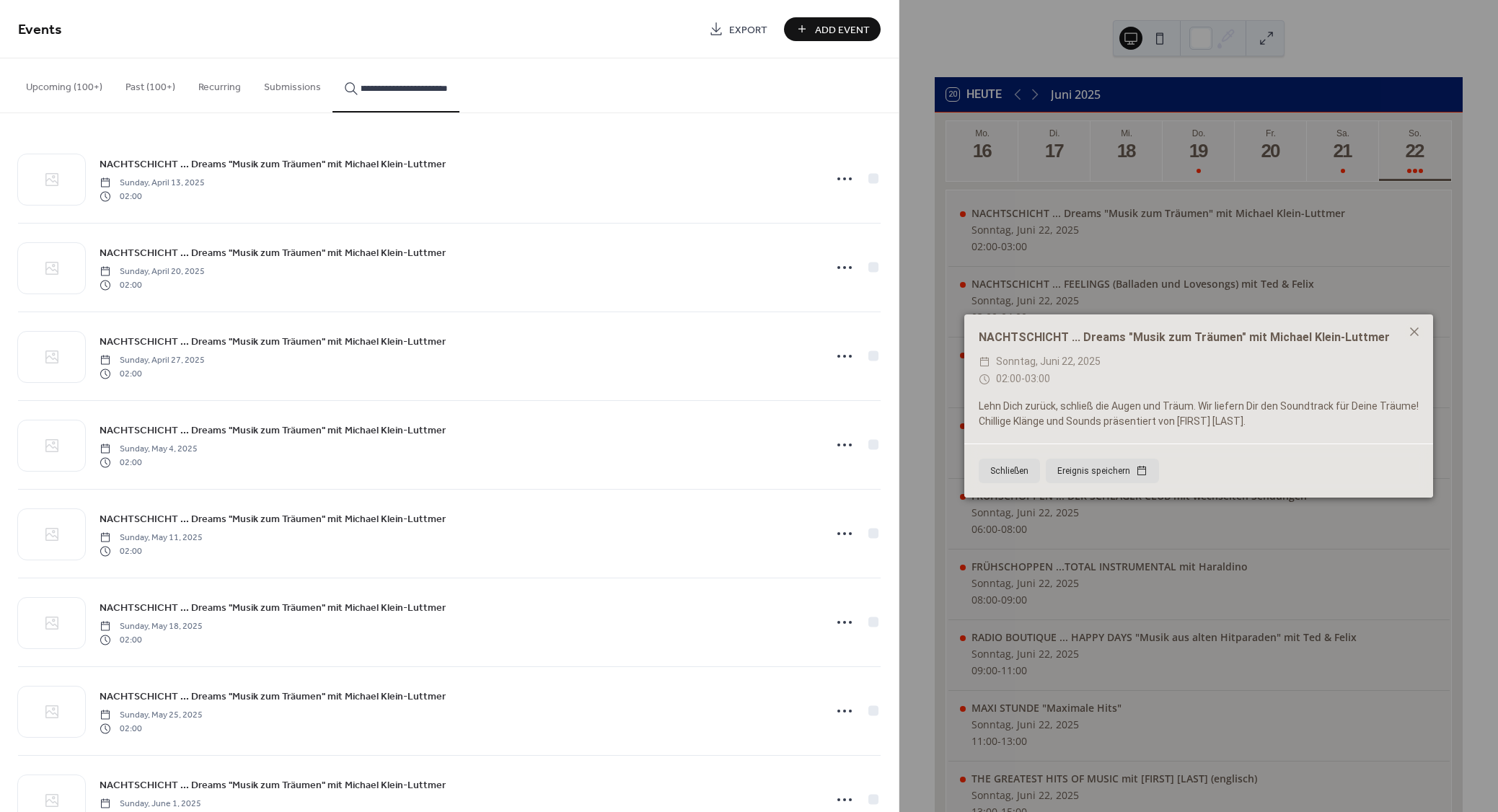 click on "NACHTSCHICHT ... Dreams "Musik zum Träumen" mit Michael Klein-Luttmer" at bounding box center (273, 164) 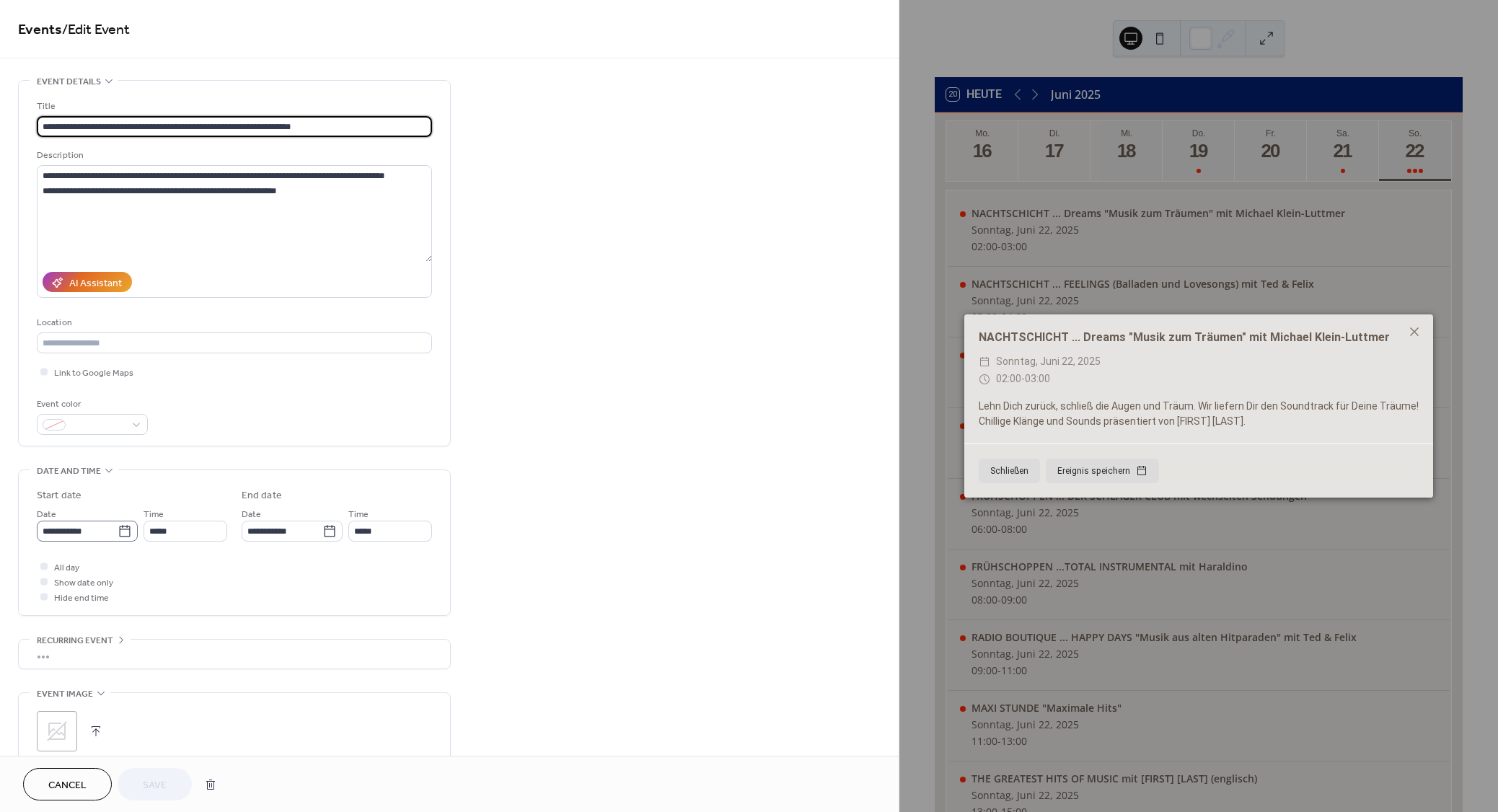 click 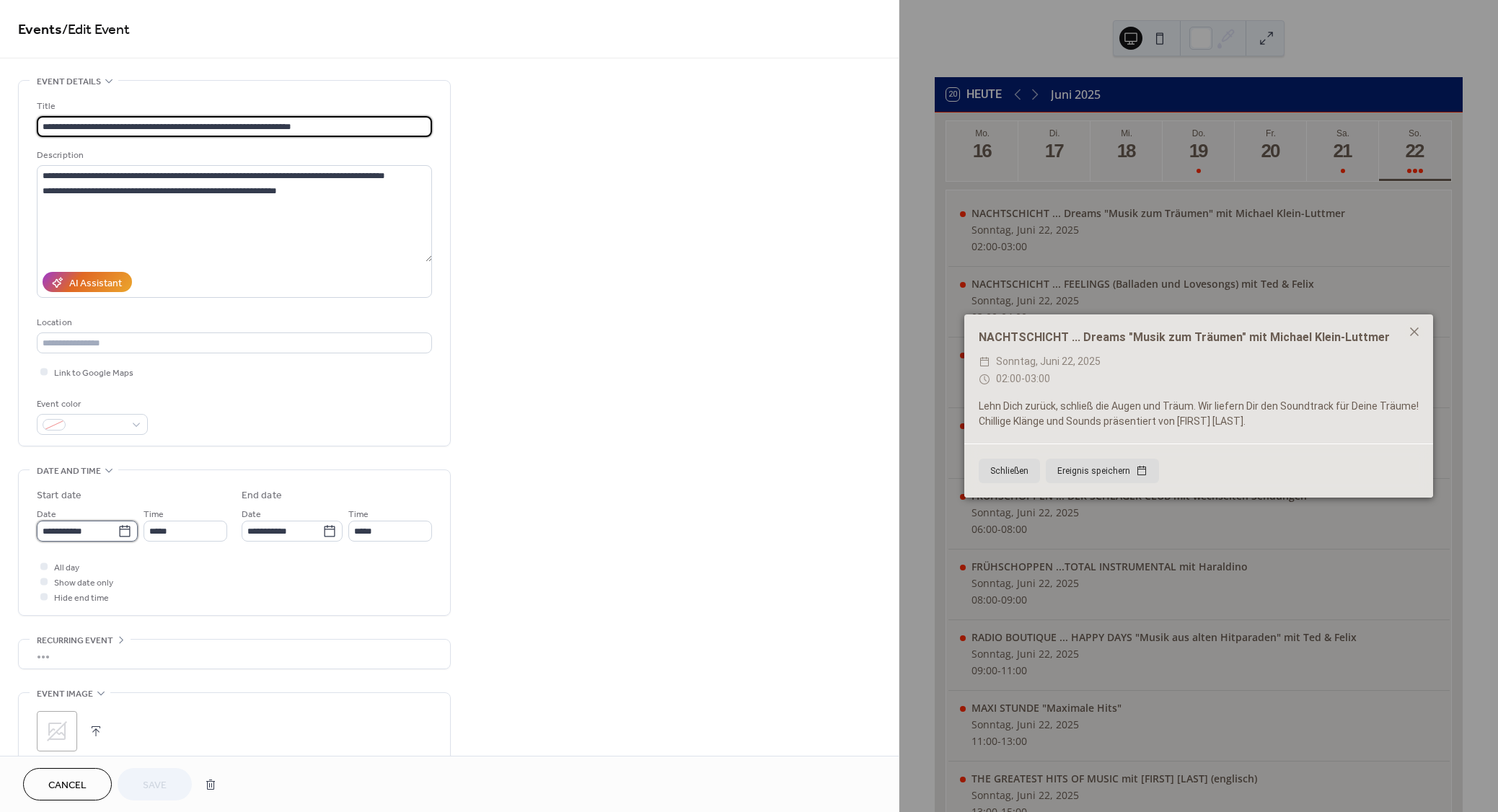 click on "**********" at bounding box center (77, 531) 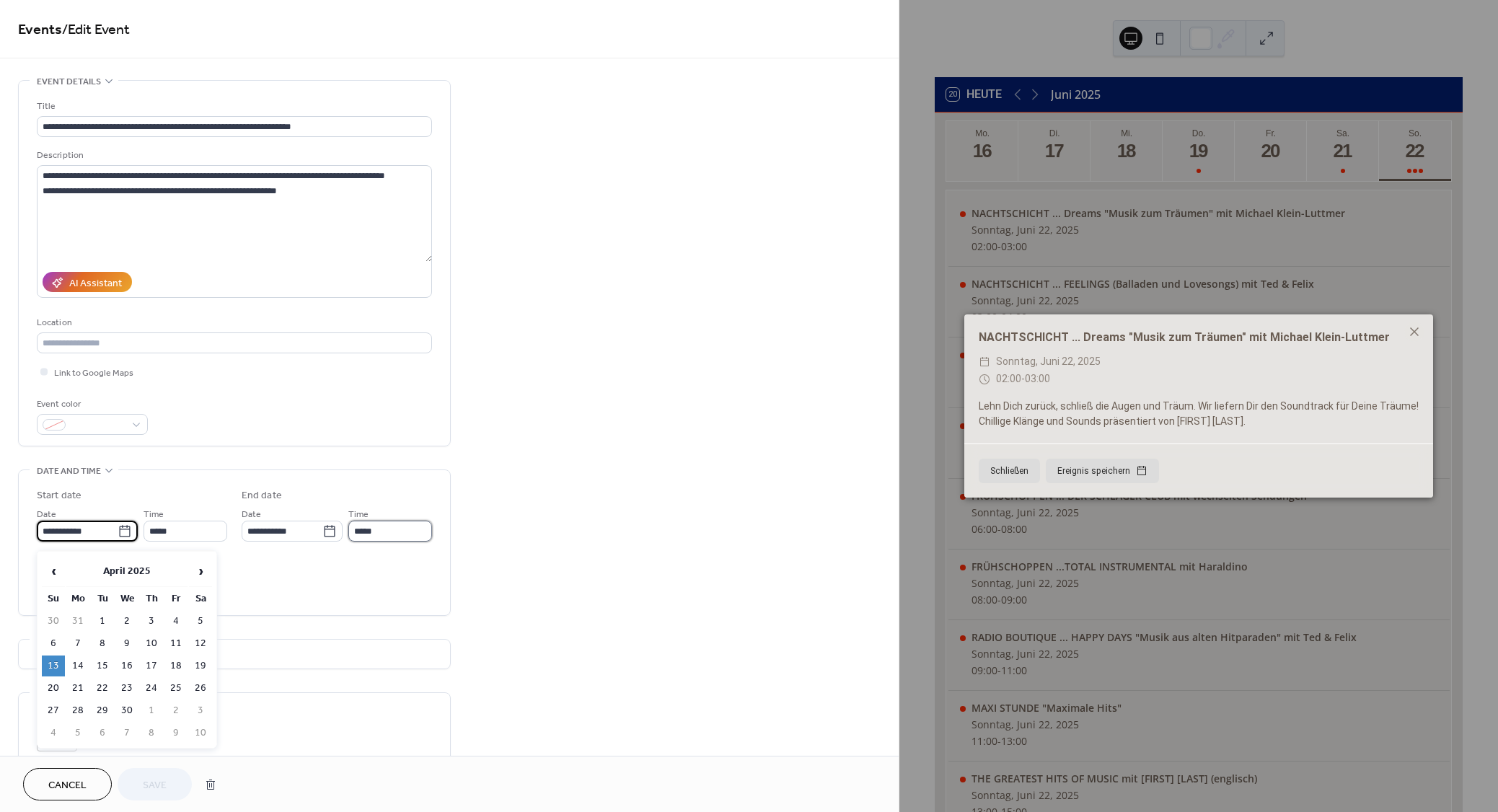 click on "*****" at bounding box center [390, 531] 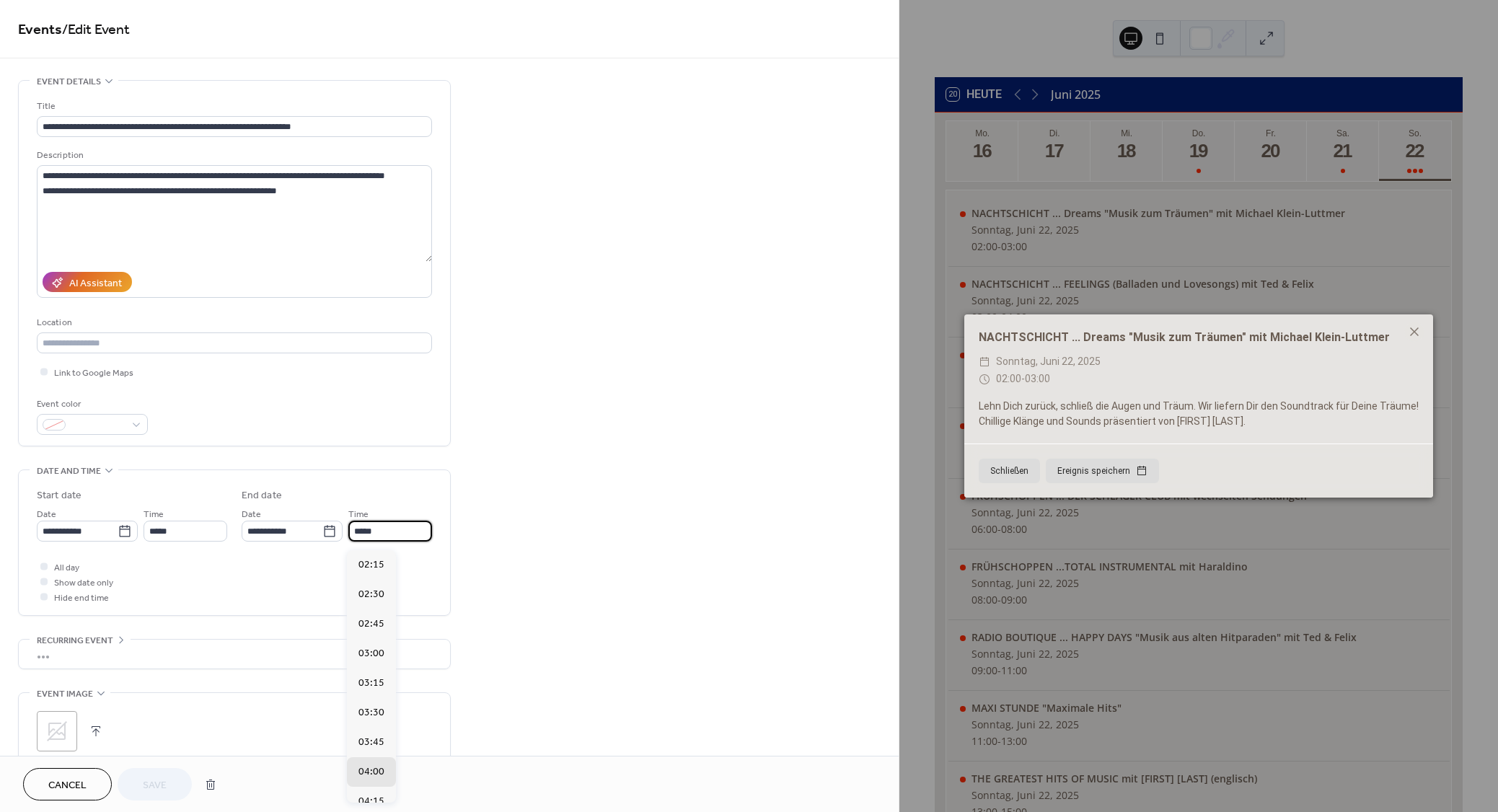 click on "*****" at bounding box center [390, 531] 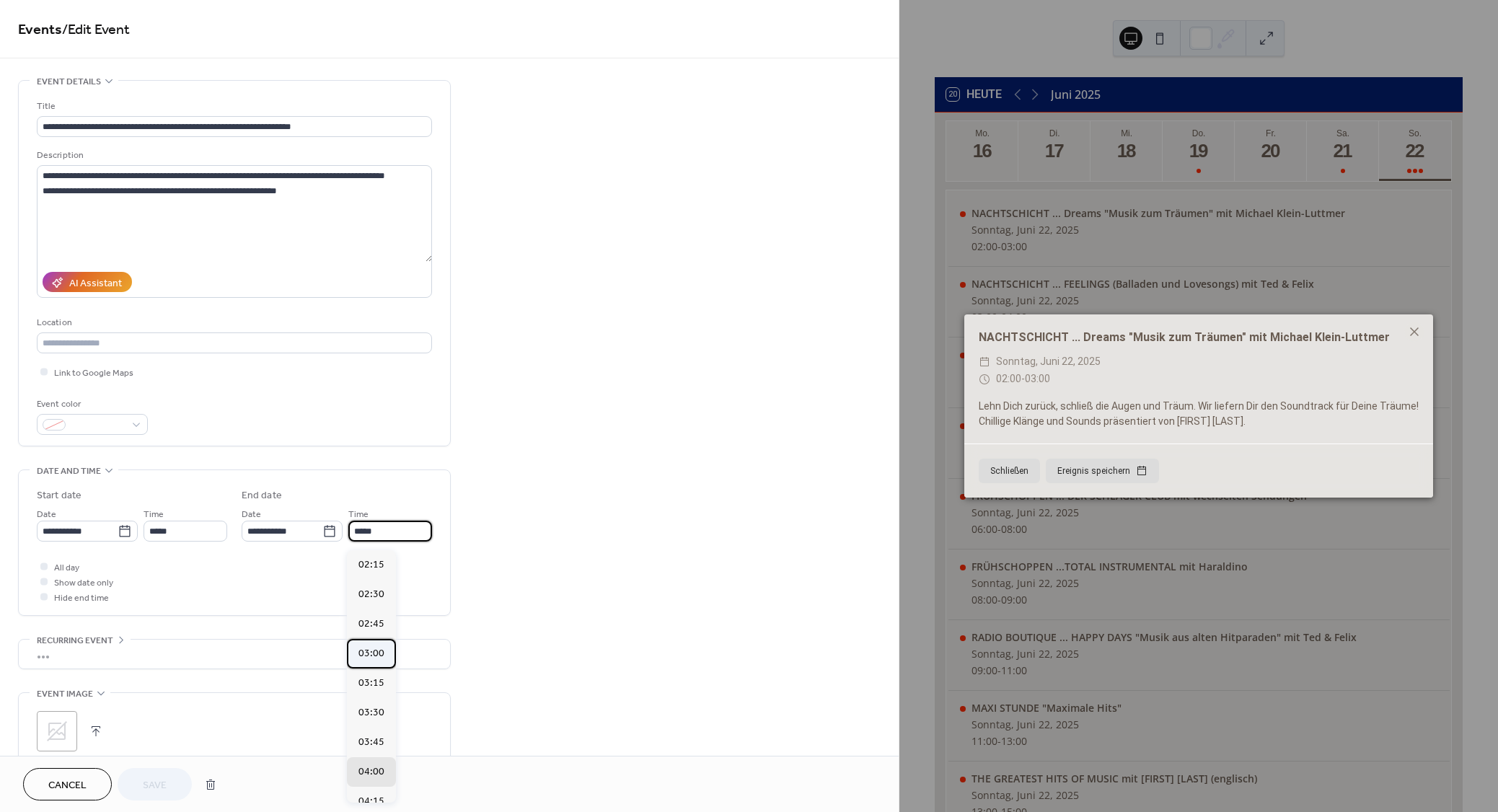 click on "03:00" at bounding box center (371, 653) 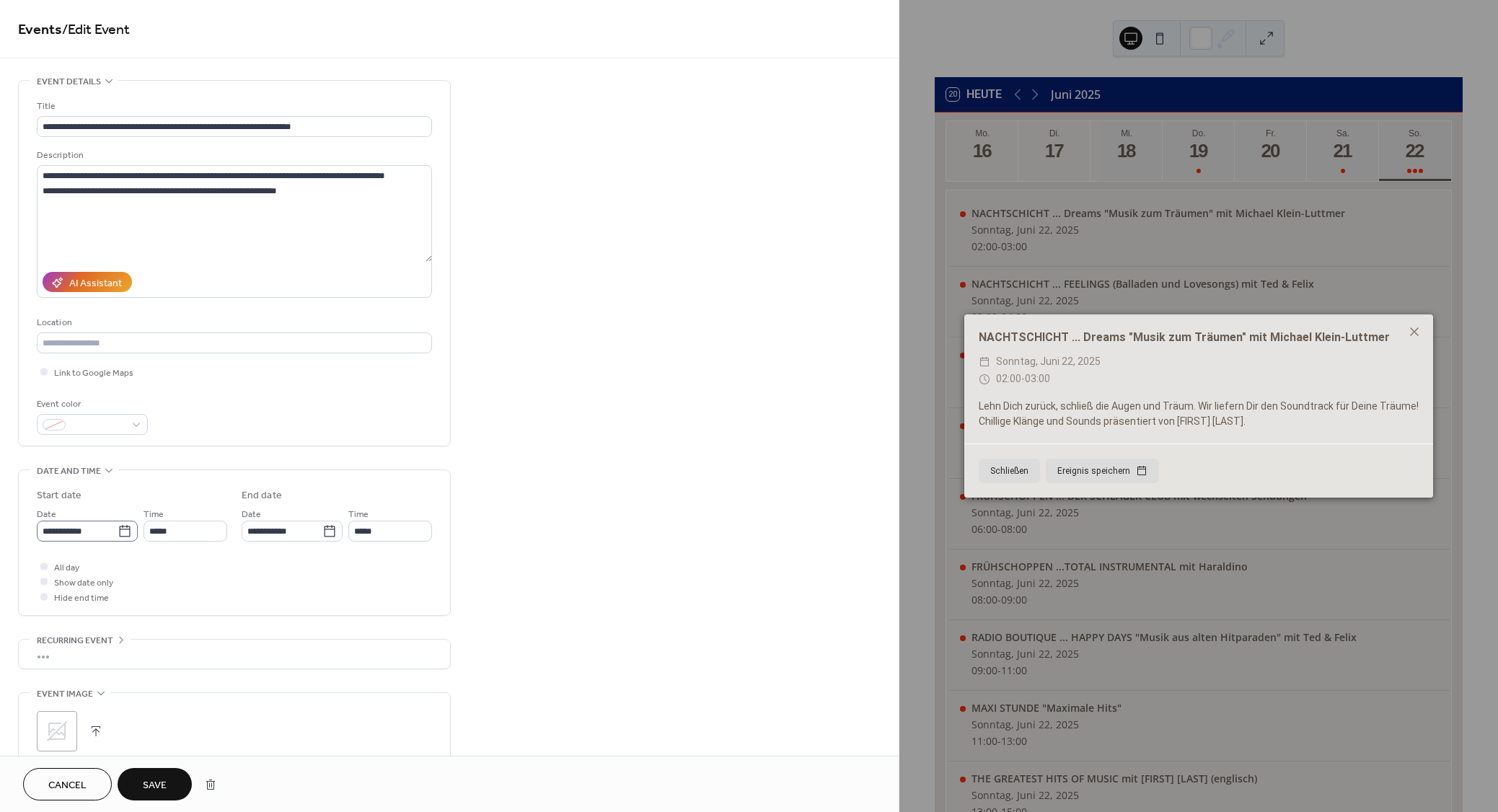 click 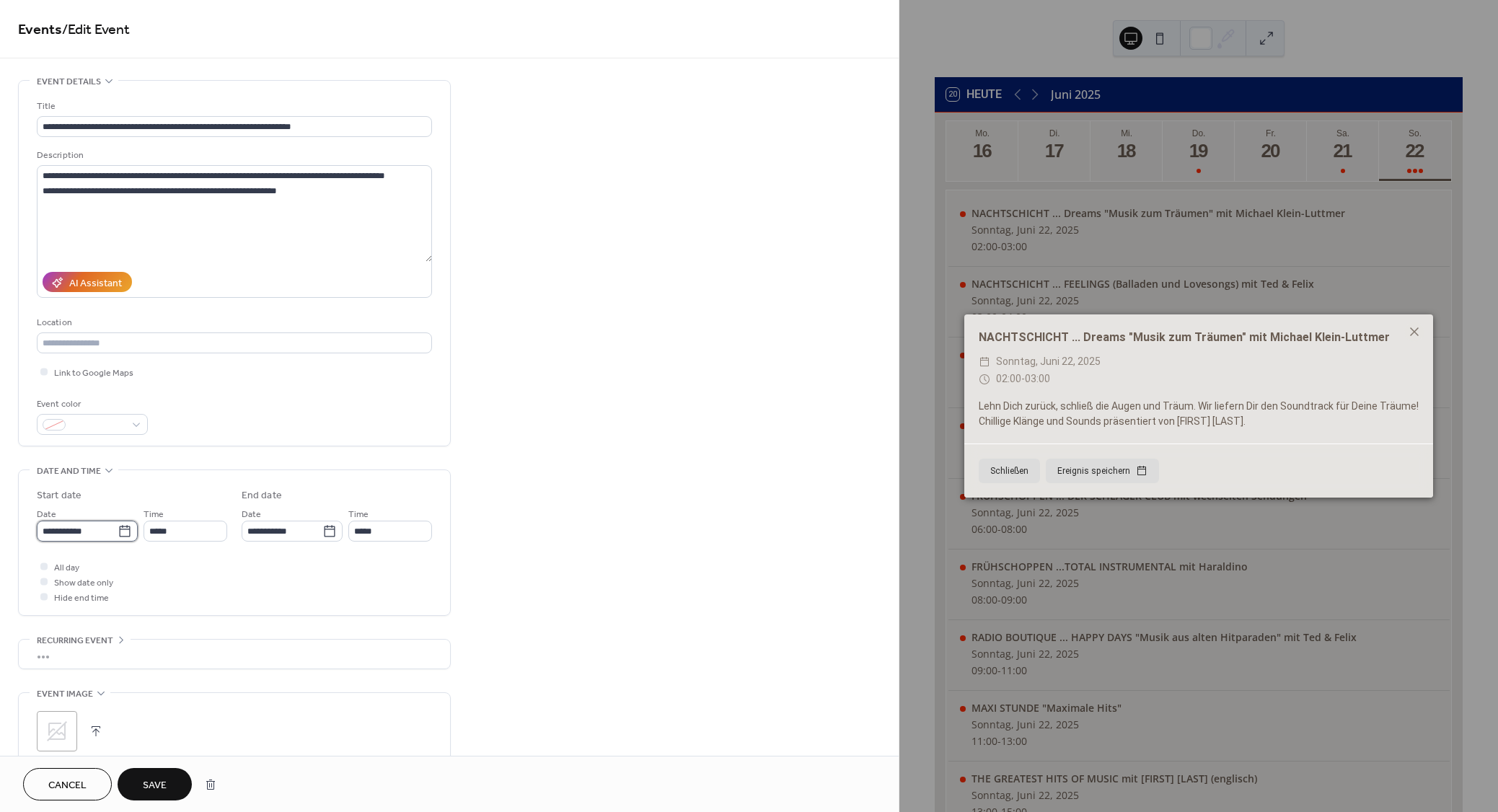 click on "**********" at bounding box center [77, 531] 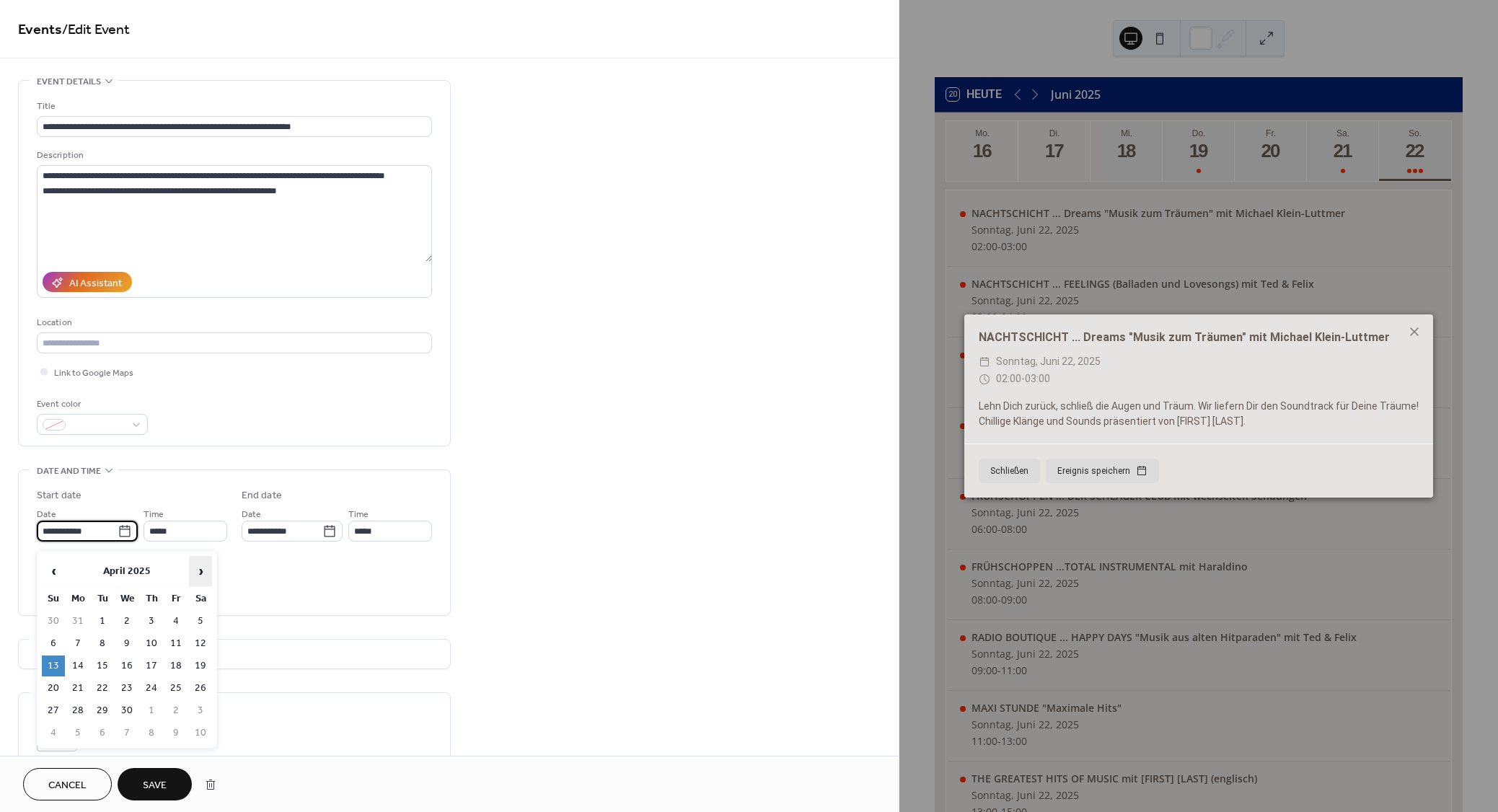 click on "›" at bounding box center (201, 571) 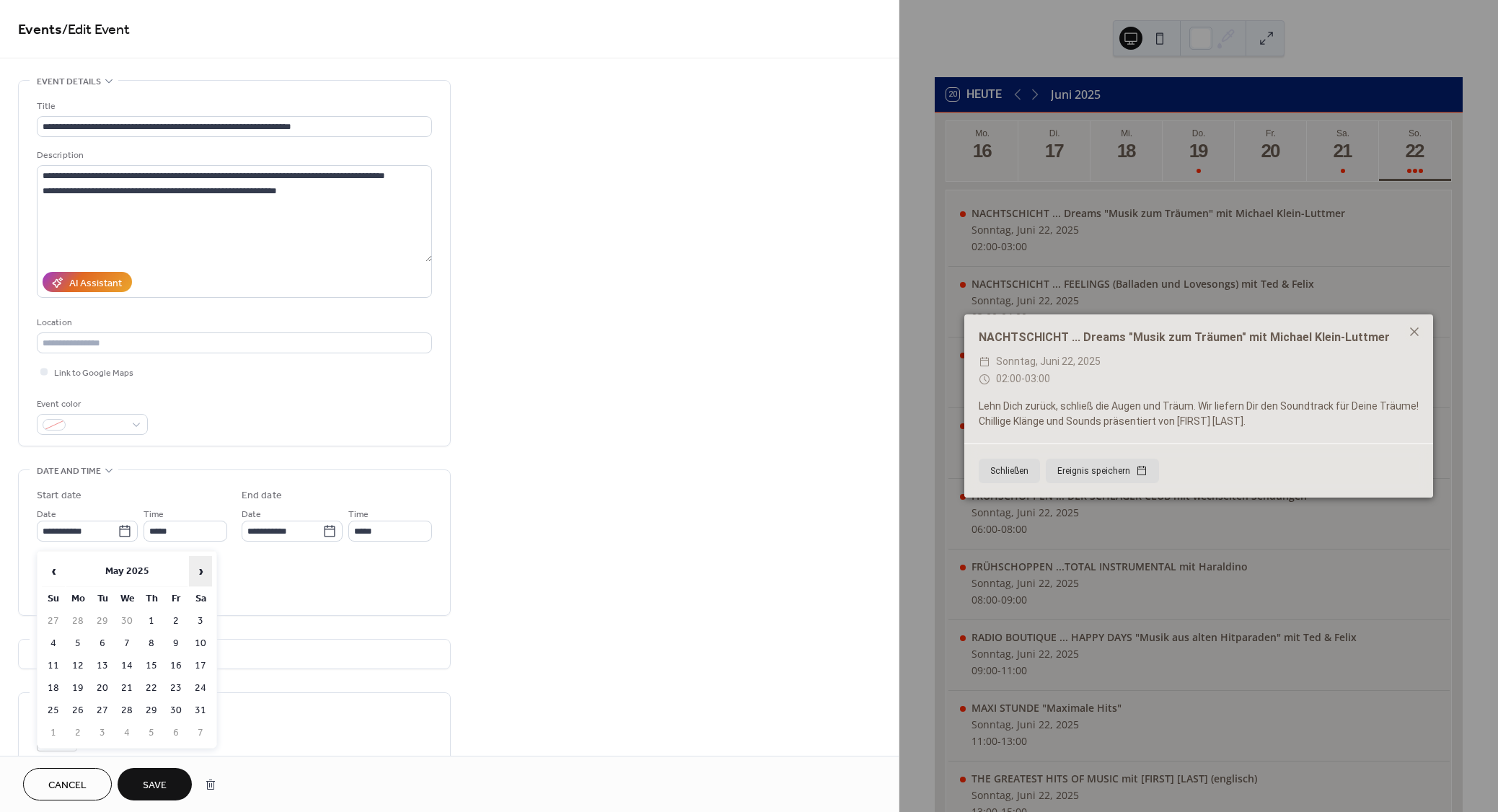 click on "›" at bounding box center [201, 571] 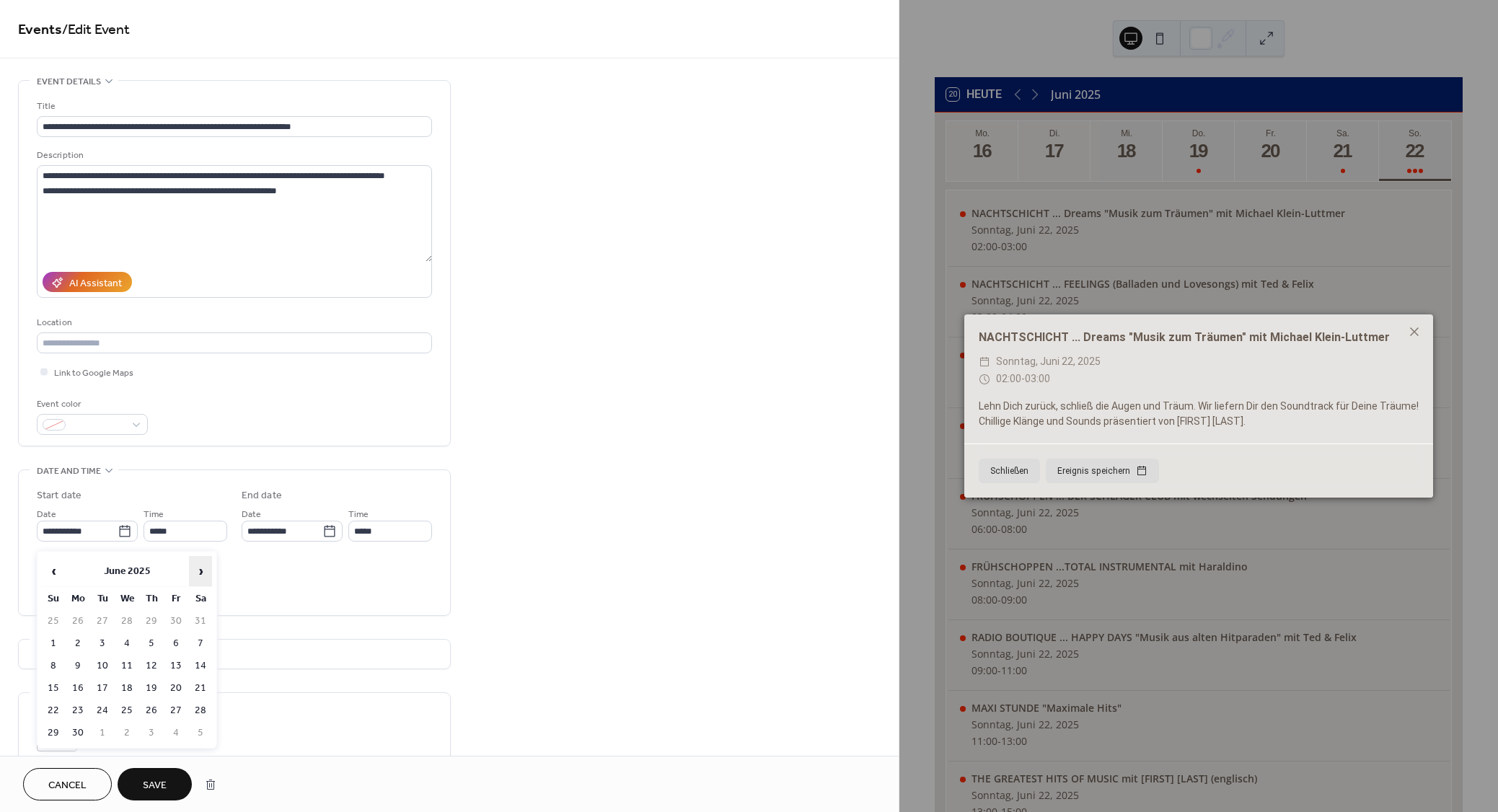 click on "›" at bounding box center (201, 571) 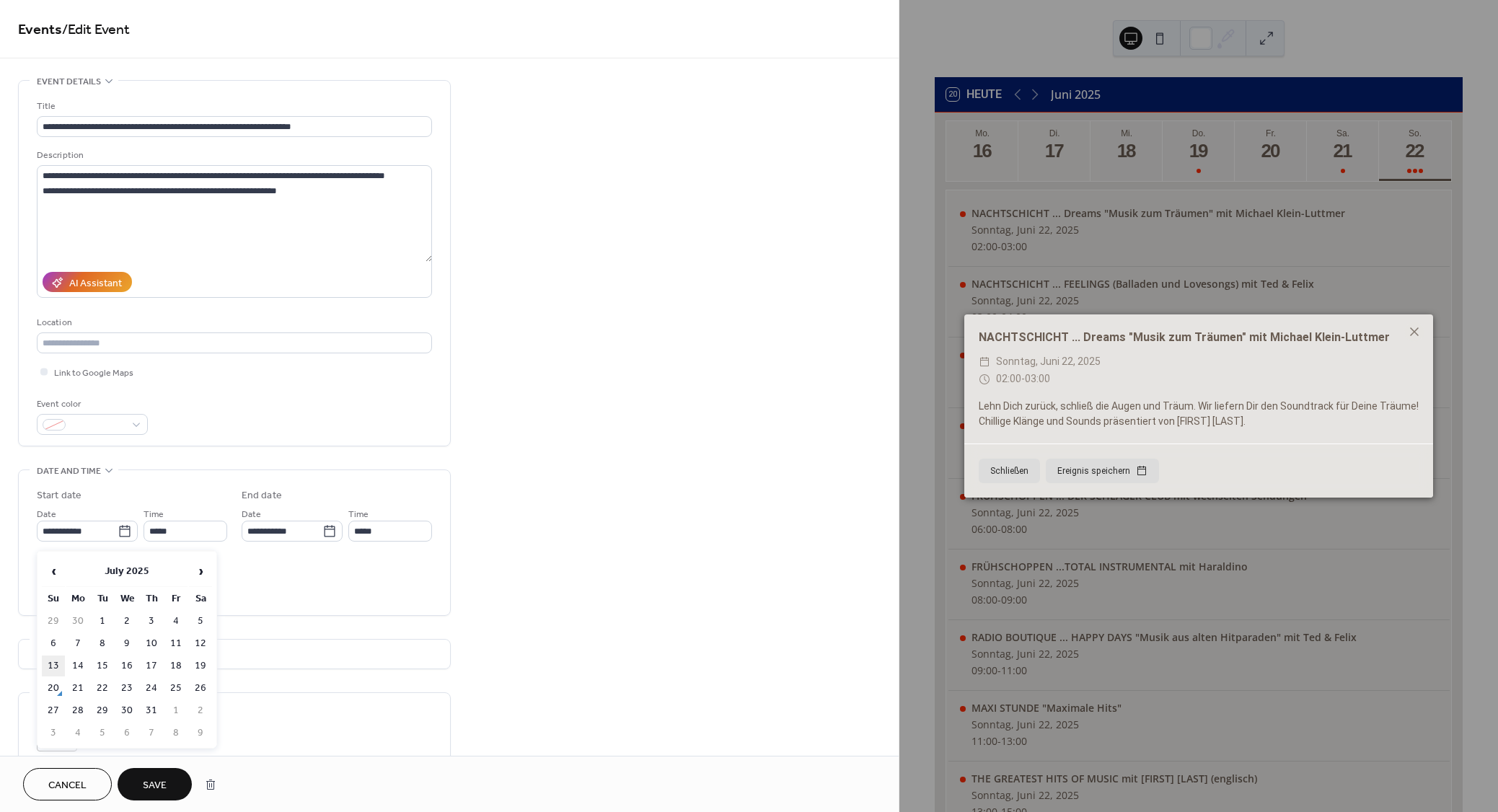 click on "13" at bounding box center (53, 666) 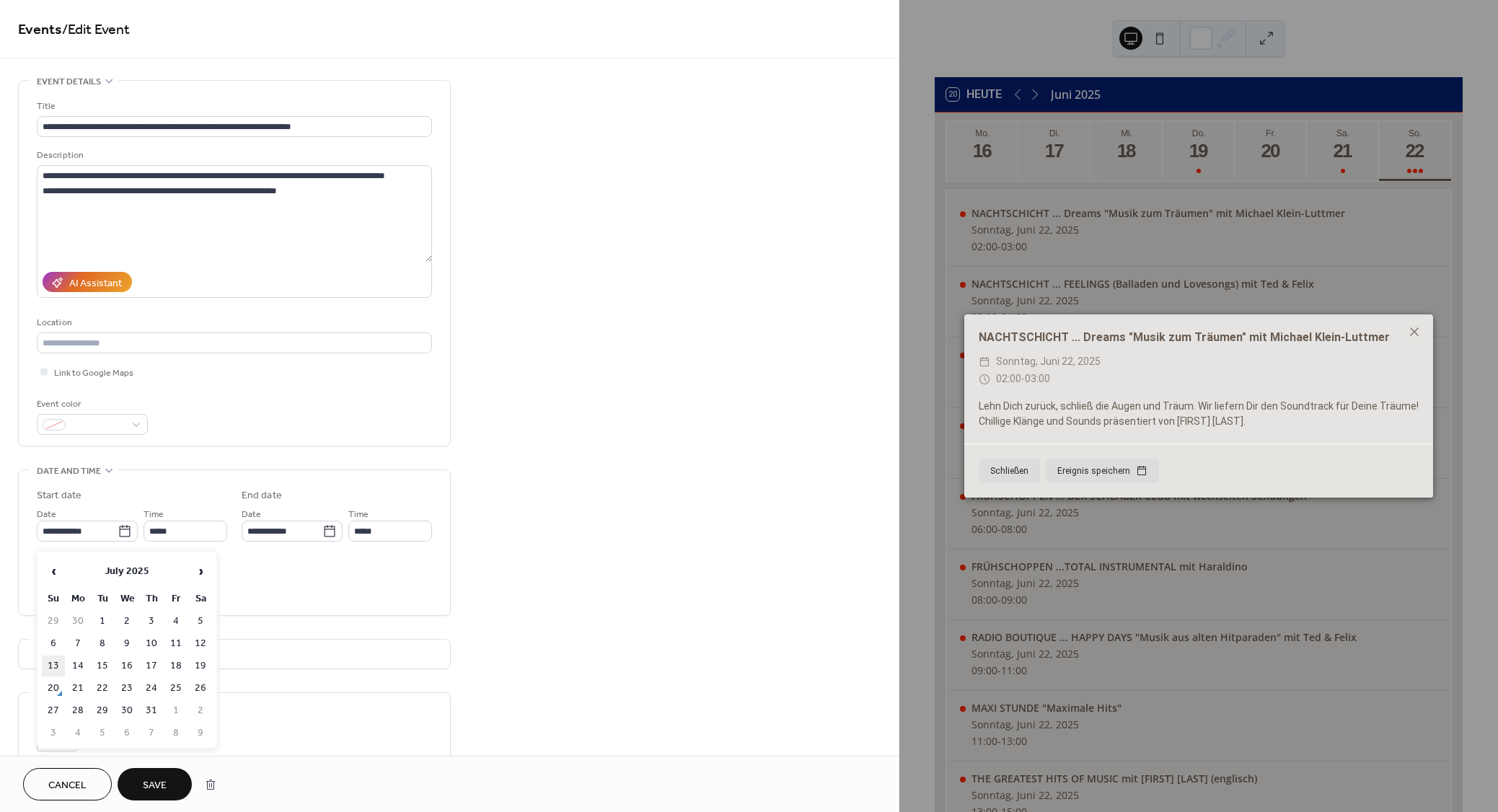 type on "**********" 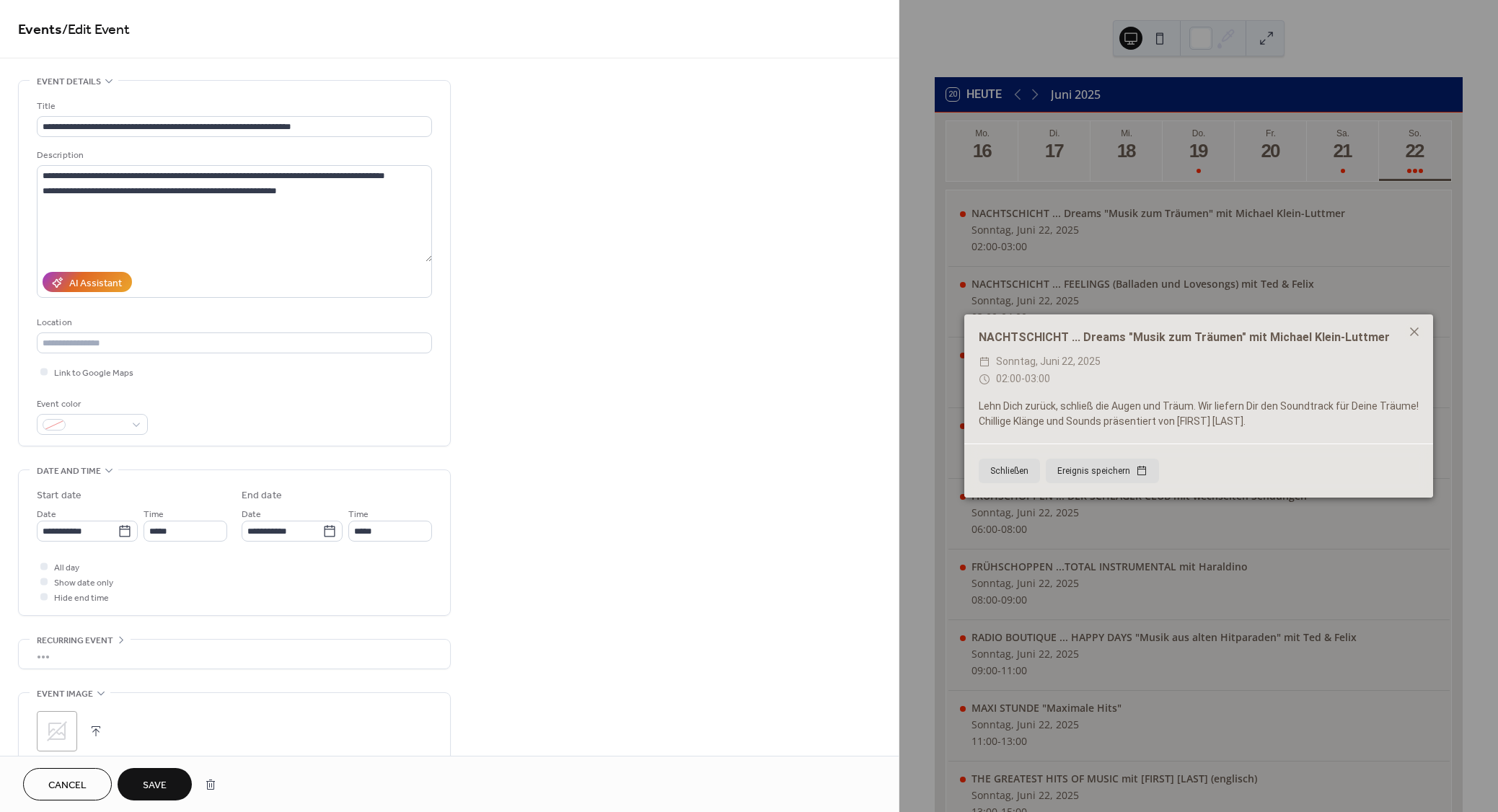 click on "Save" at bounding box center [154, 785] 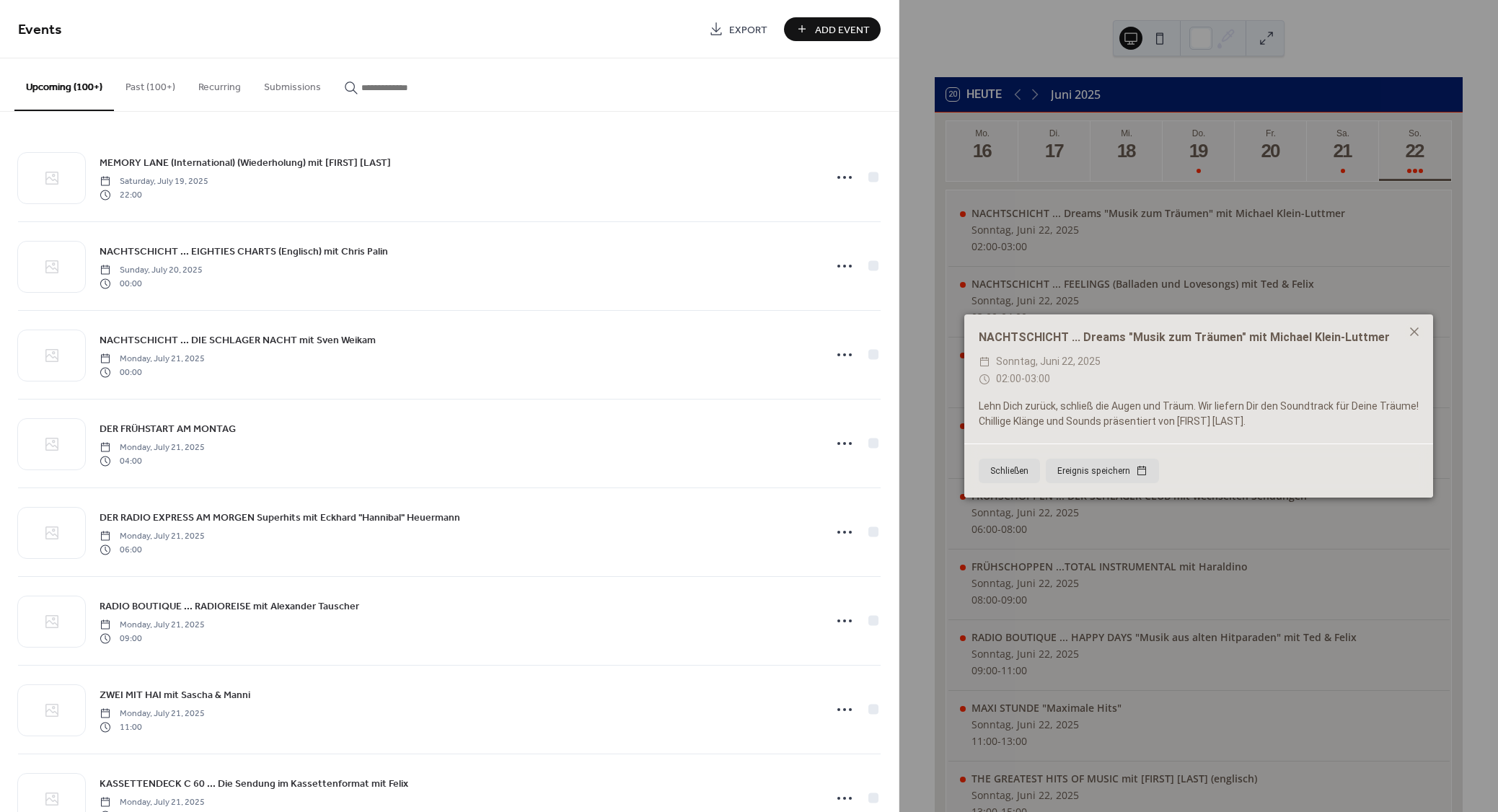 paste on "**********" 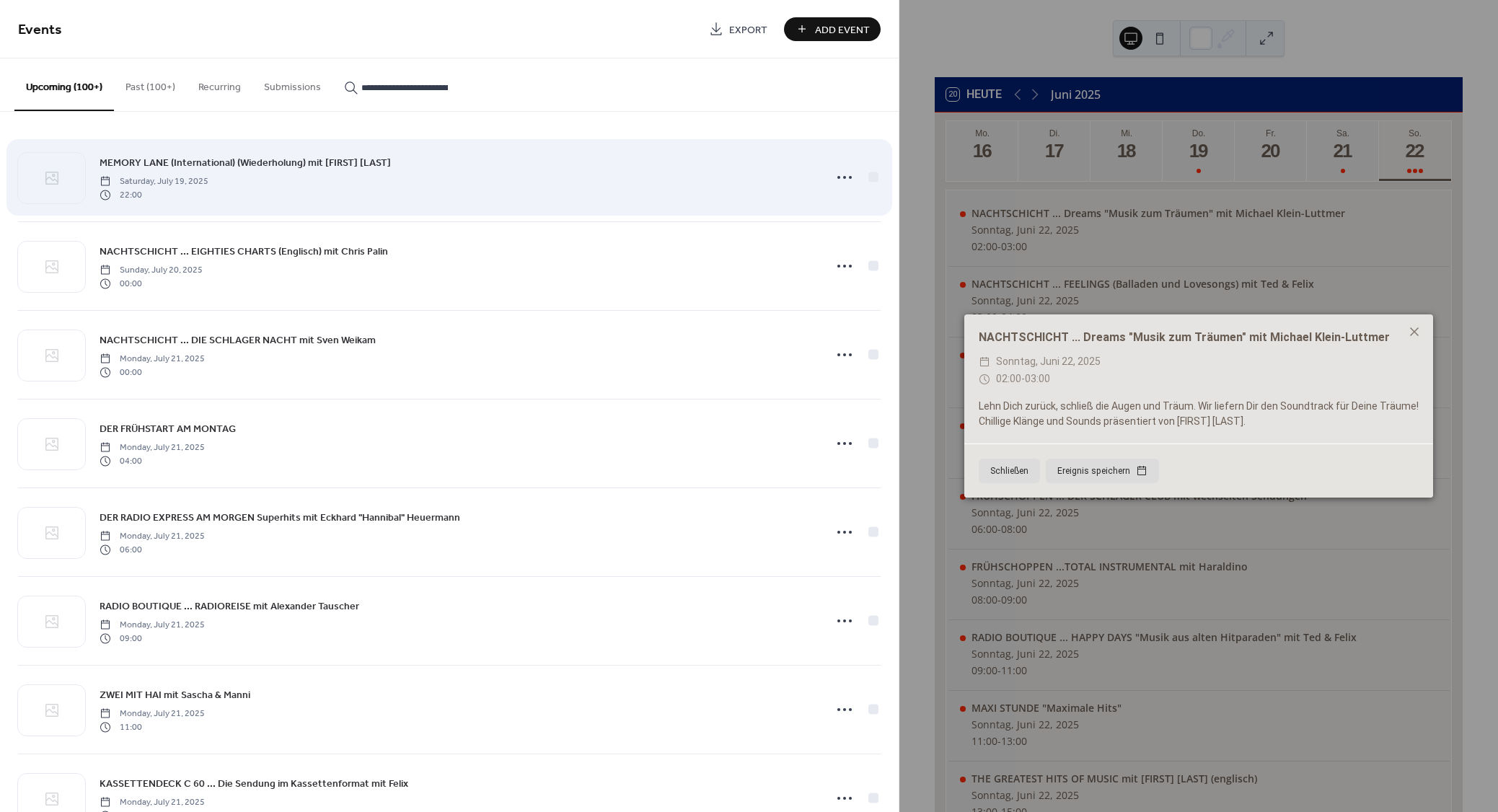 scroll, scrollTop: 0, scrollLeft: 204, axis: horizontal 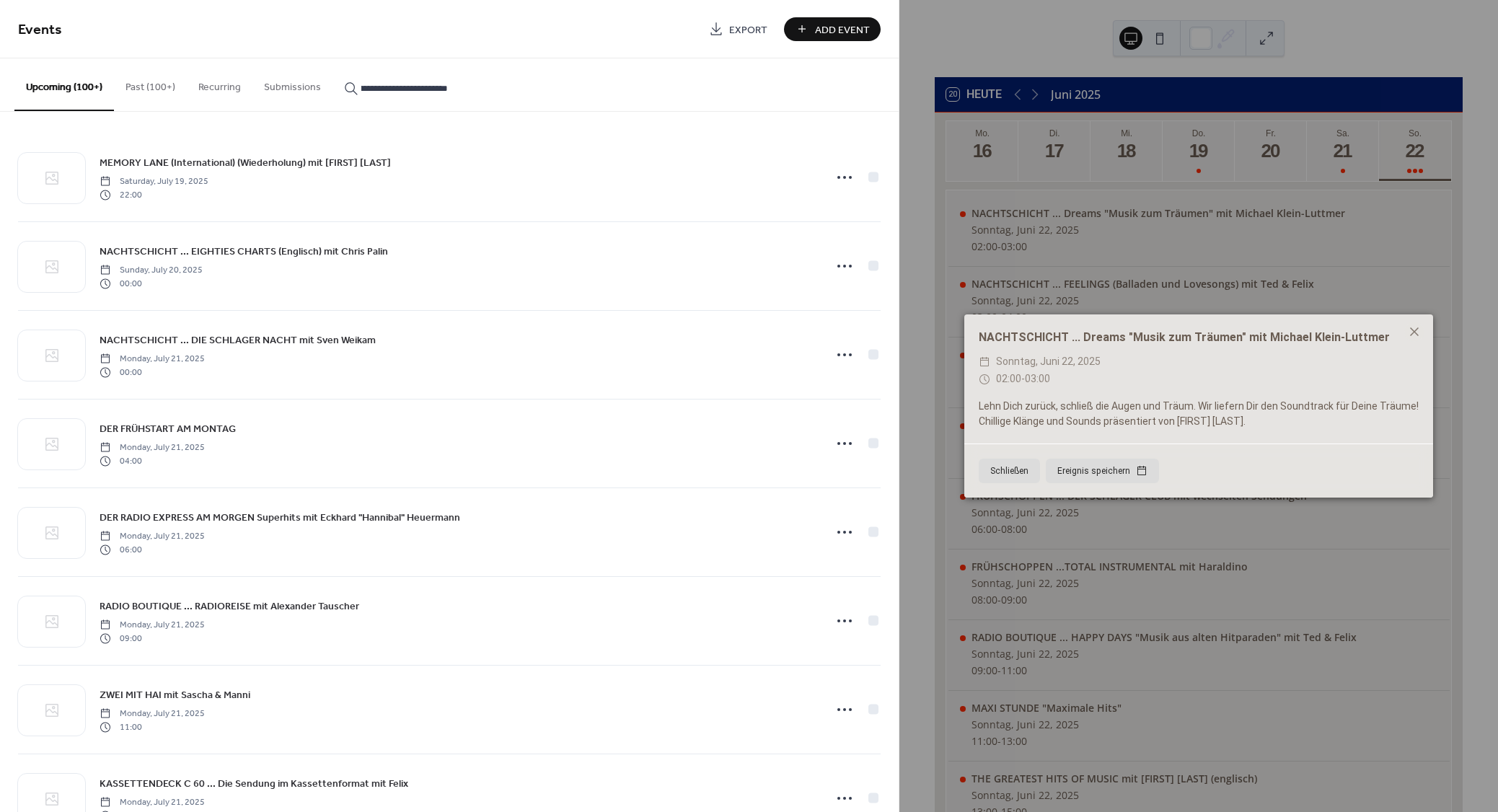 type on "**********" 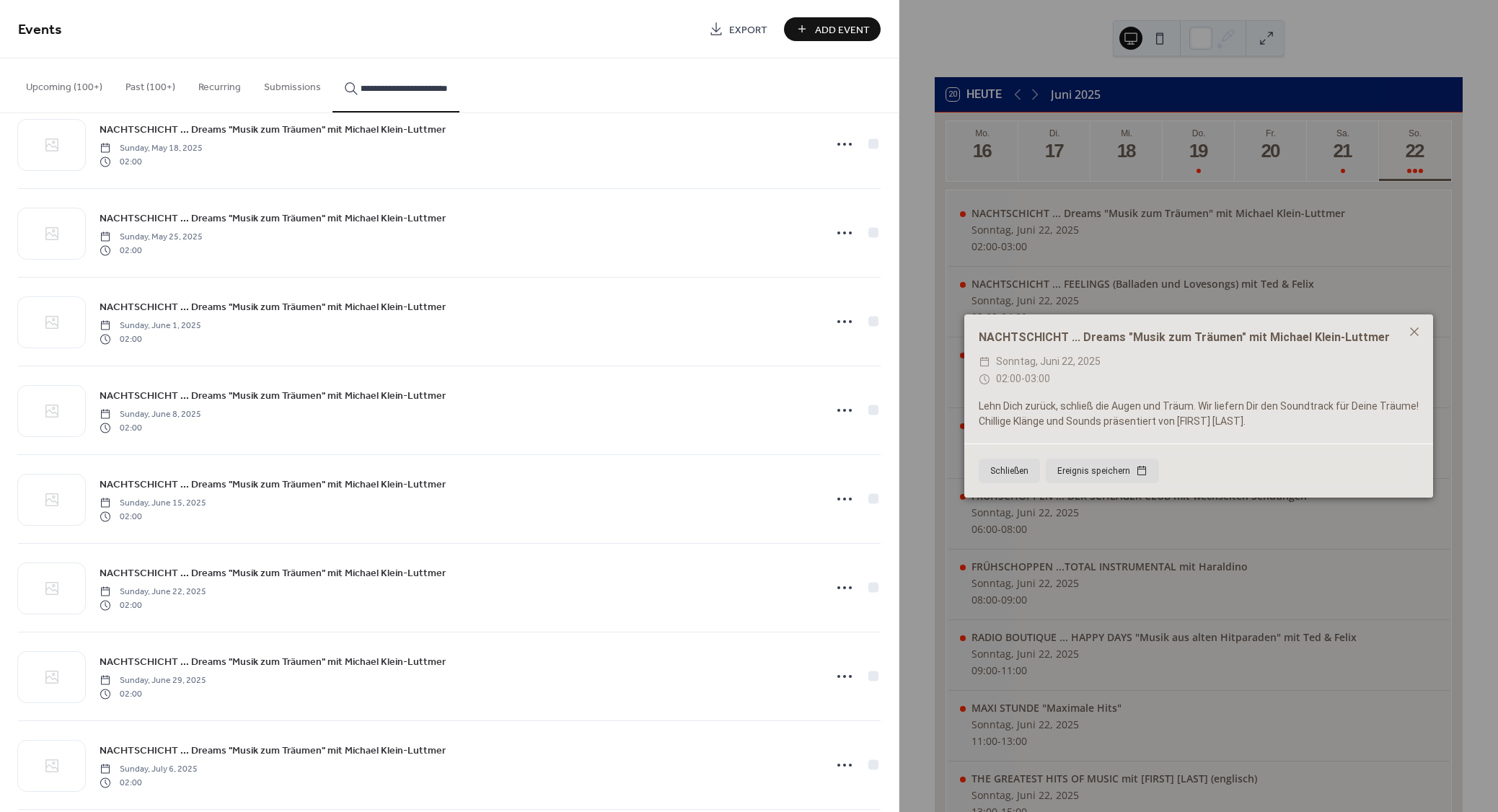 scroll, scrollTop: 497, scrollLeft: 0, axis: vertical 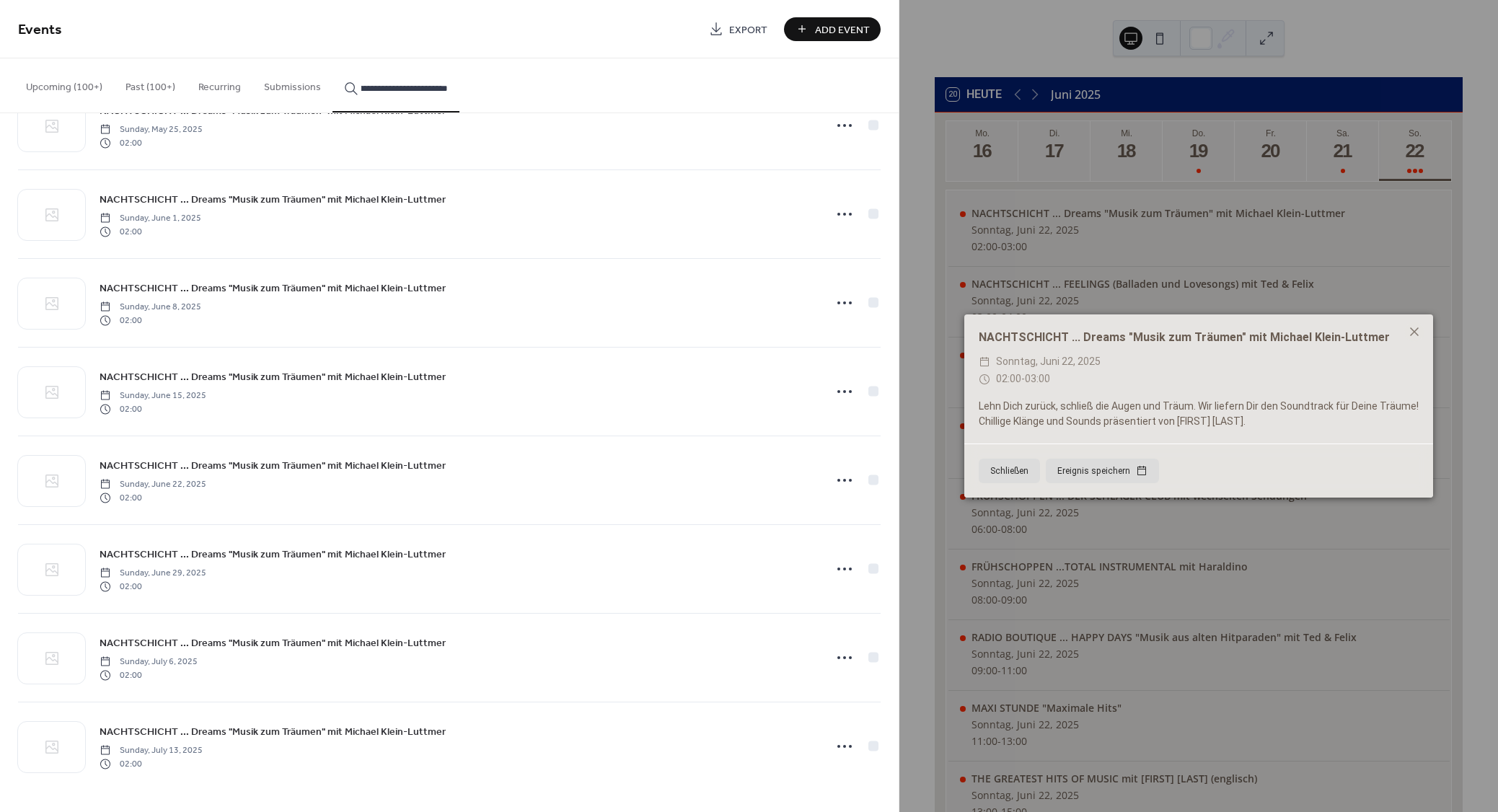 click on "NACHTSCHICHT ... Dreams "Musik zum Träumen" mit Michael Klein-Luttmer" at bounding box center [273, 643] 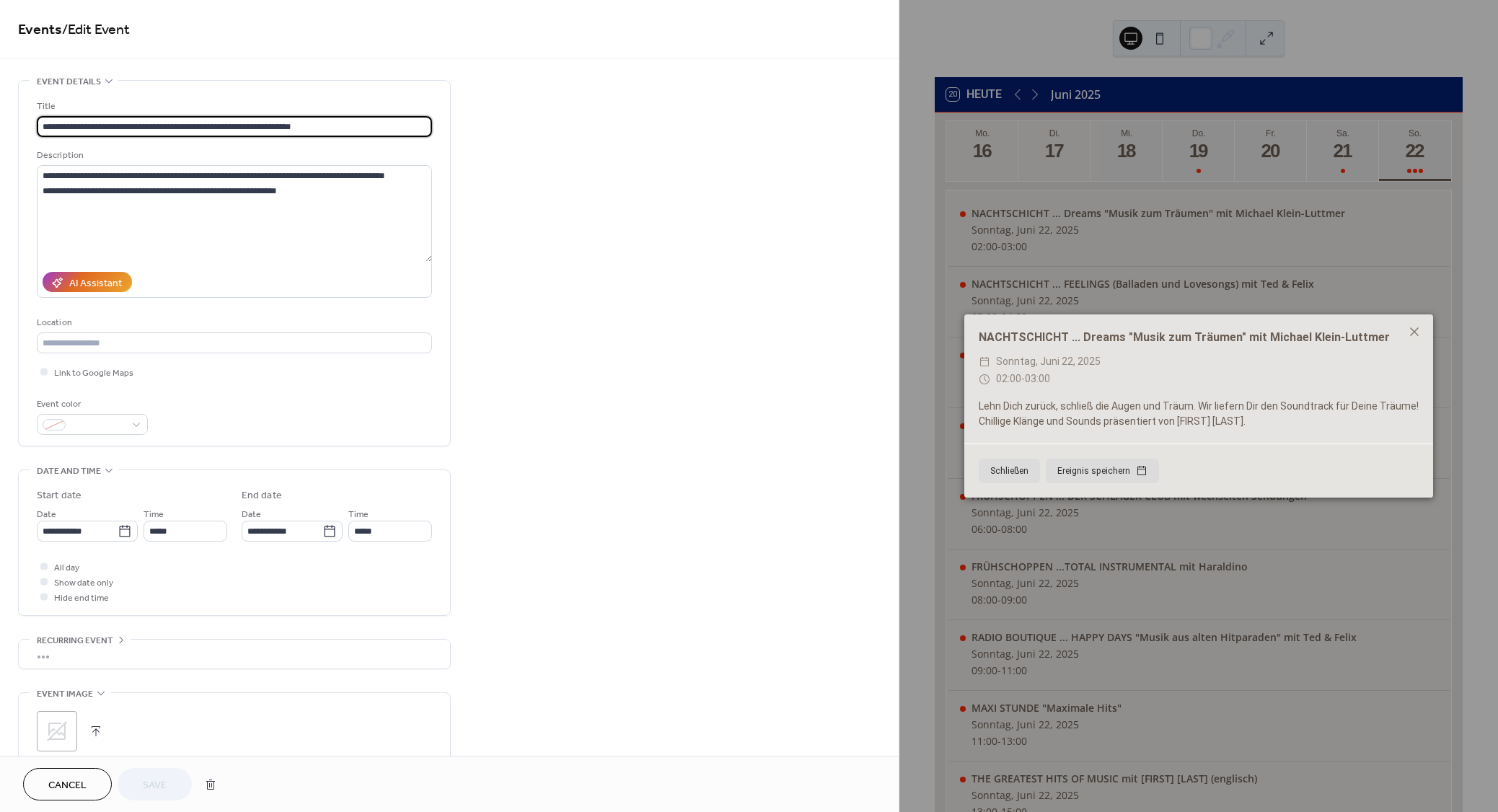 click on "Cancel" at bounding box center [67, 785] 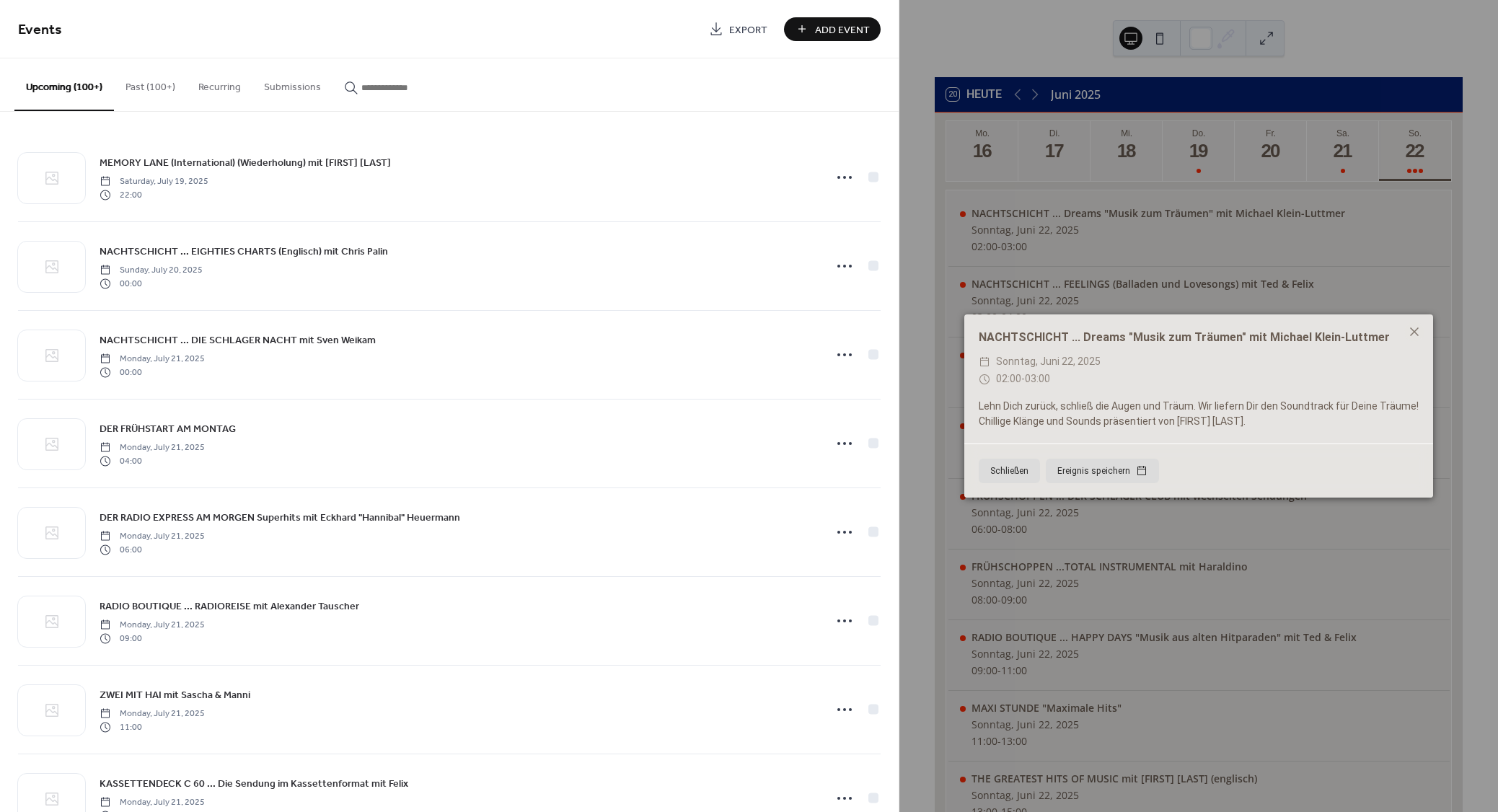 paste on "**********" 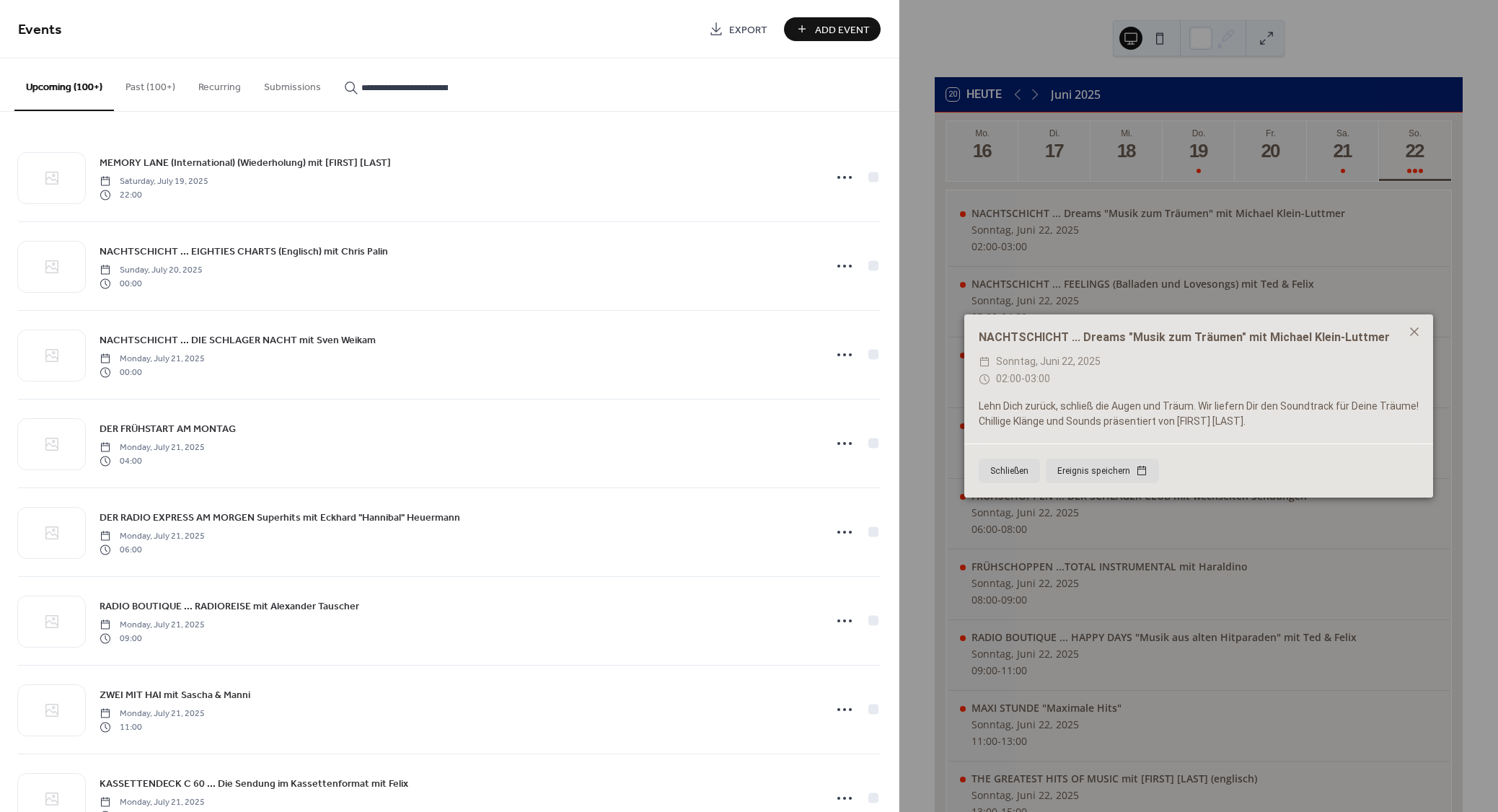 scroll, scrollTop: 0, scrollLeft: 204, axis: horizontal 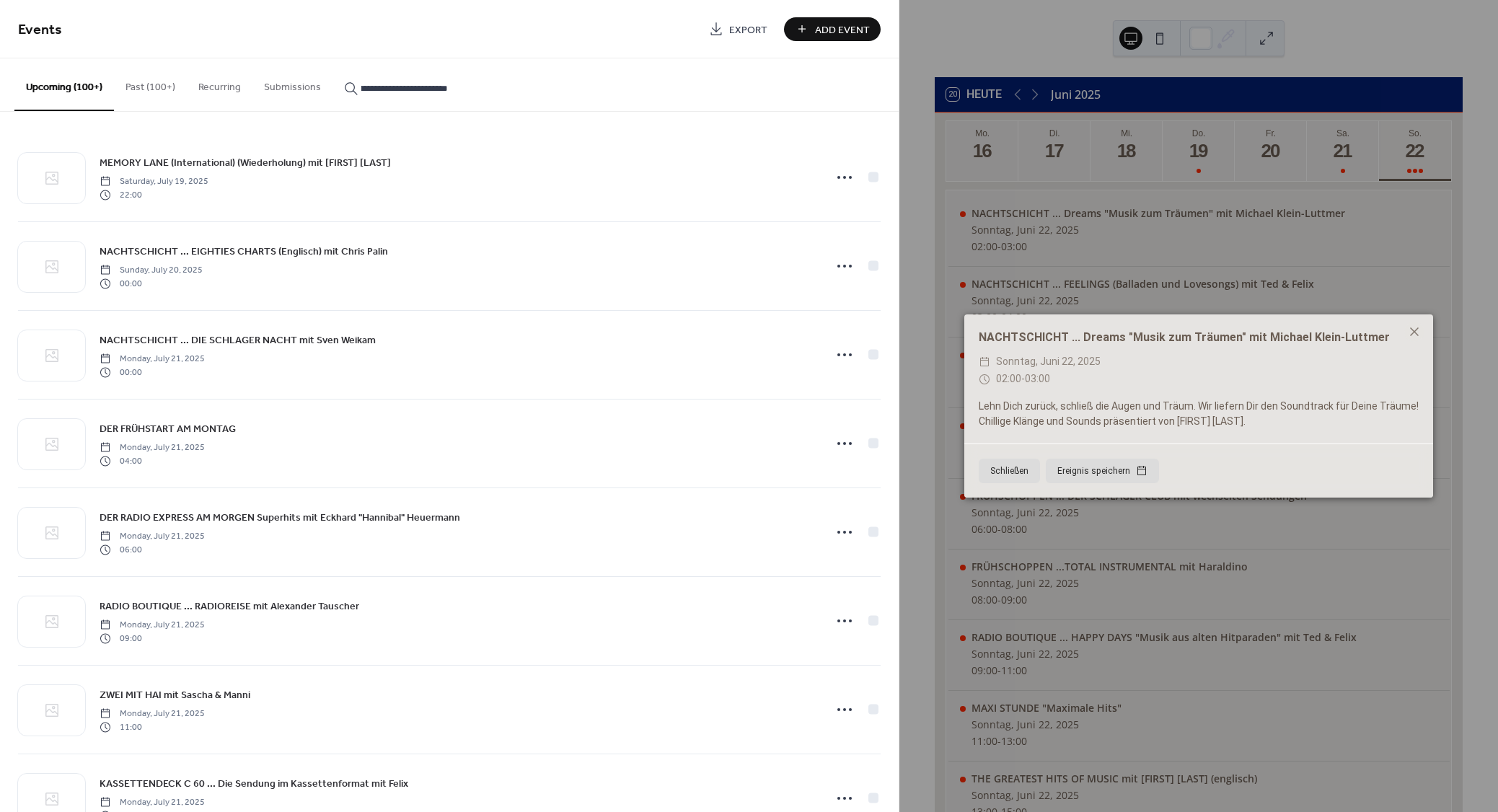 type on "**********" 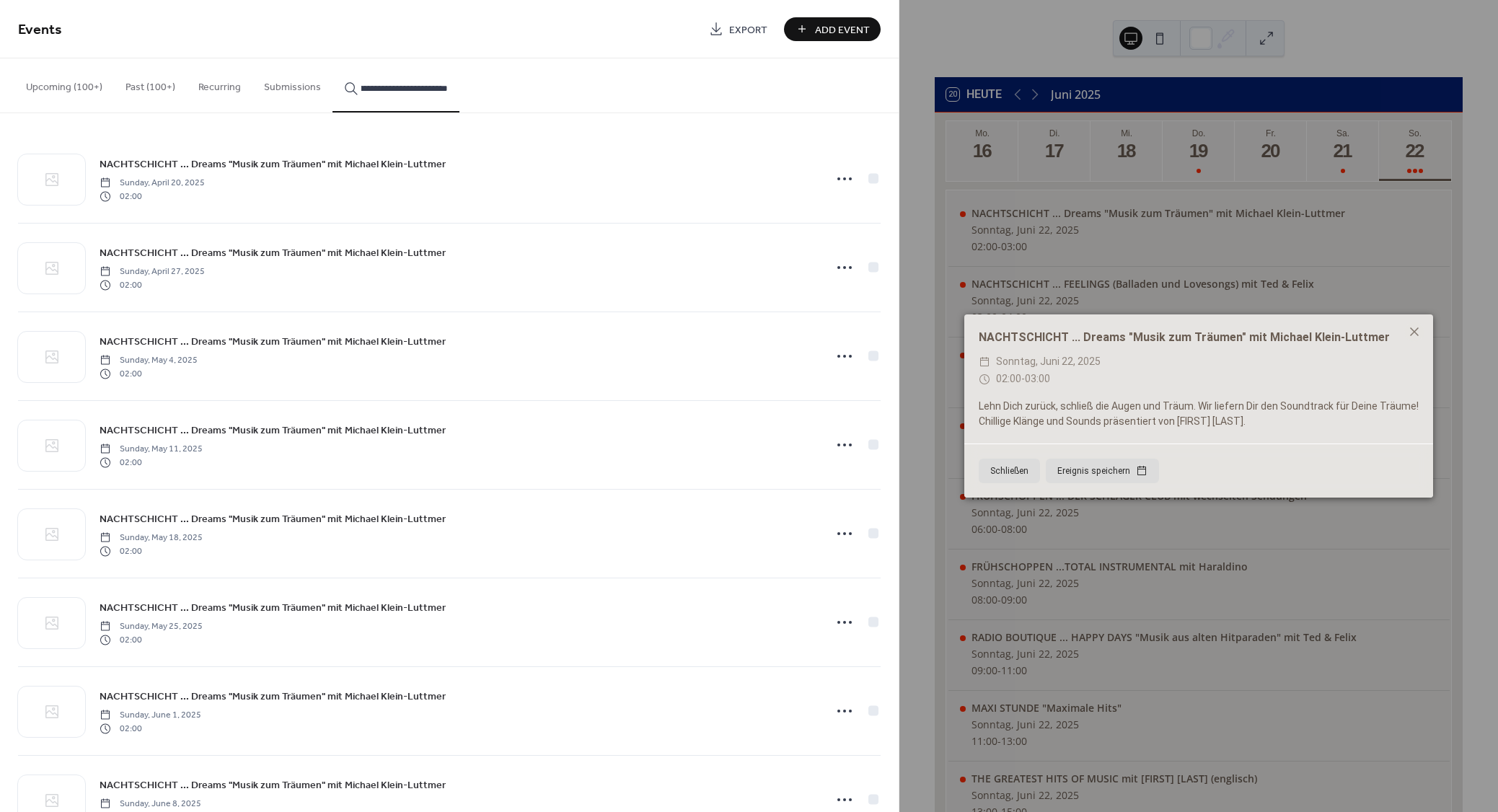 click on "NACHTSCHICHT ... Dreams "Musik zum Träumen" mit Michael Klein-Luttmer" at bounding box center [273, 164] 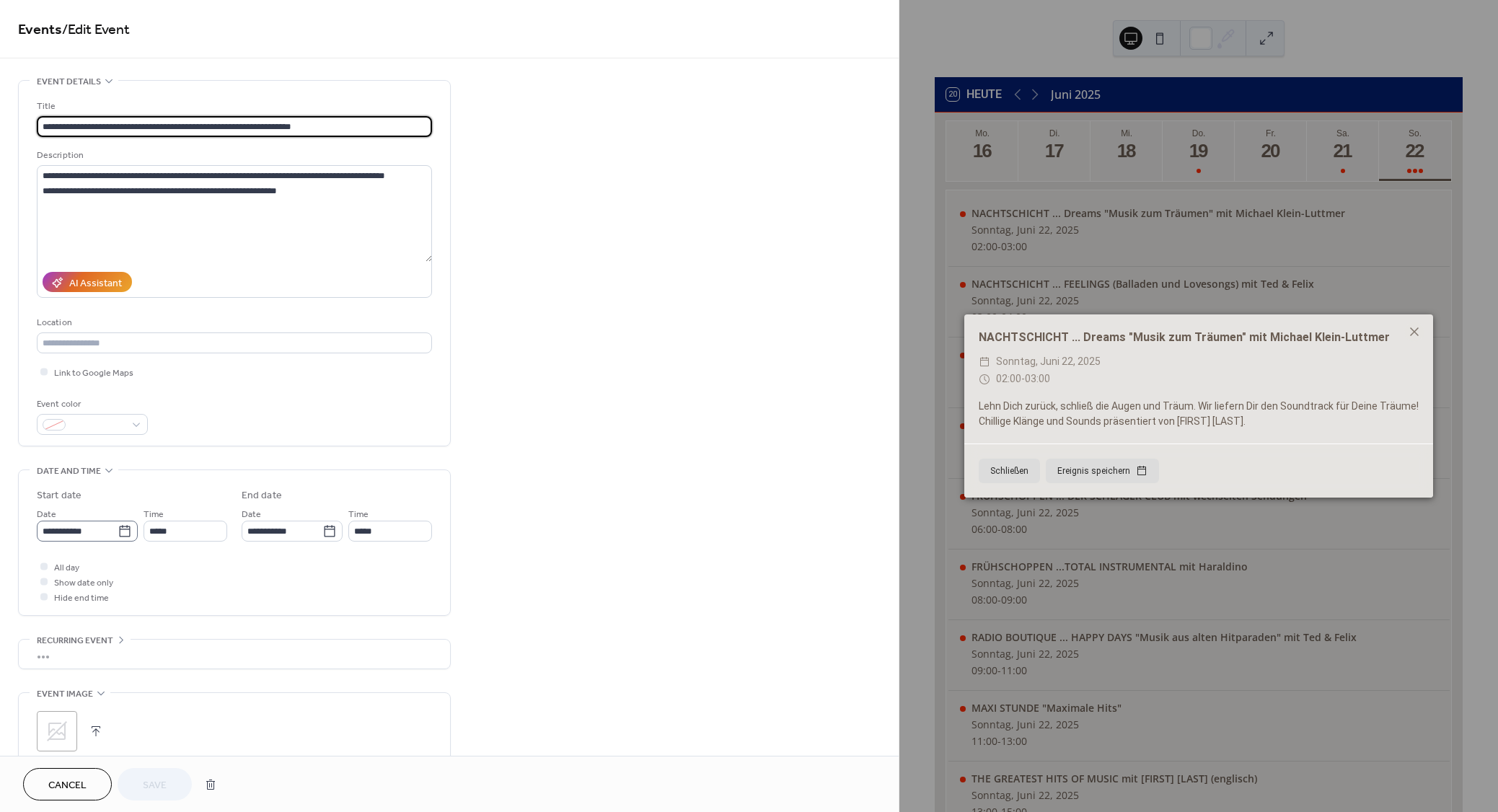 click 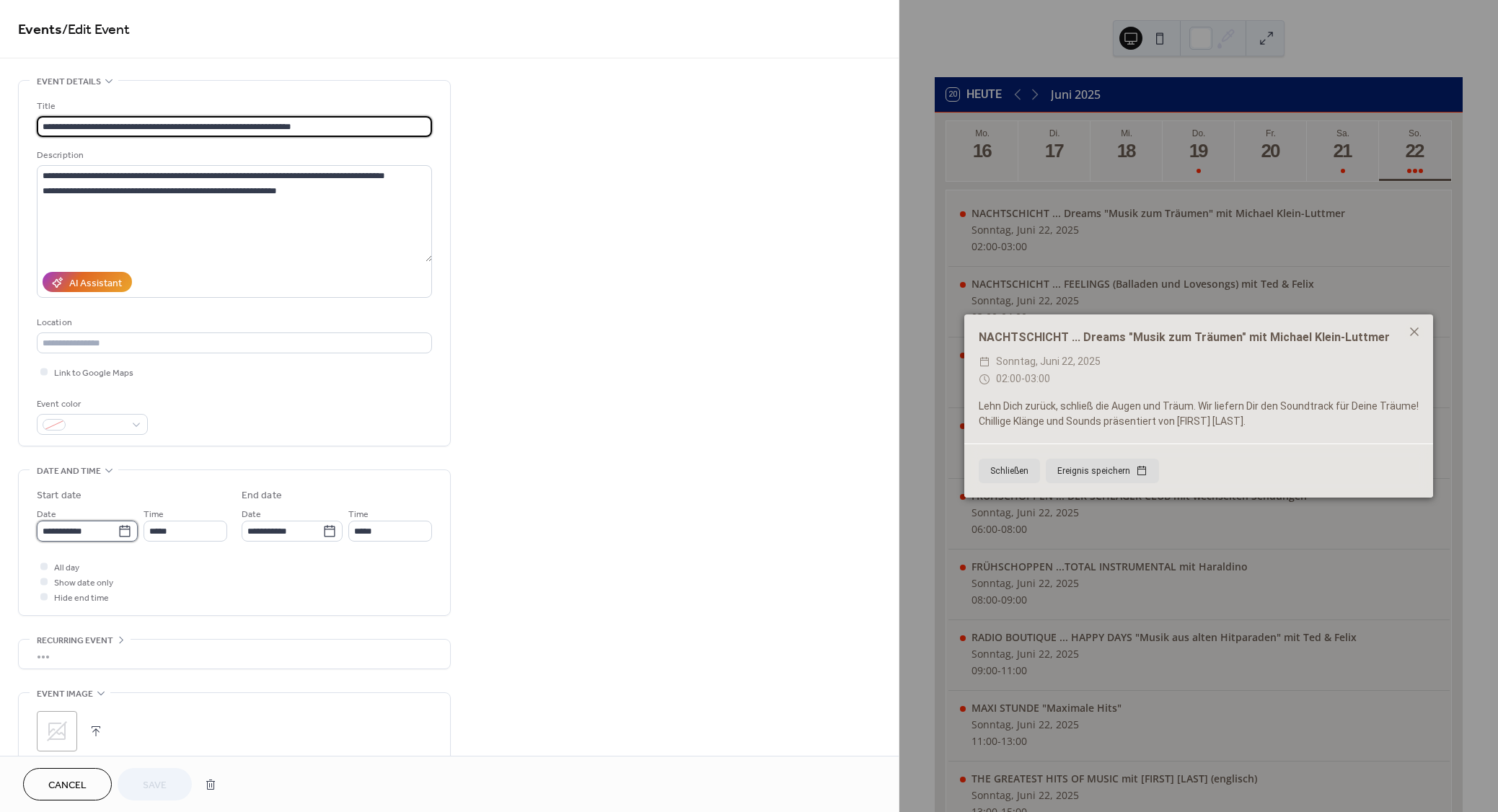 click on "**********" at bounding box center (77, 531) 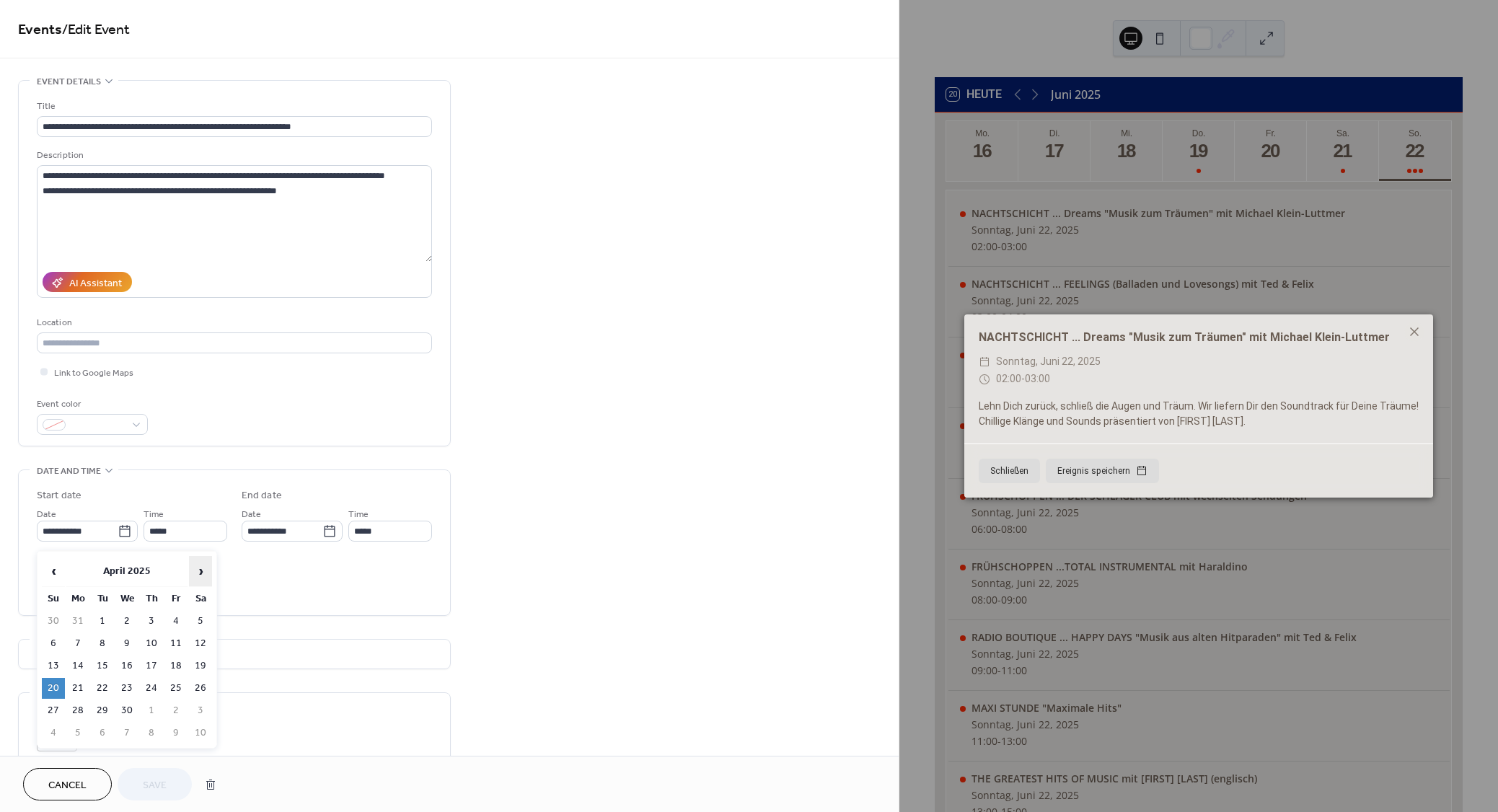 click on "›" at bounding box center [201, 571] 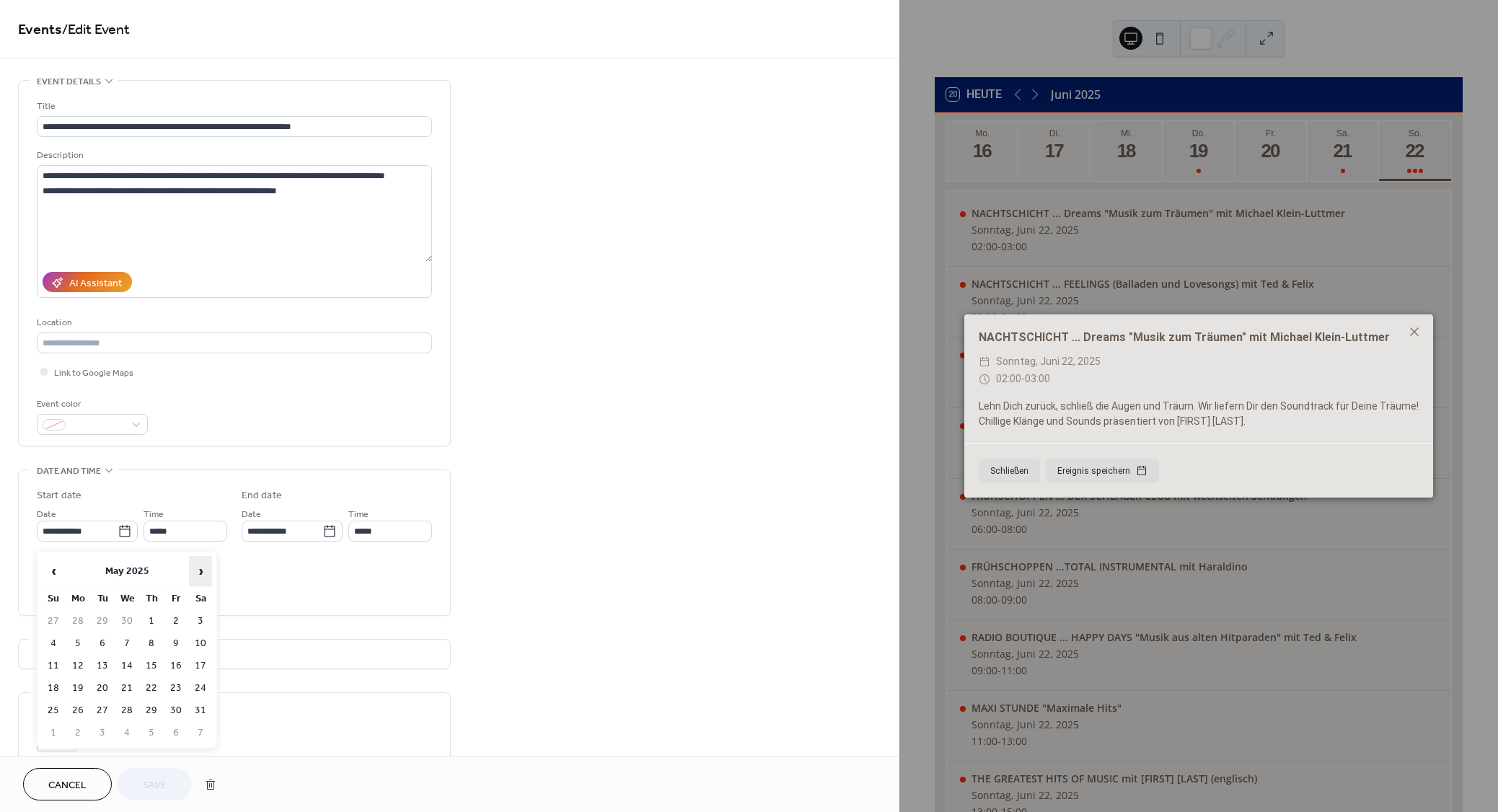 click on "›" at bounding box center (201, 571) 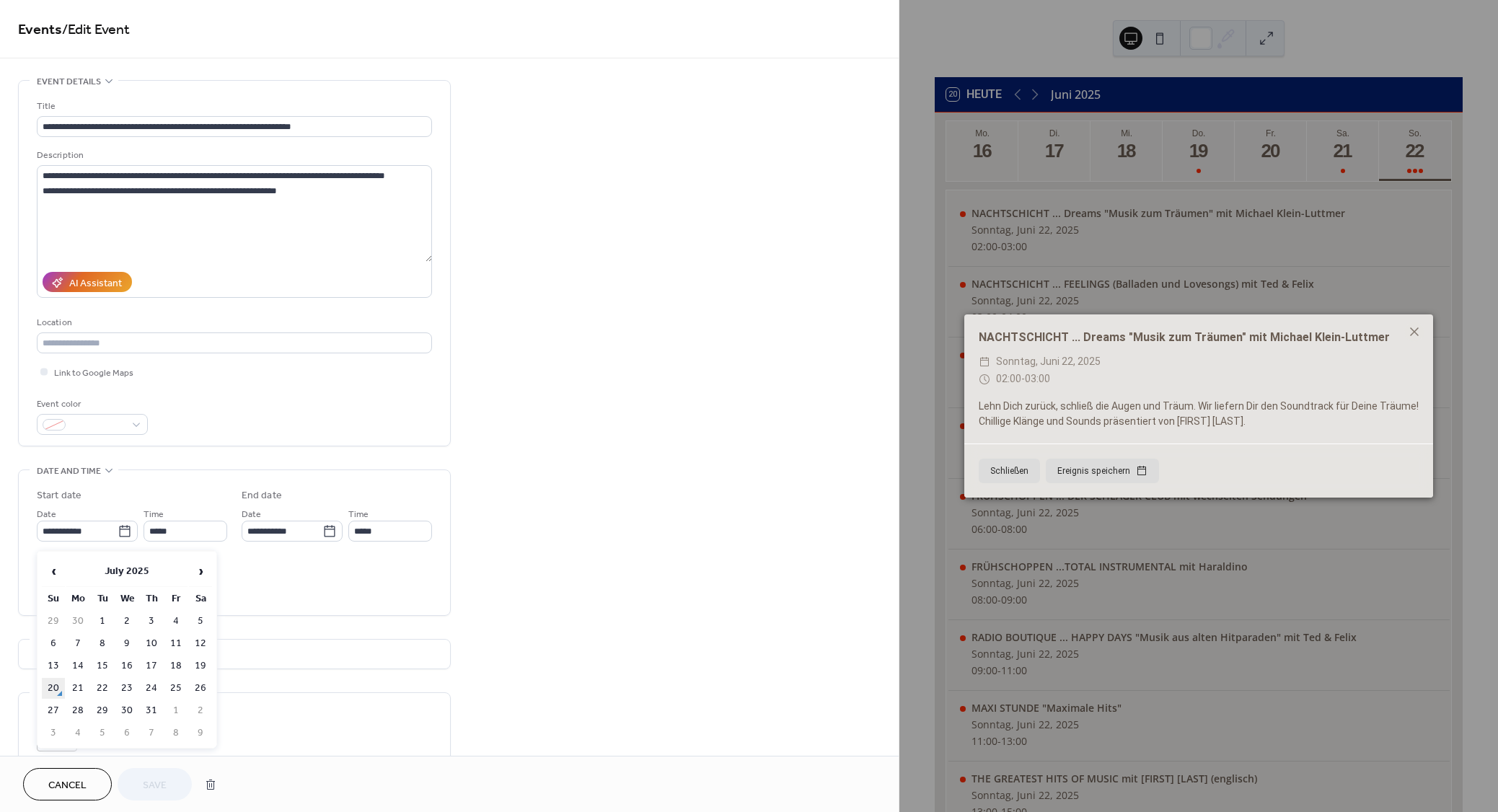 click on "20" at bounding box center [53, 688] 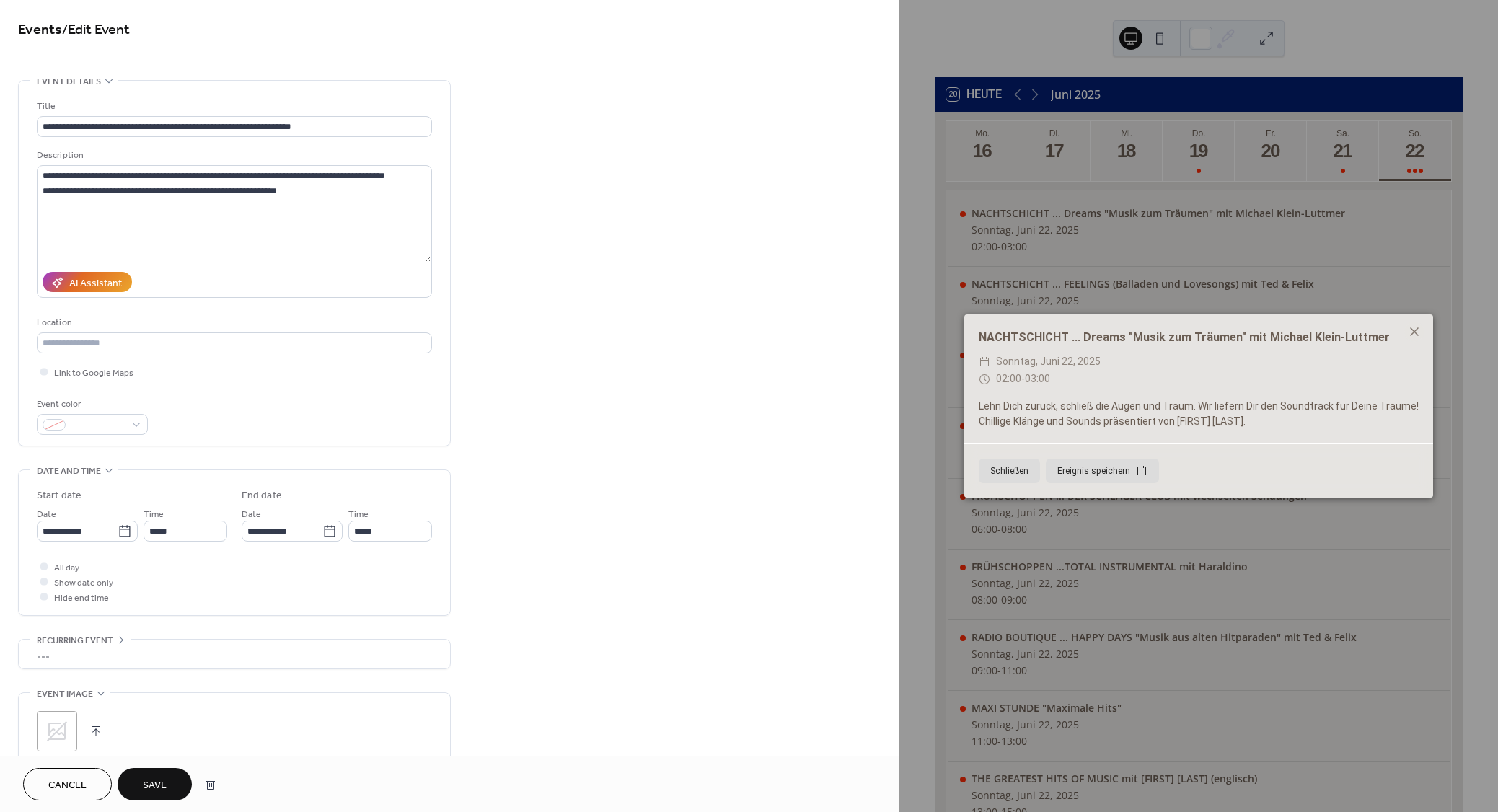 type on "**********" 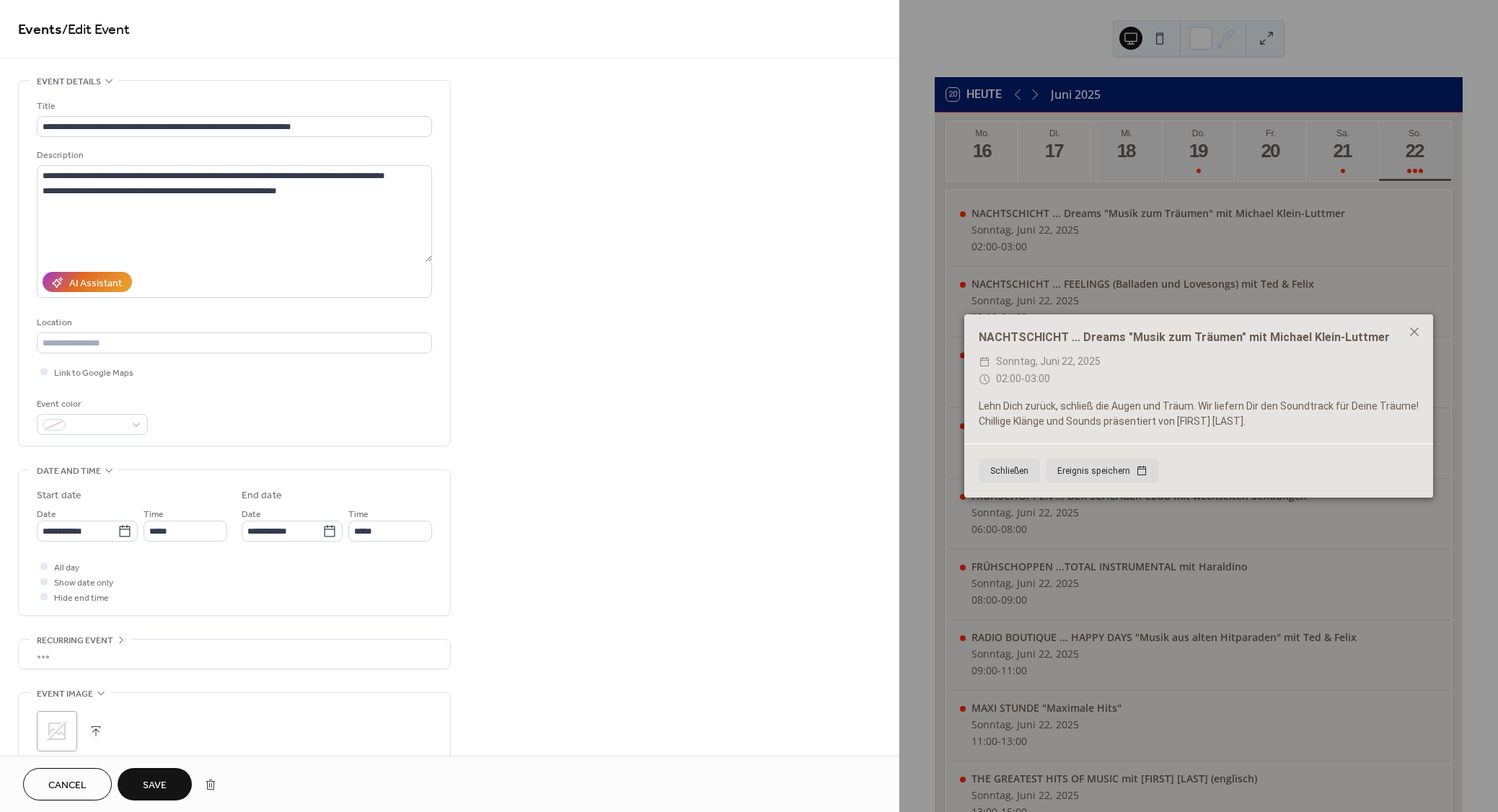 type on "**********" 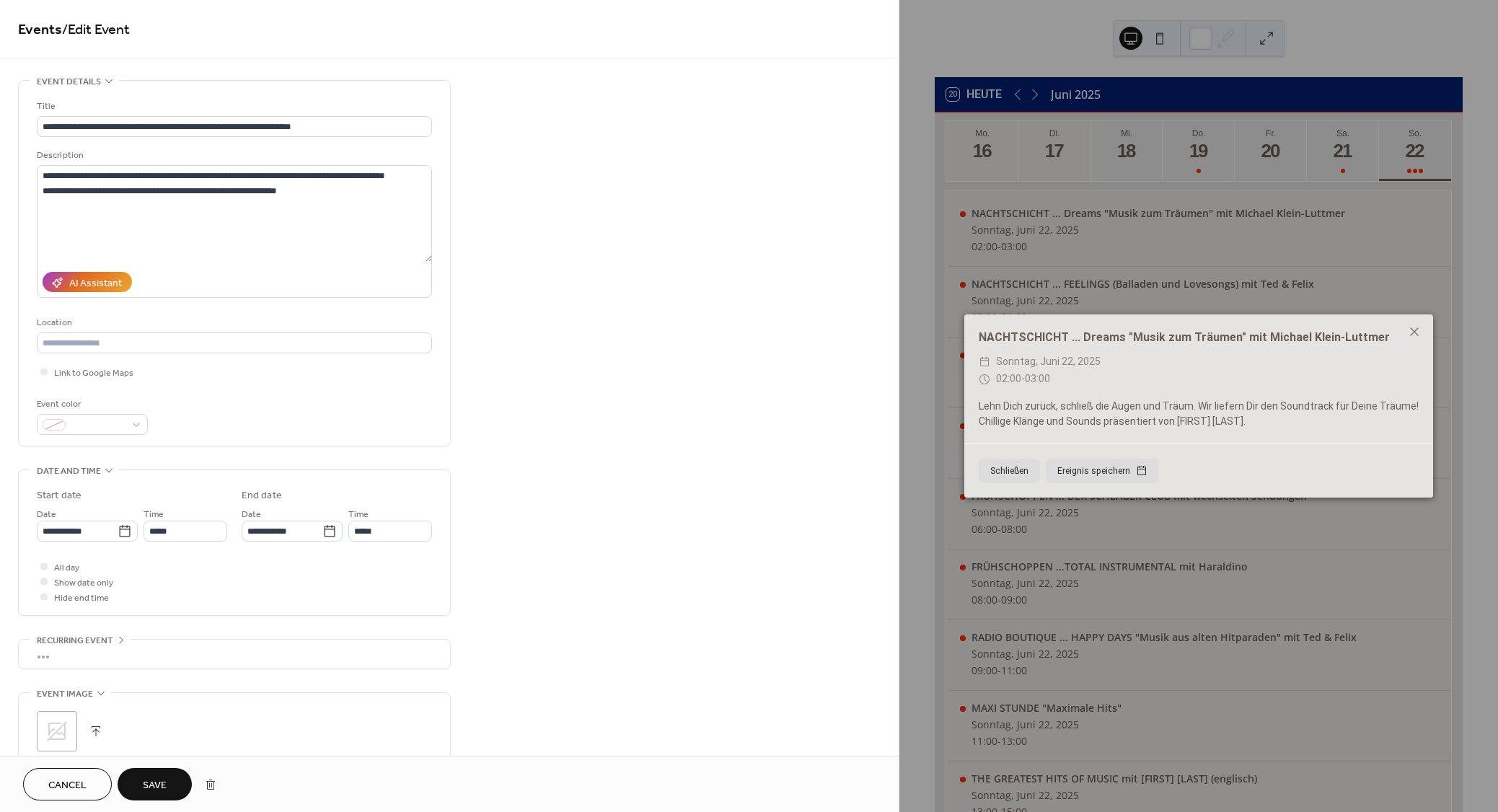 click on "Save" at bounding box center [154, 785] 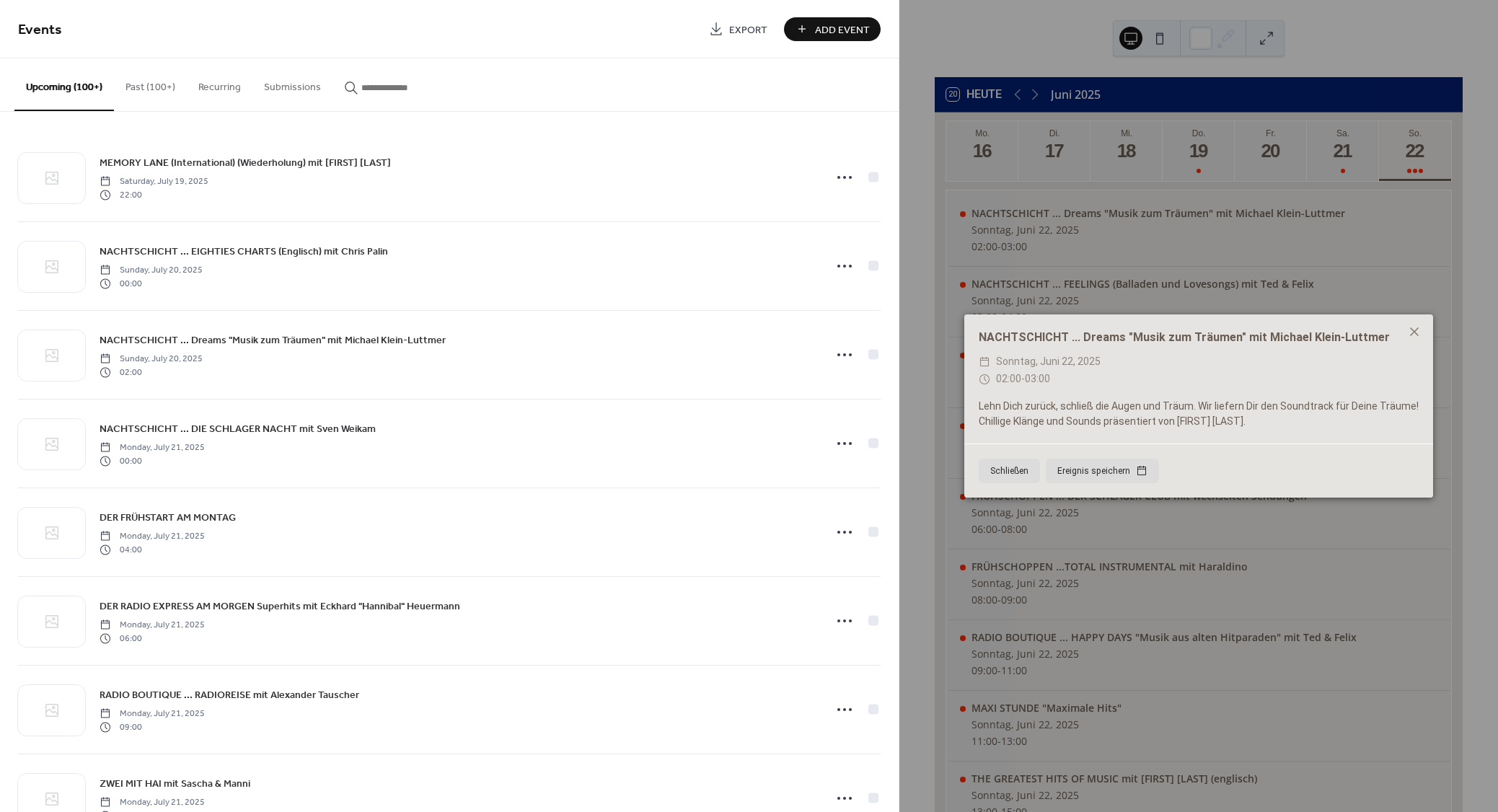 paste on "**********" 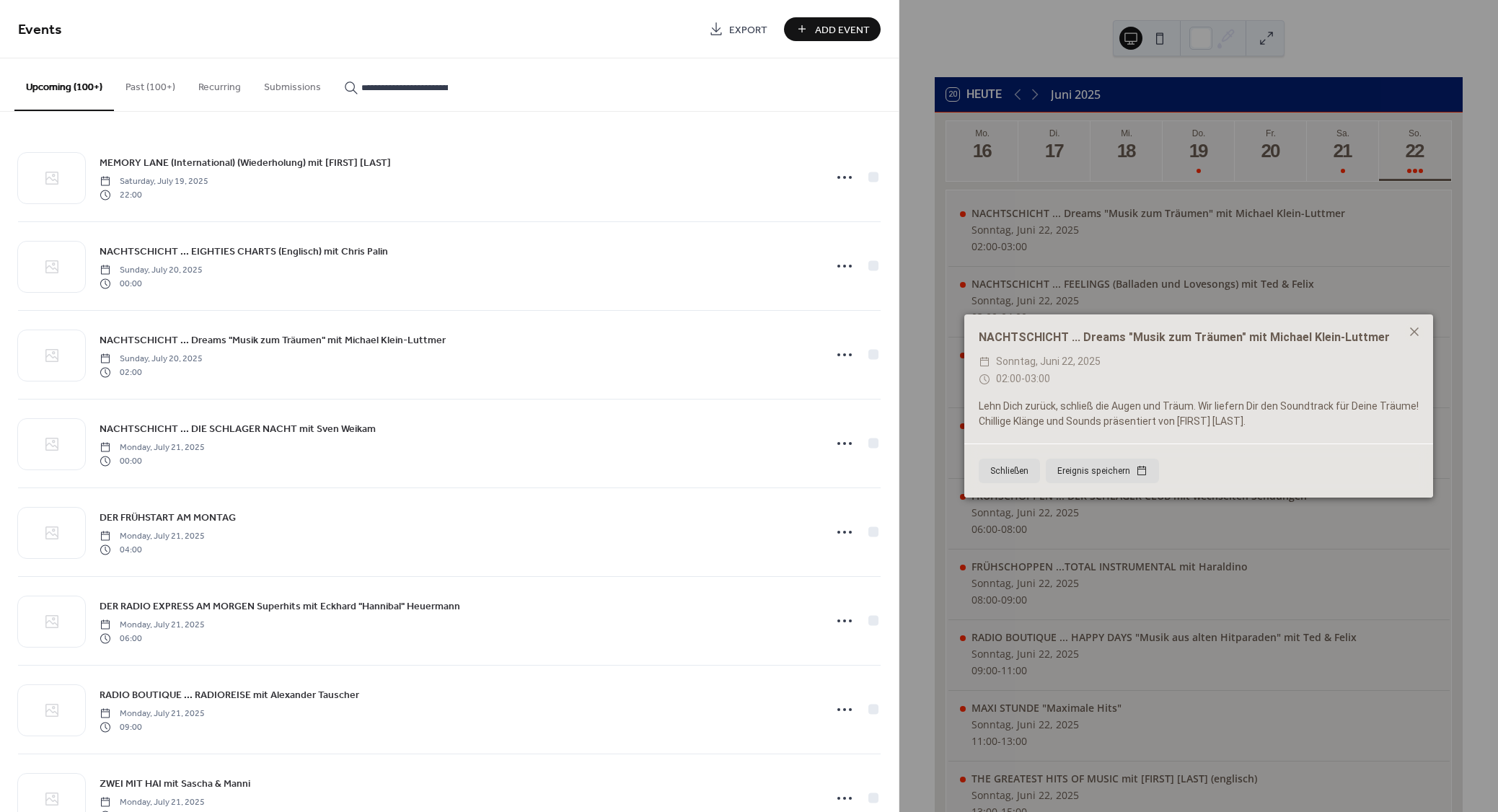 scroll, scrollTop: 0, scrollLeft: 204, axis: horizontal 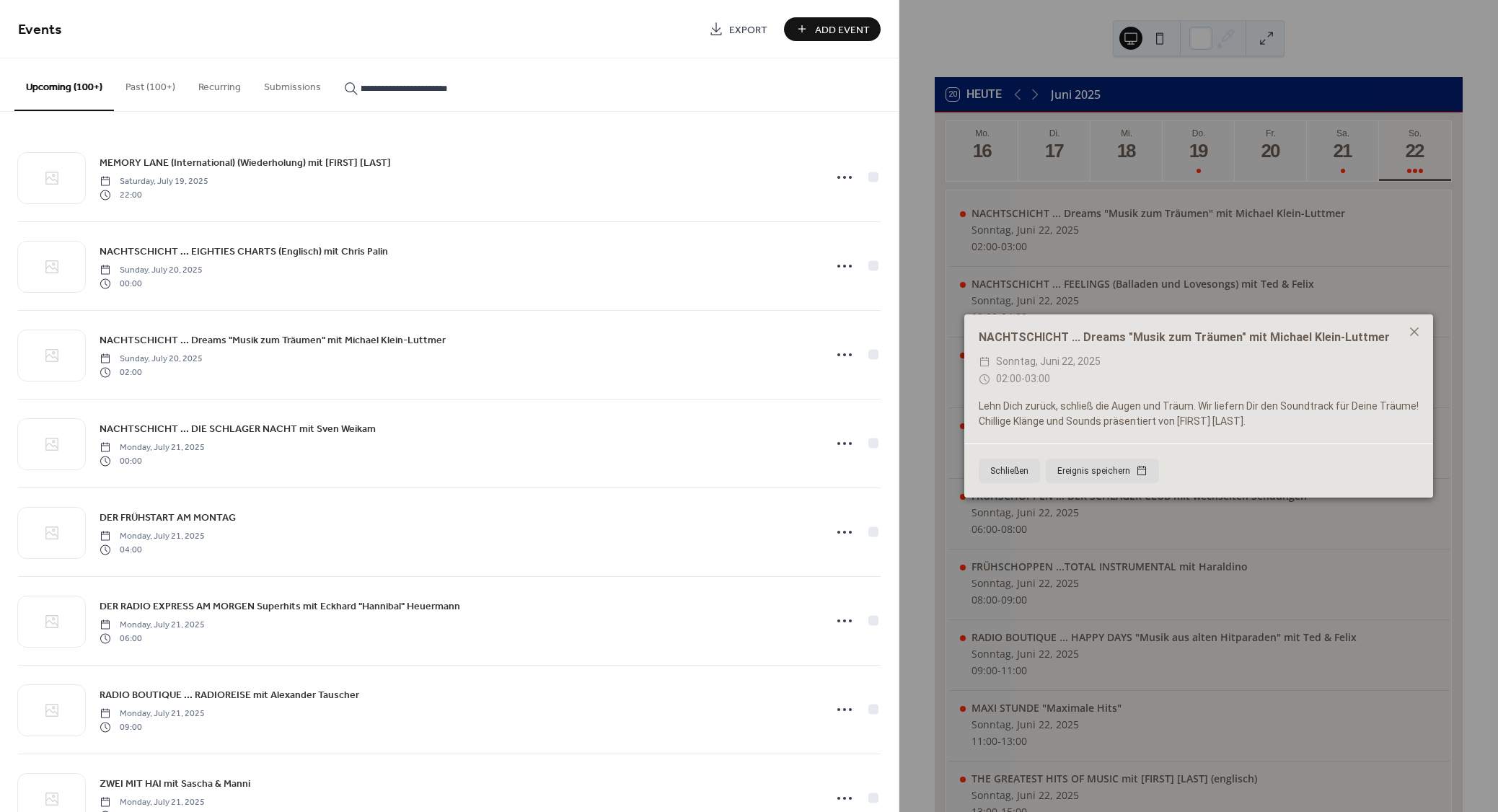 type on "**********" 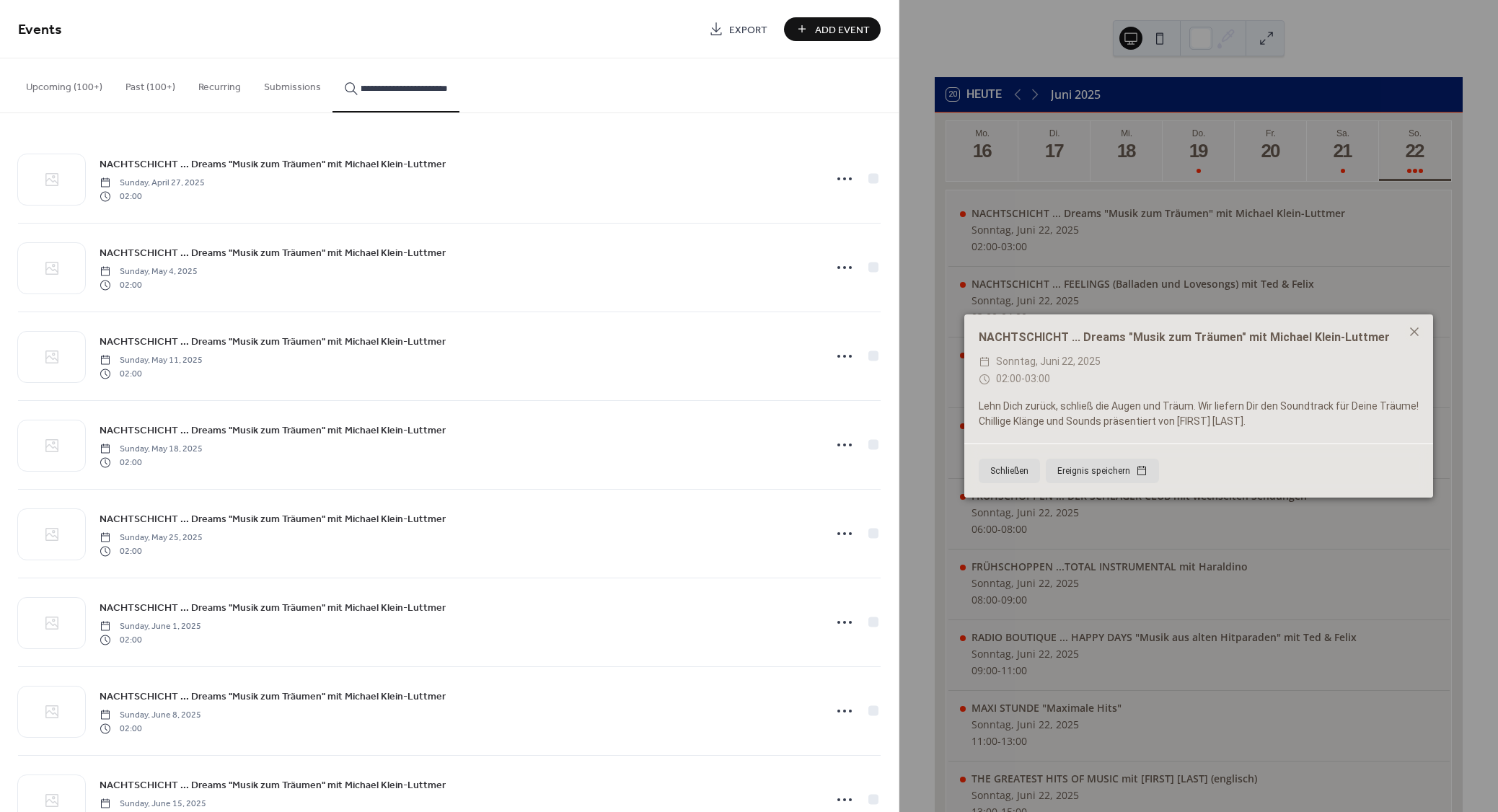 click on "NACHTSCHICHT ... Dreams "Musik zum Träumen" mit Michael Klein-Luttmer" at bounding box center (273, 164) 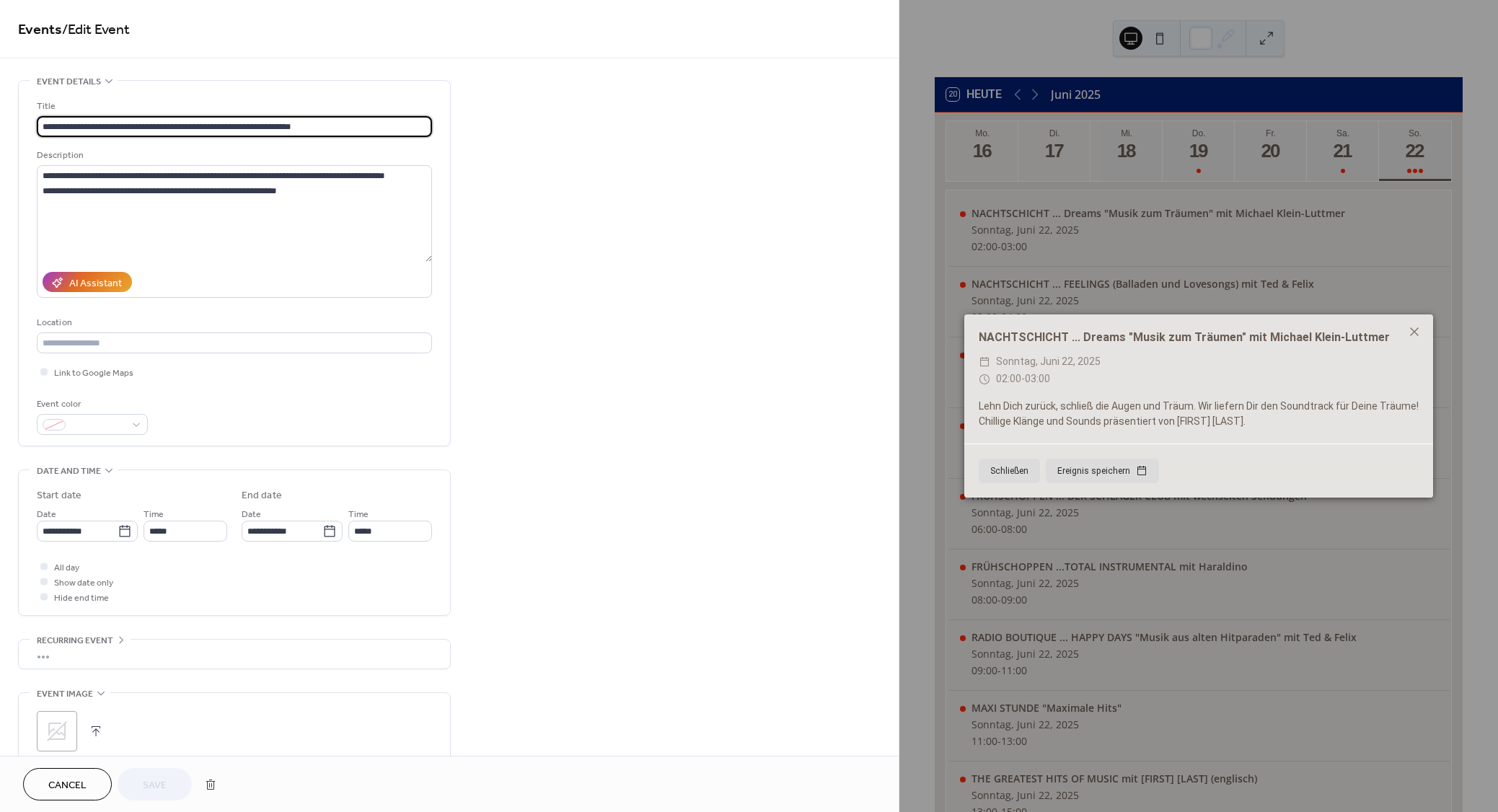 click 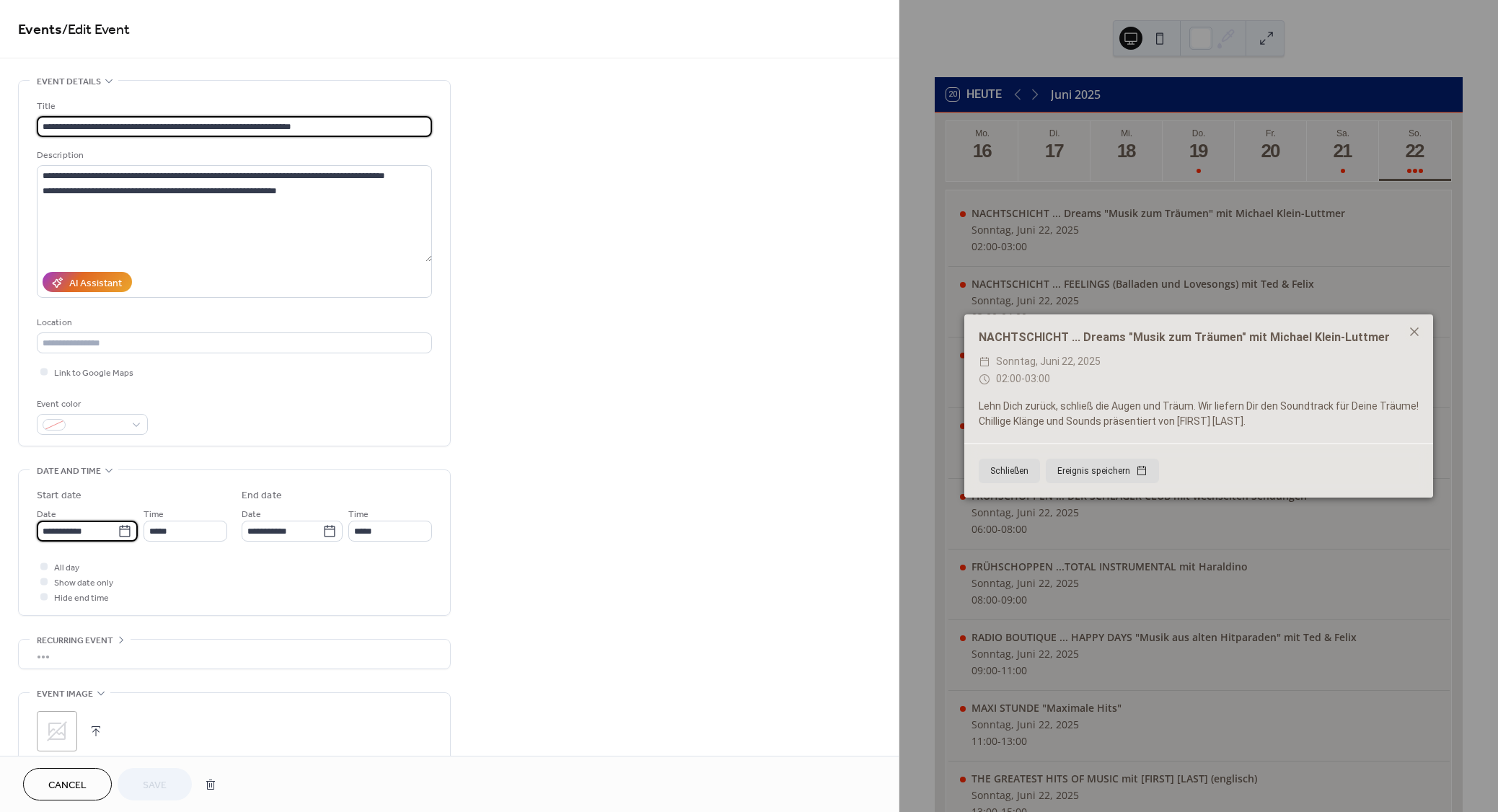 click on "**********" at bounding box center [77, 531] 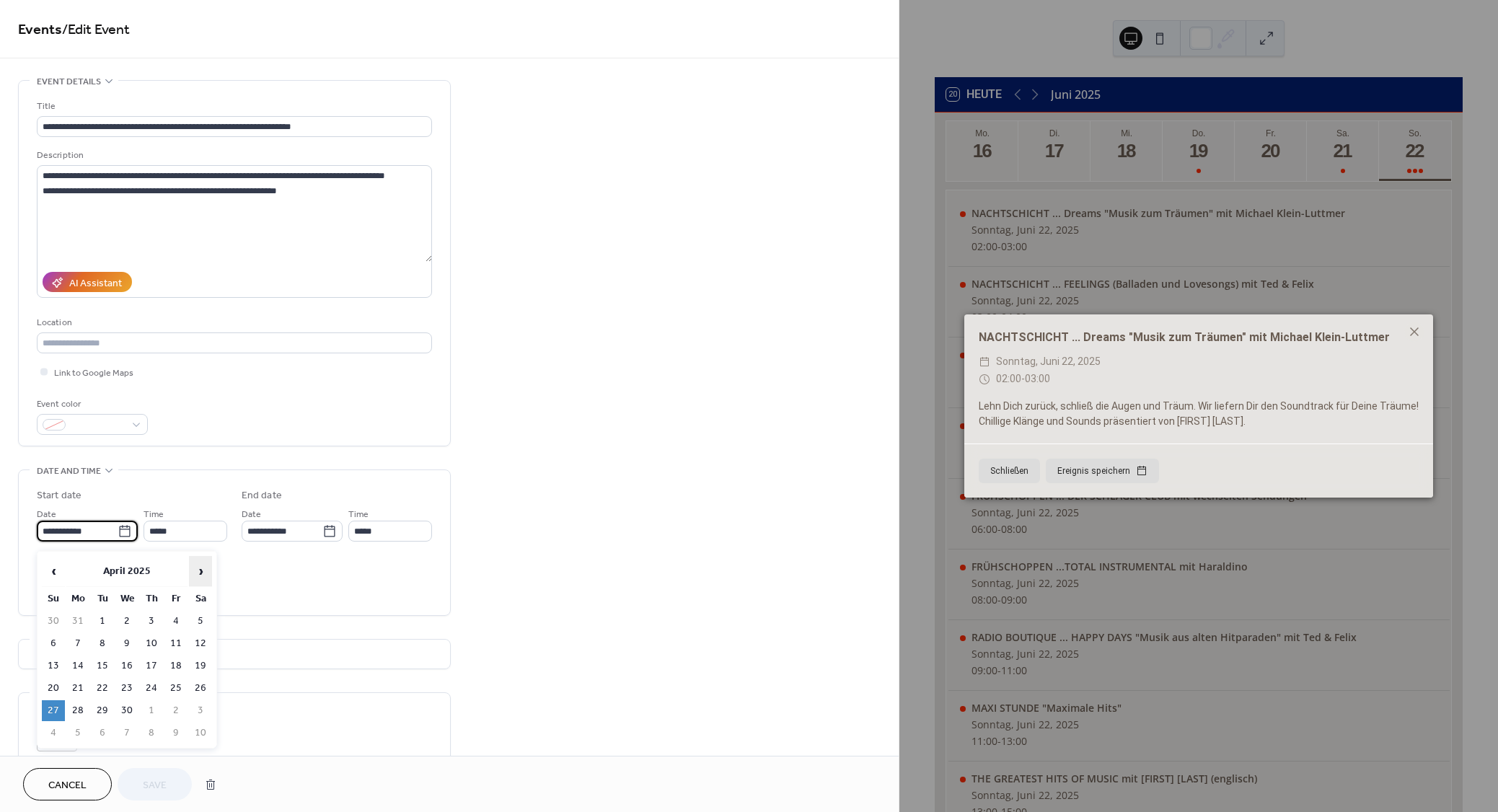 click on "›" at bounding box center (201, 571) 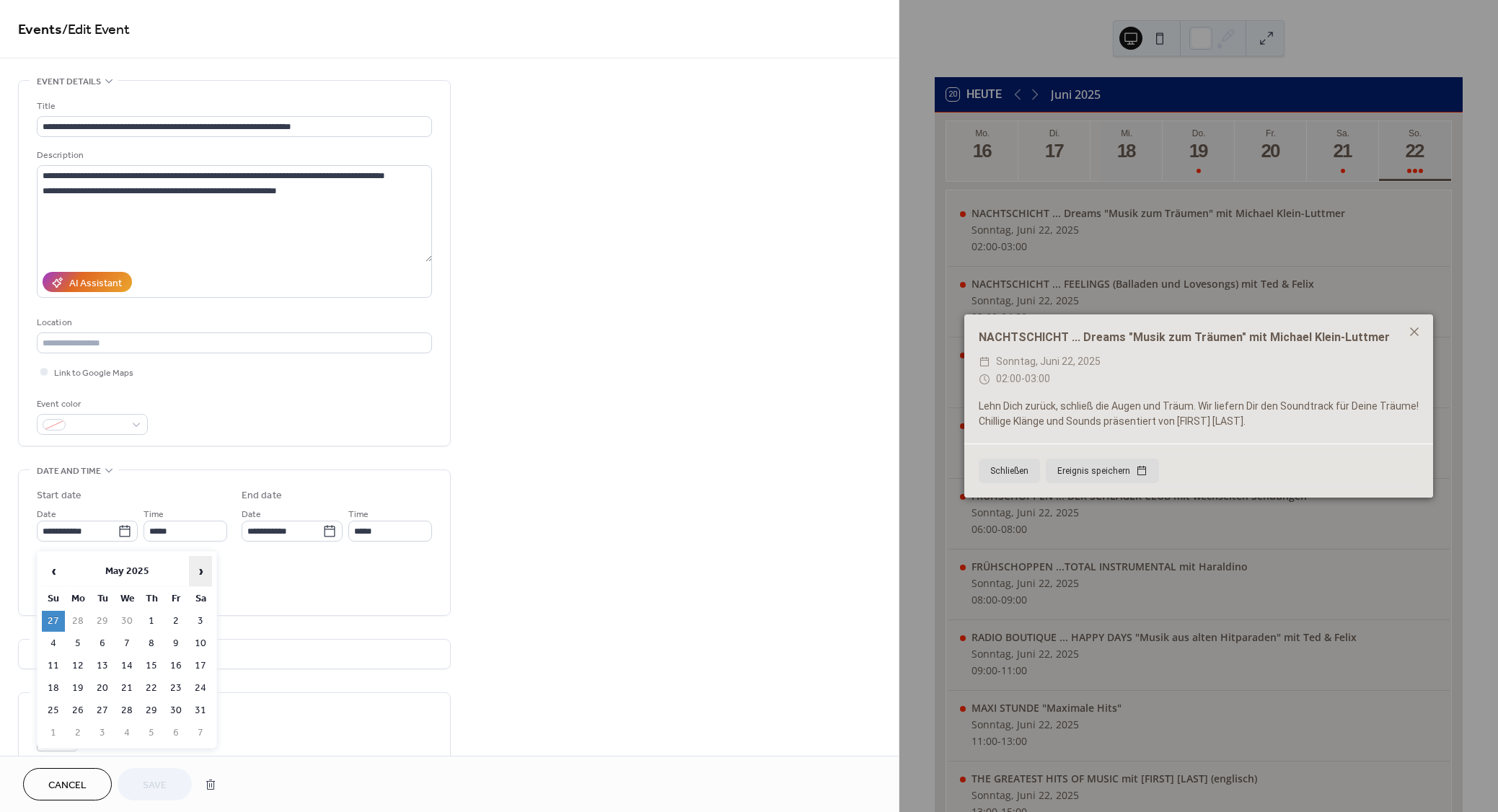 click on "›" at bounding box center (201, 571) 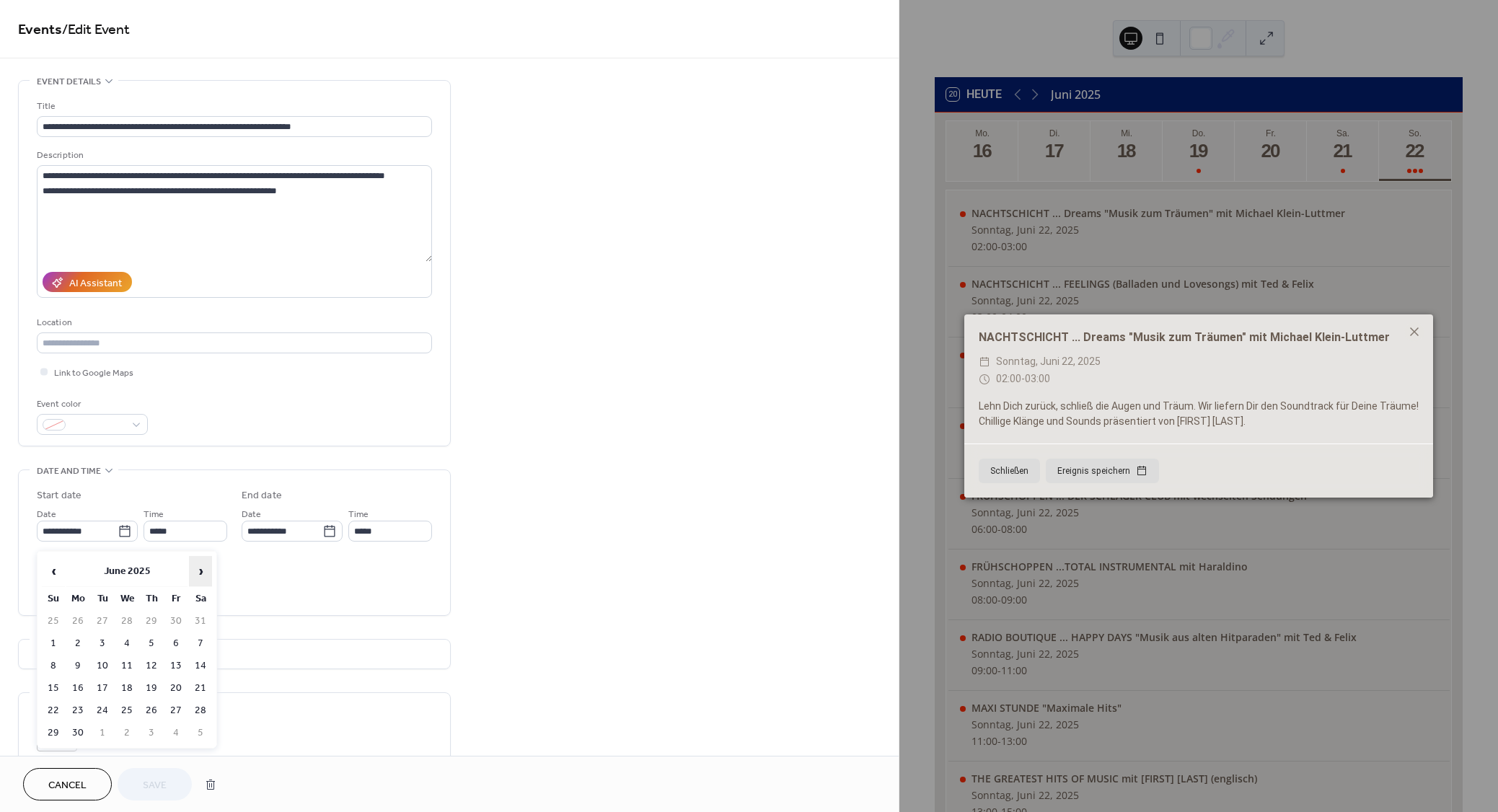 click on "›" at bounding box center [201, 571] 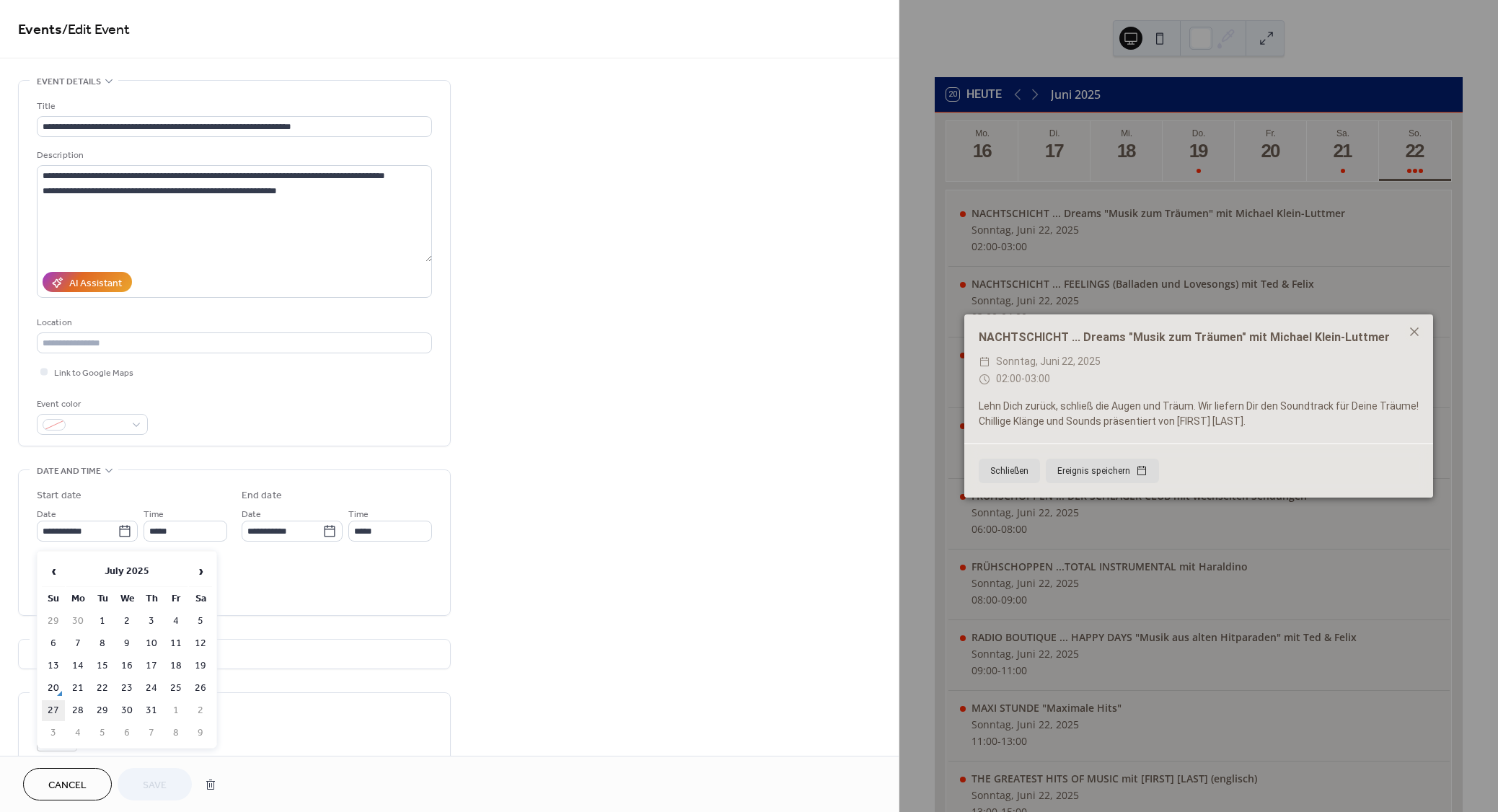 click on "27" at bounding box center [53, 710] 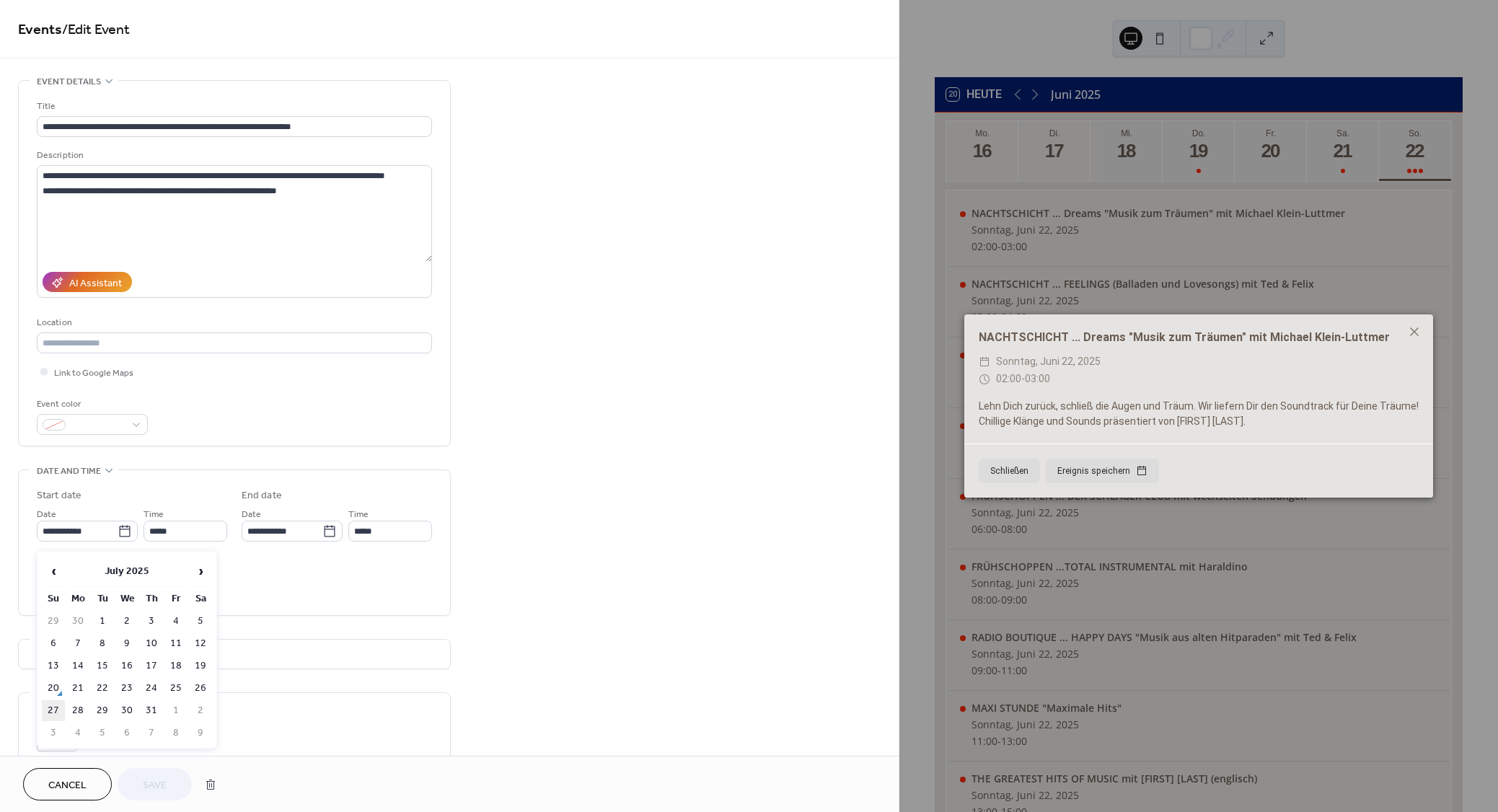 type on "**********" 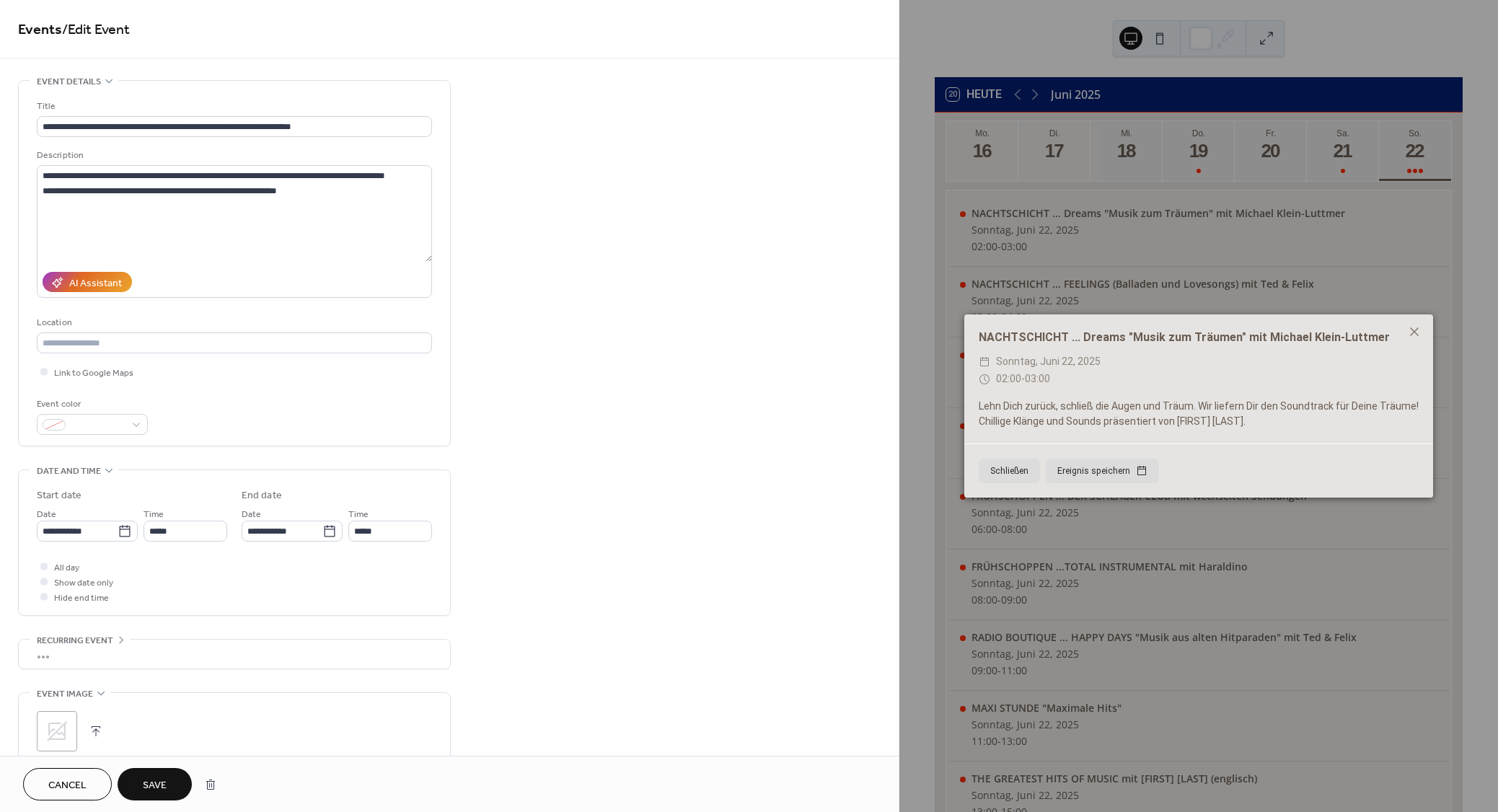 click on "Save" at bounding box center [154, 784] 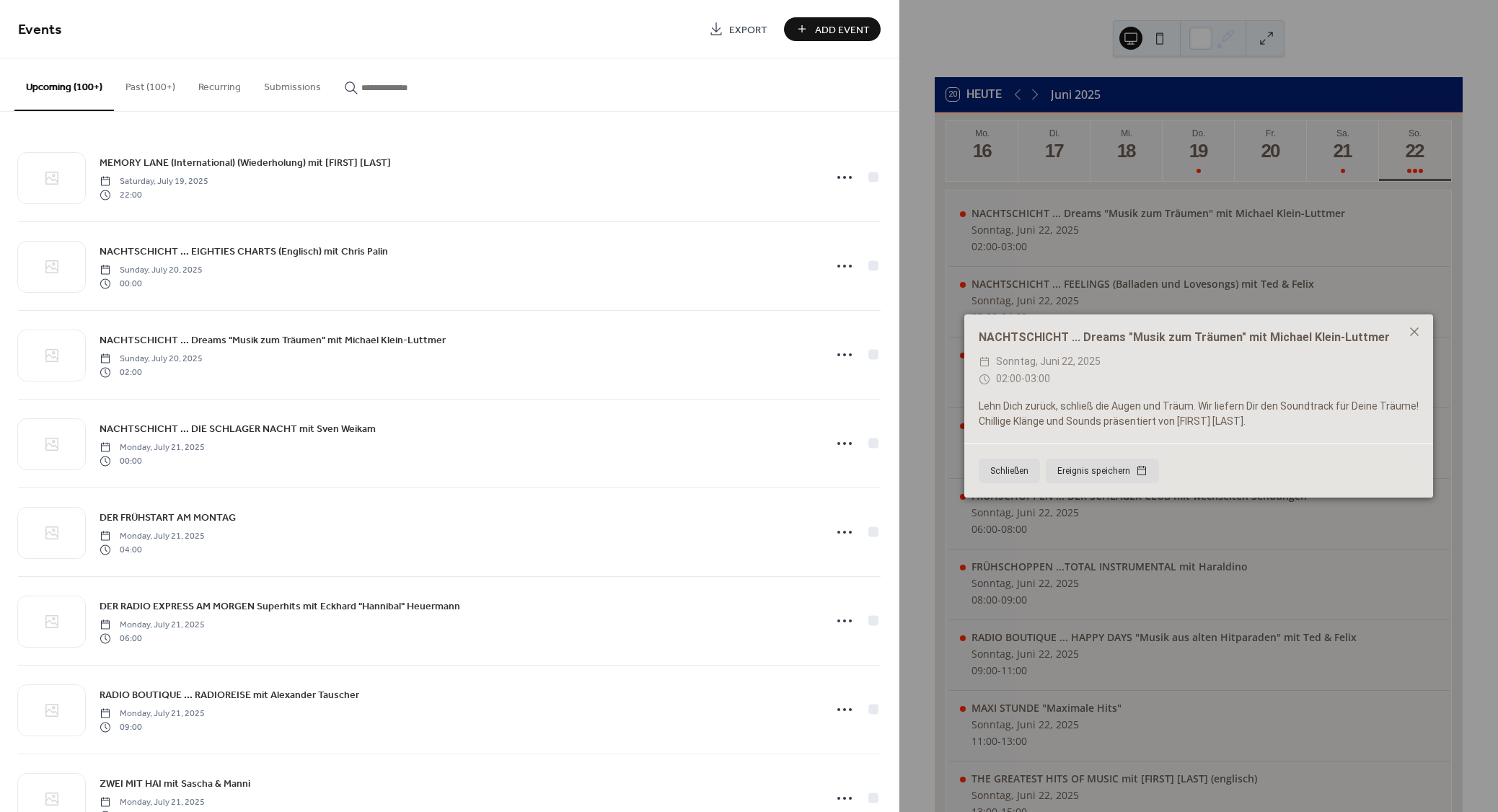 paste on "**********" 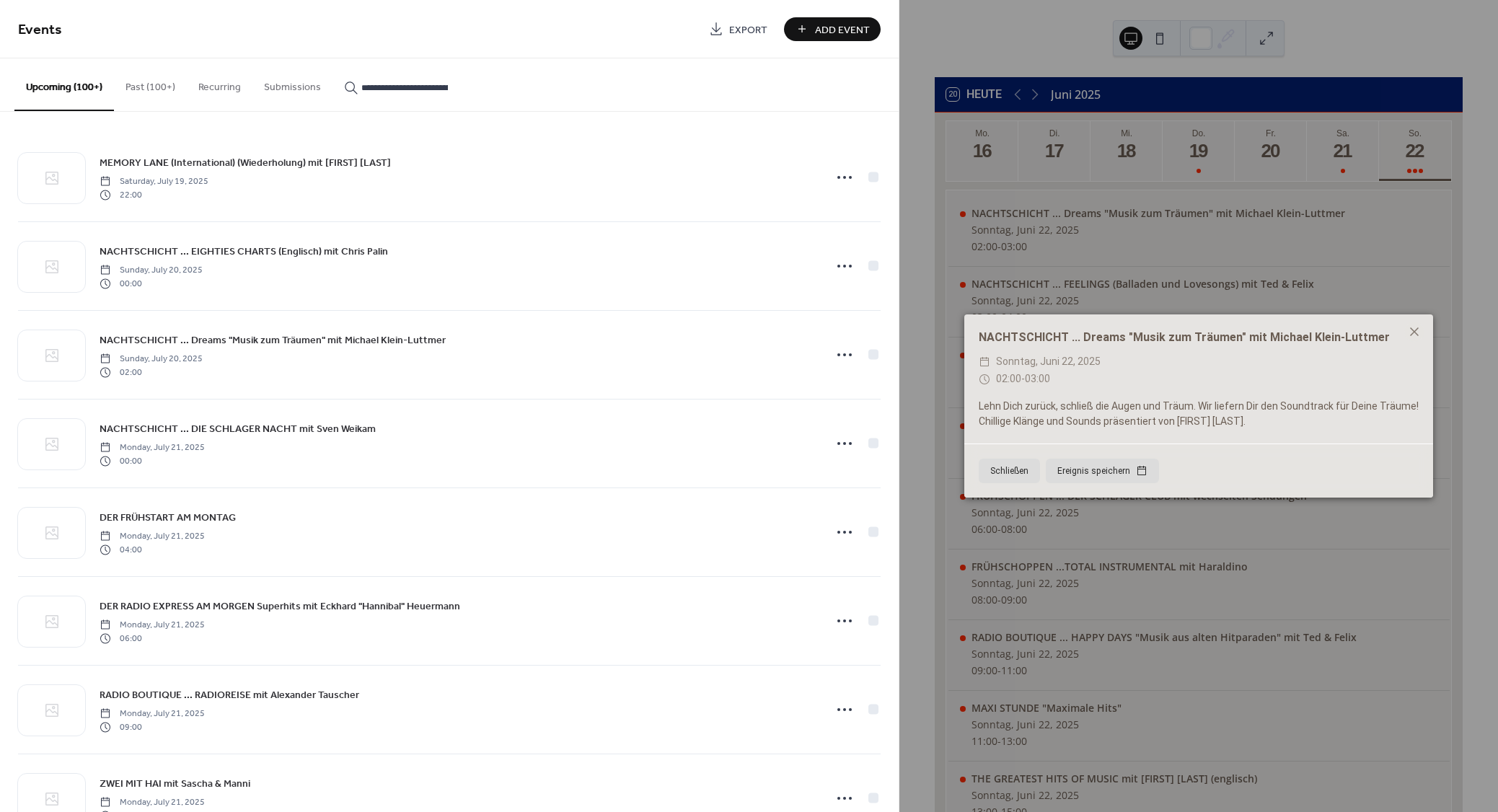 scroll, scrollTop: 0, scrollLeft: 204, axis: horizontal 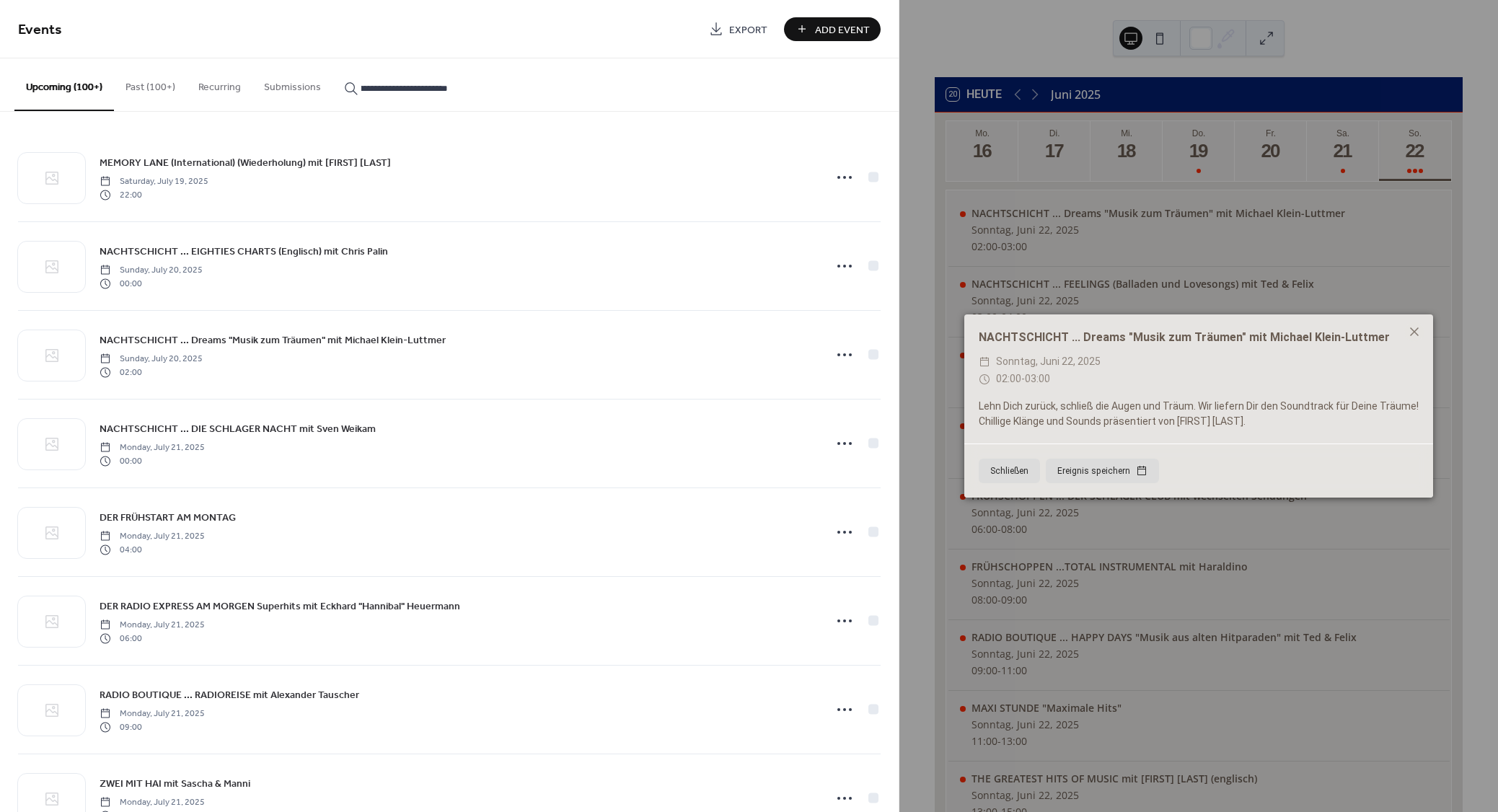 type on "**********" 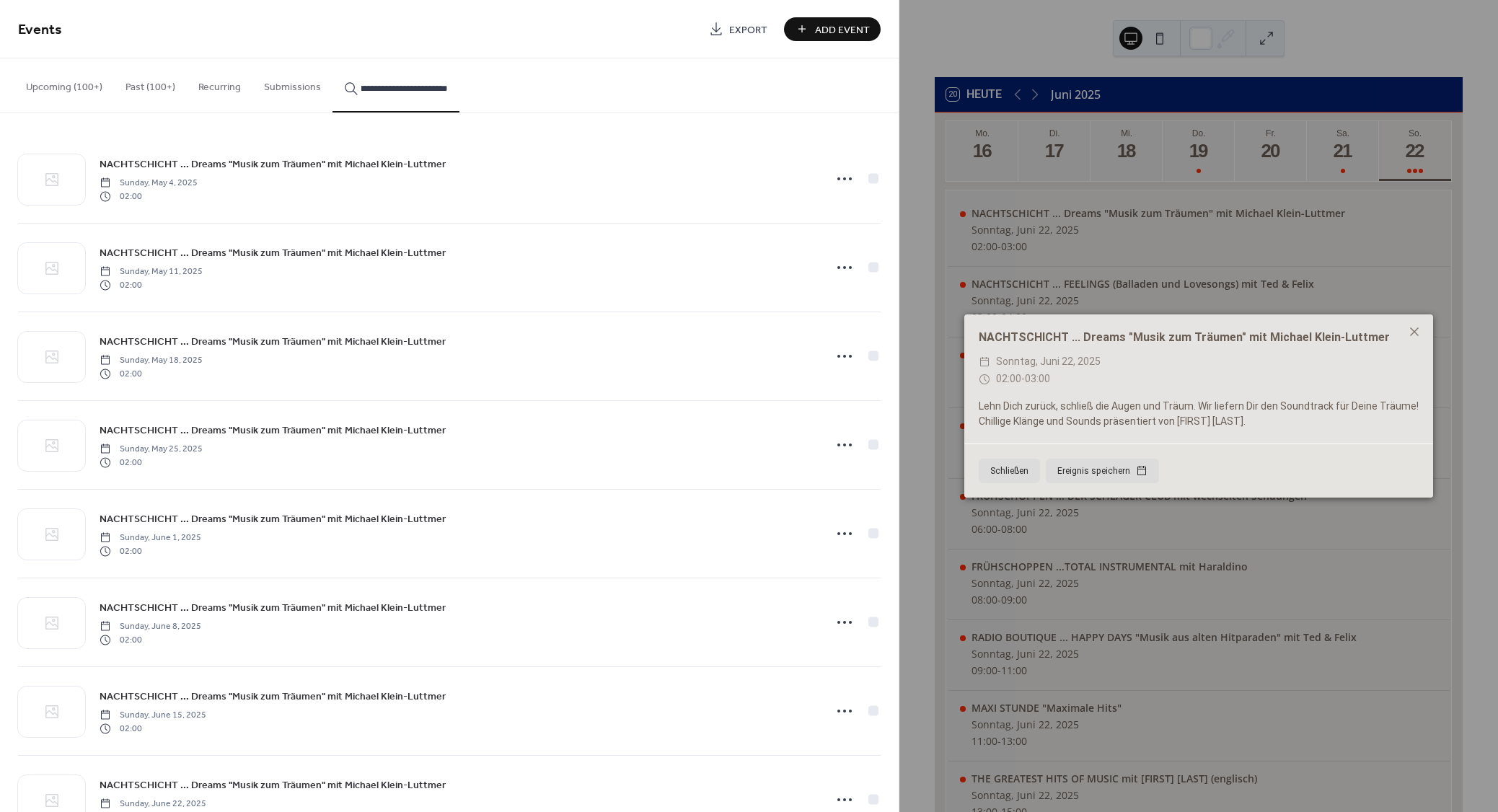 click on "NACHTSCHICHT ... Dreams "Musik zum Träumen" mit Michael Klein-Luttmer" at bounding box center (273, 164) 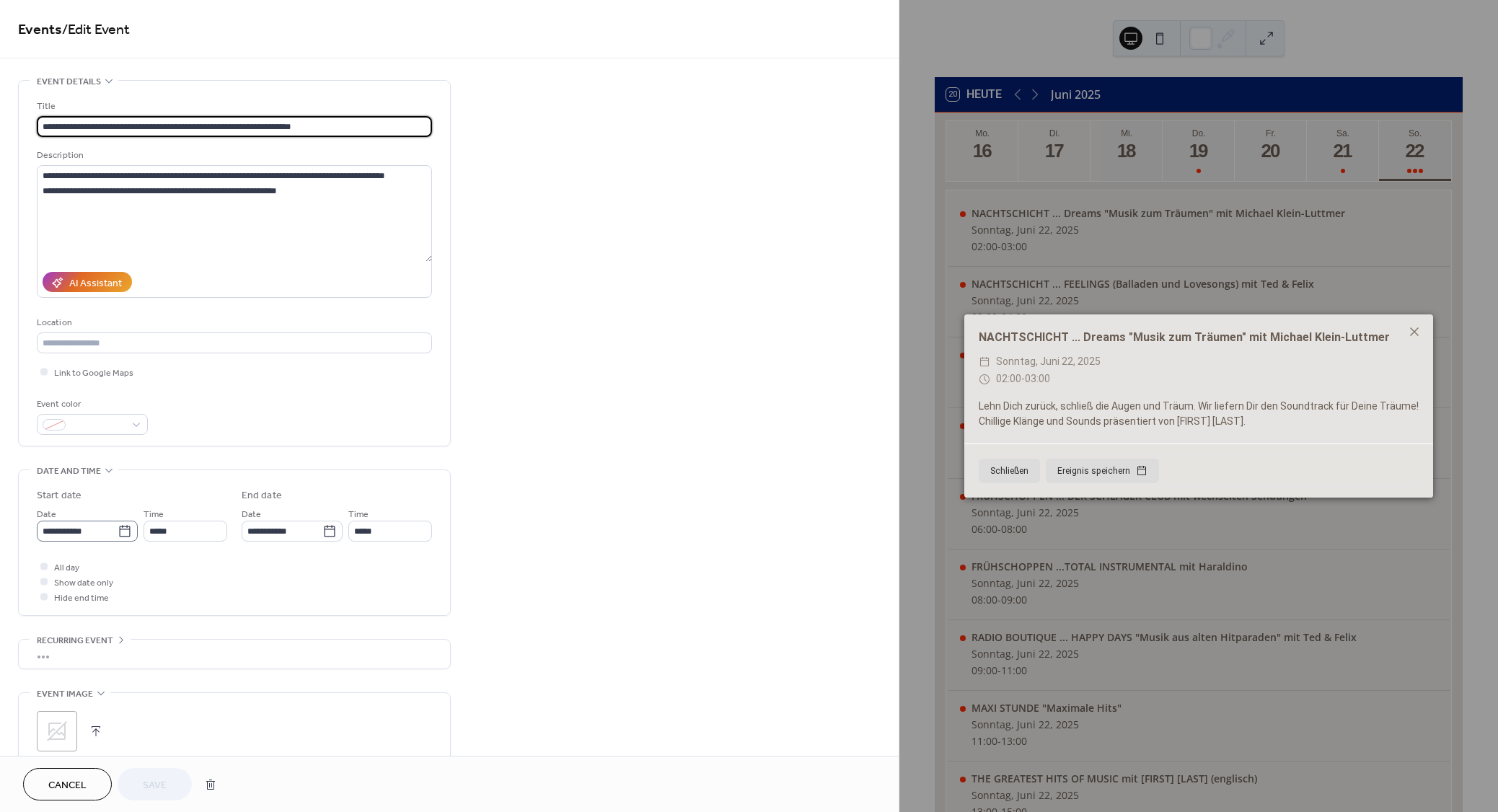 click 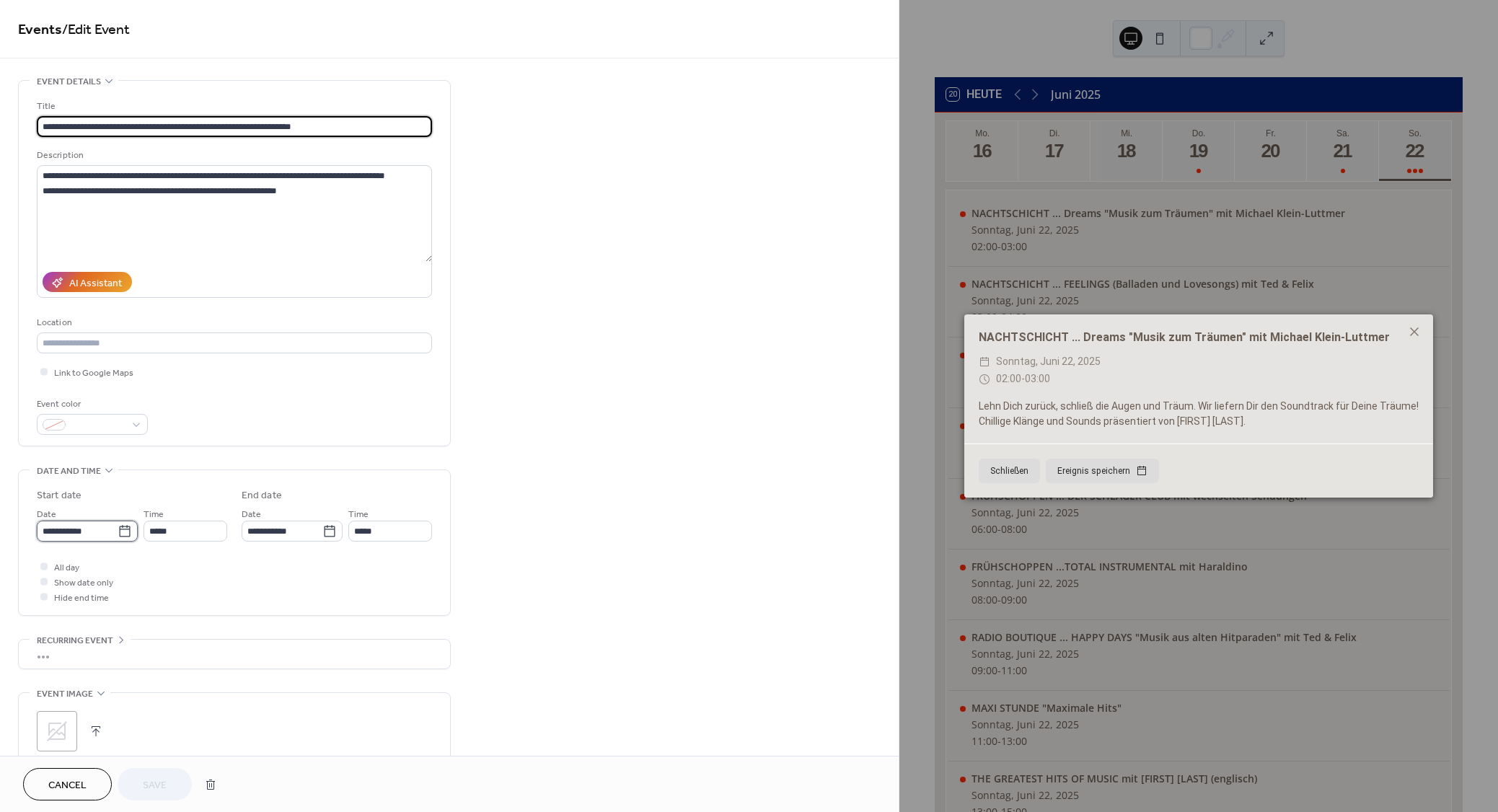 click on "**********" at bounding box center (77, 531) 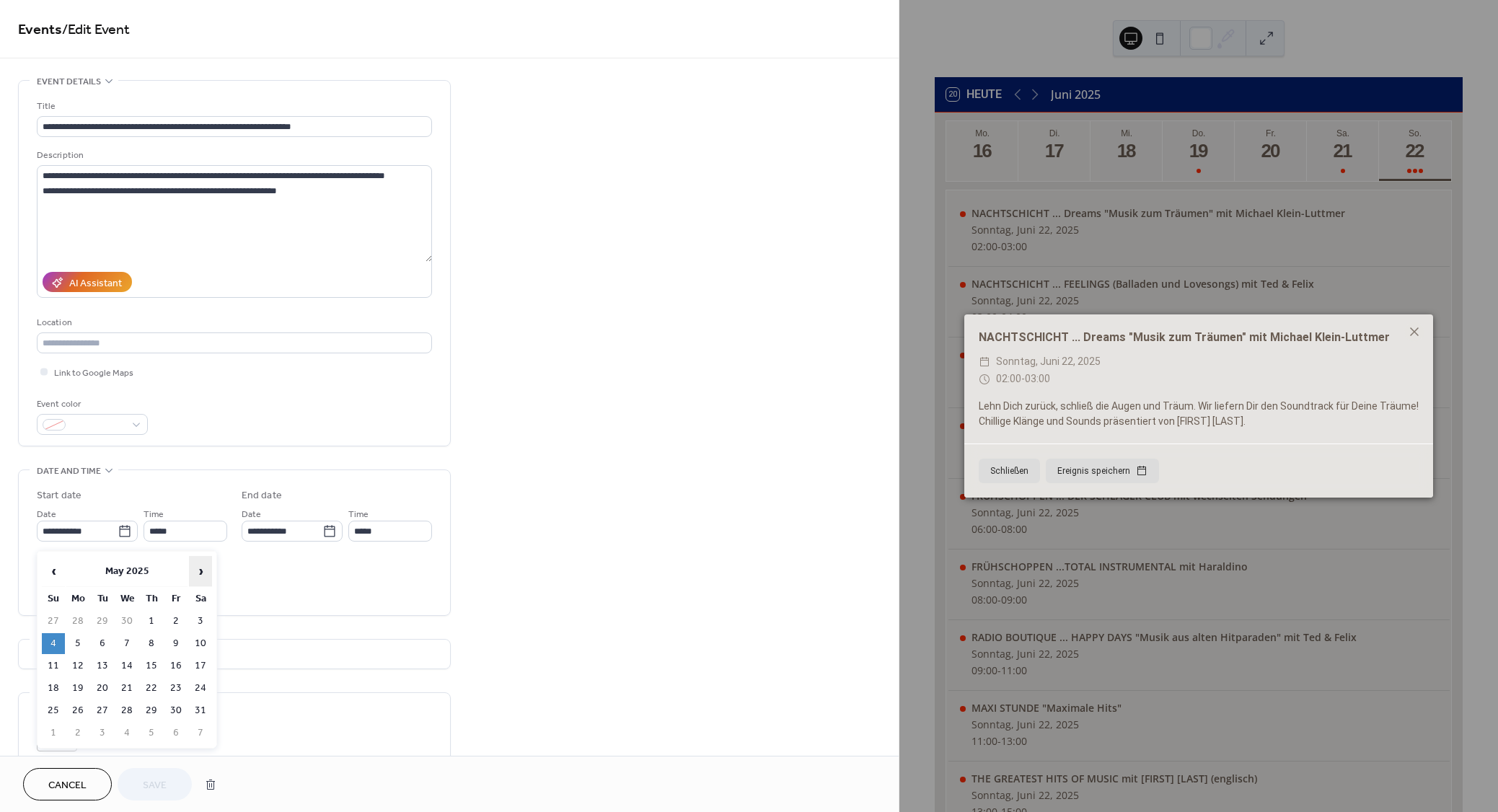 click on "›" at bounding box center [201, 571] 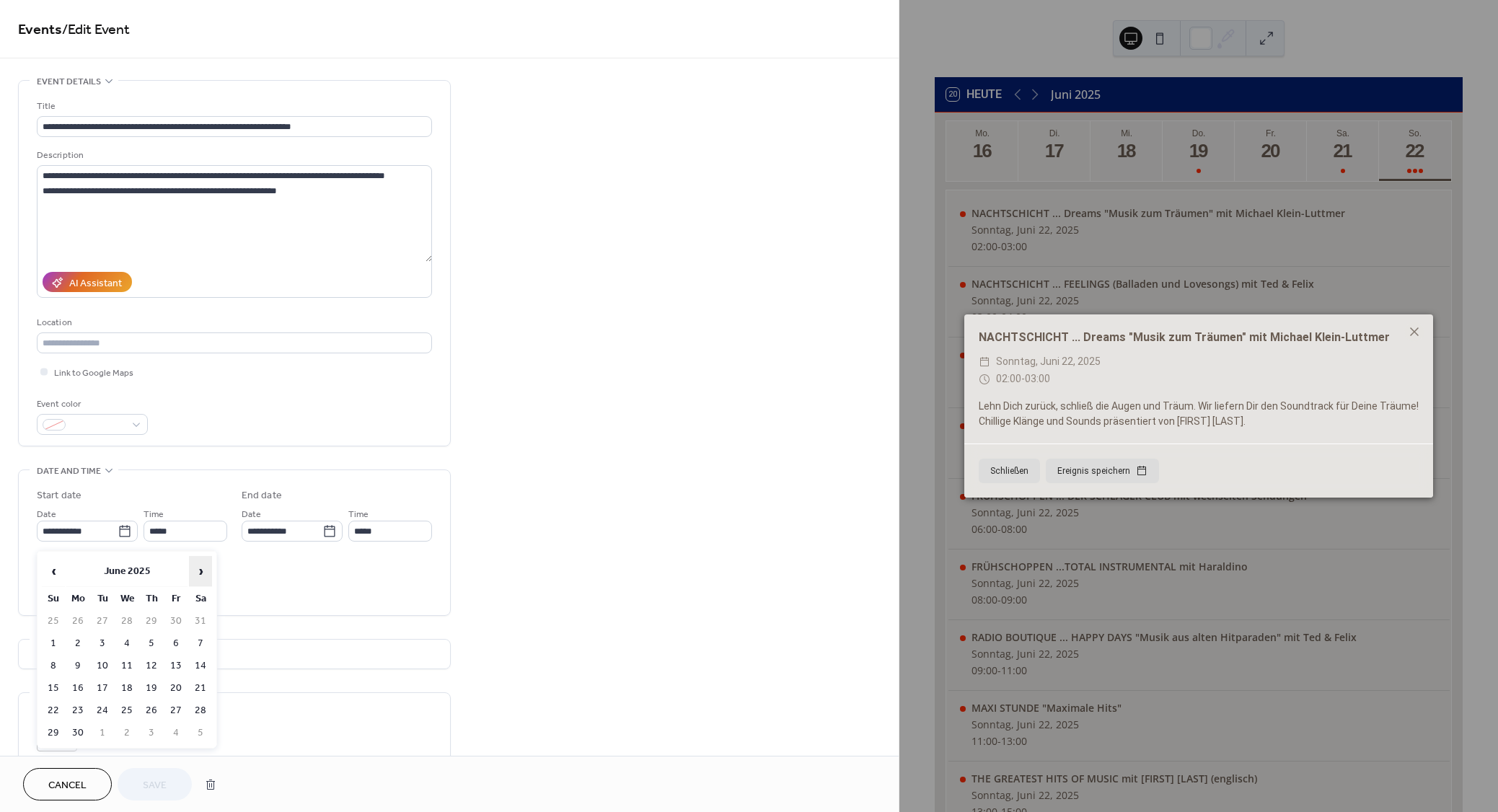 click on "›" at bounding box center (201, 571) 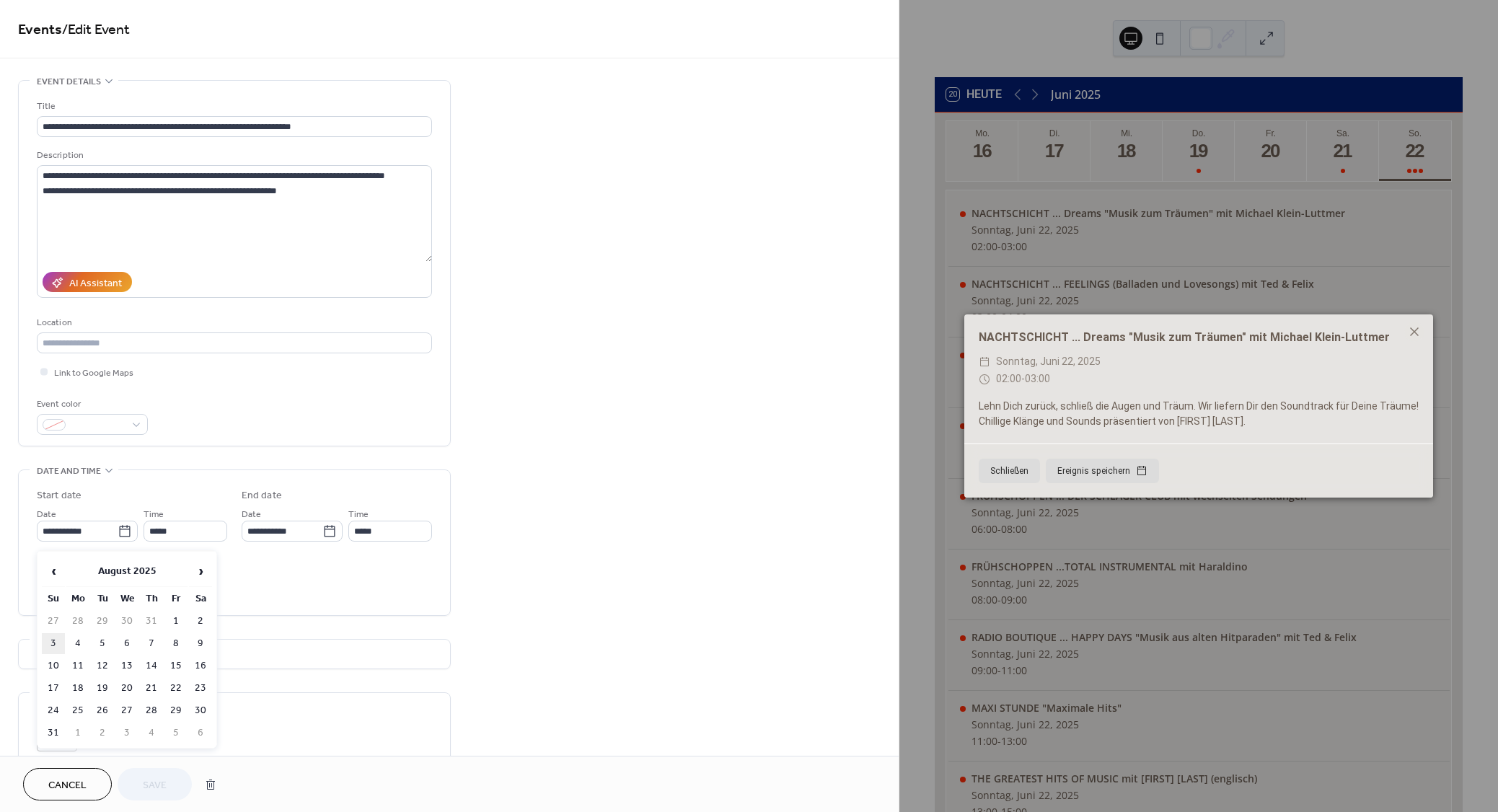 click on "3" at bounding box center (53, 643) 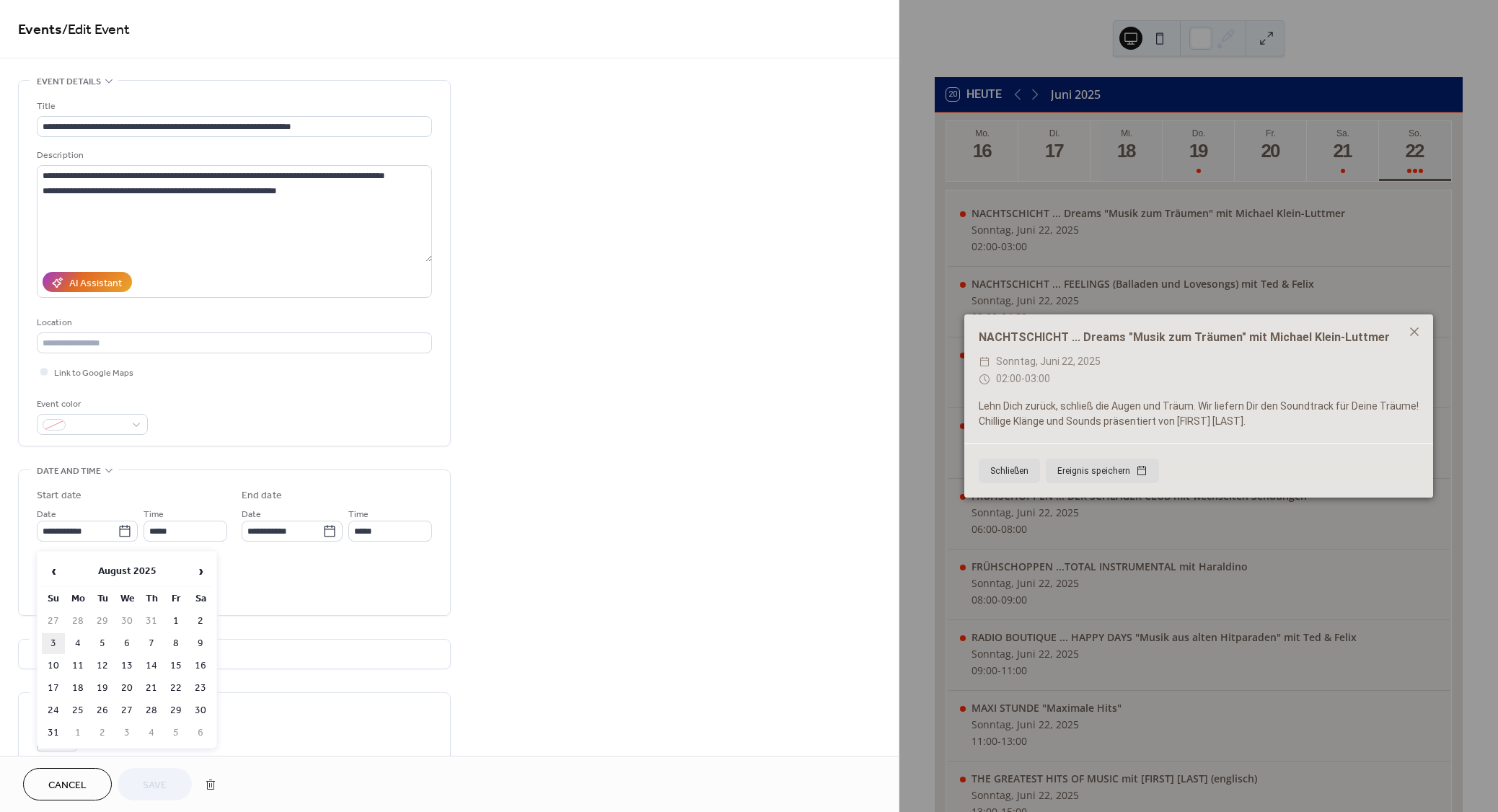 type on "**********" 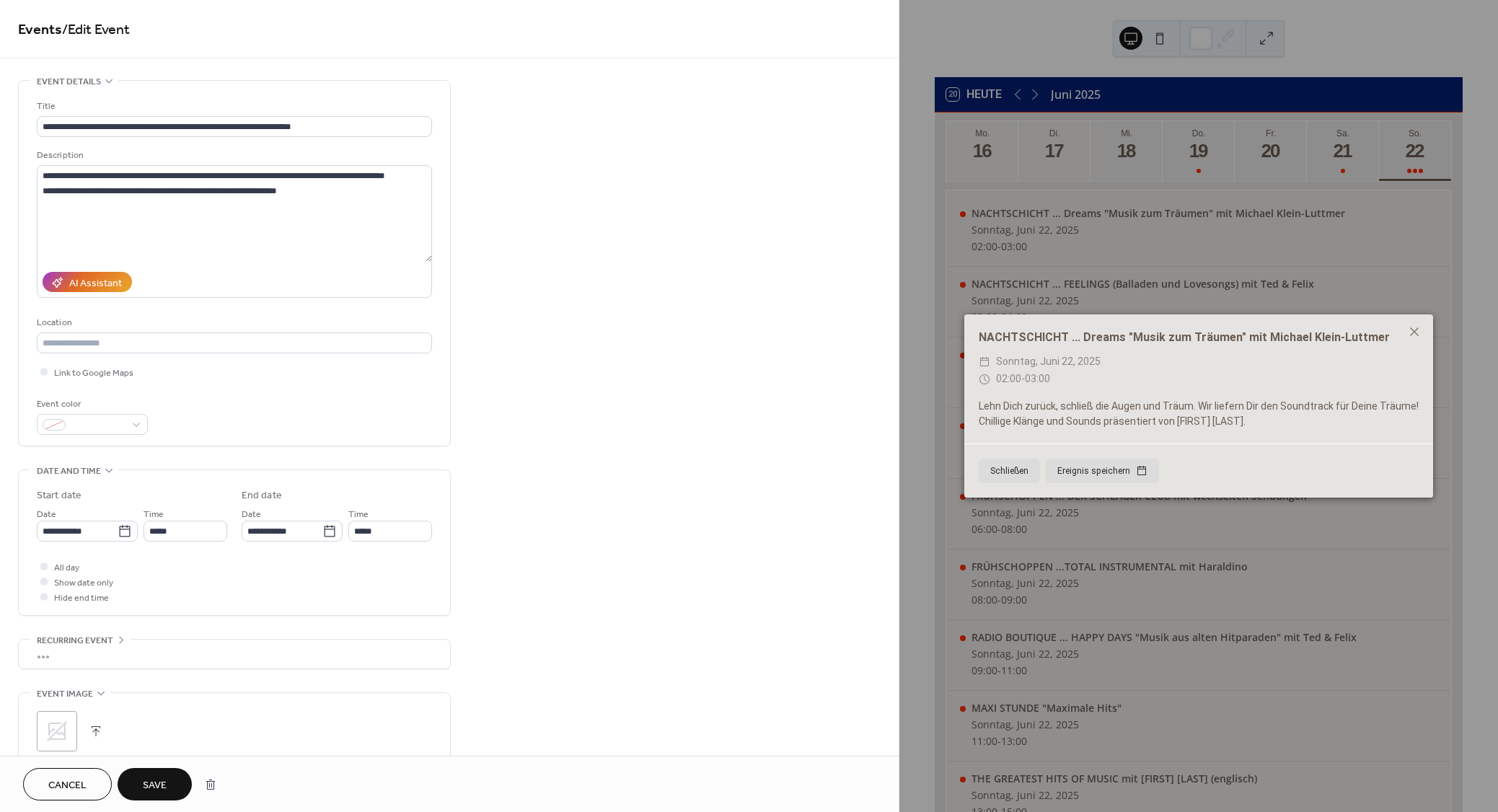 click on "Save" at bounding box center [154, 785] 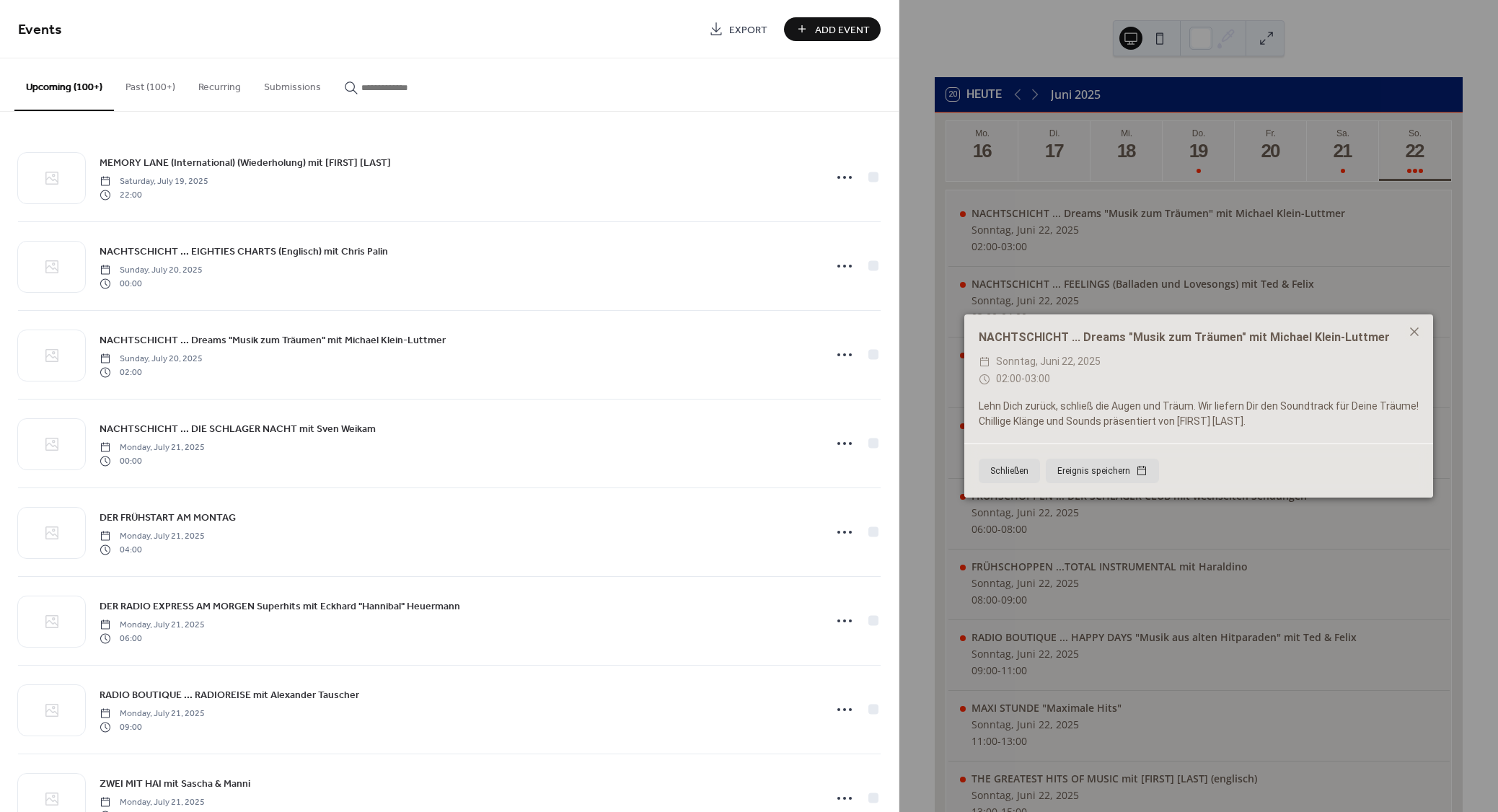 paste on "**********" 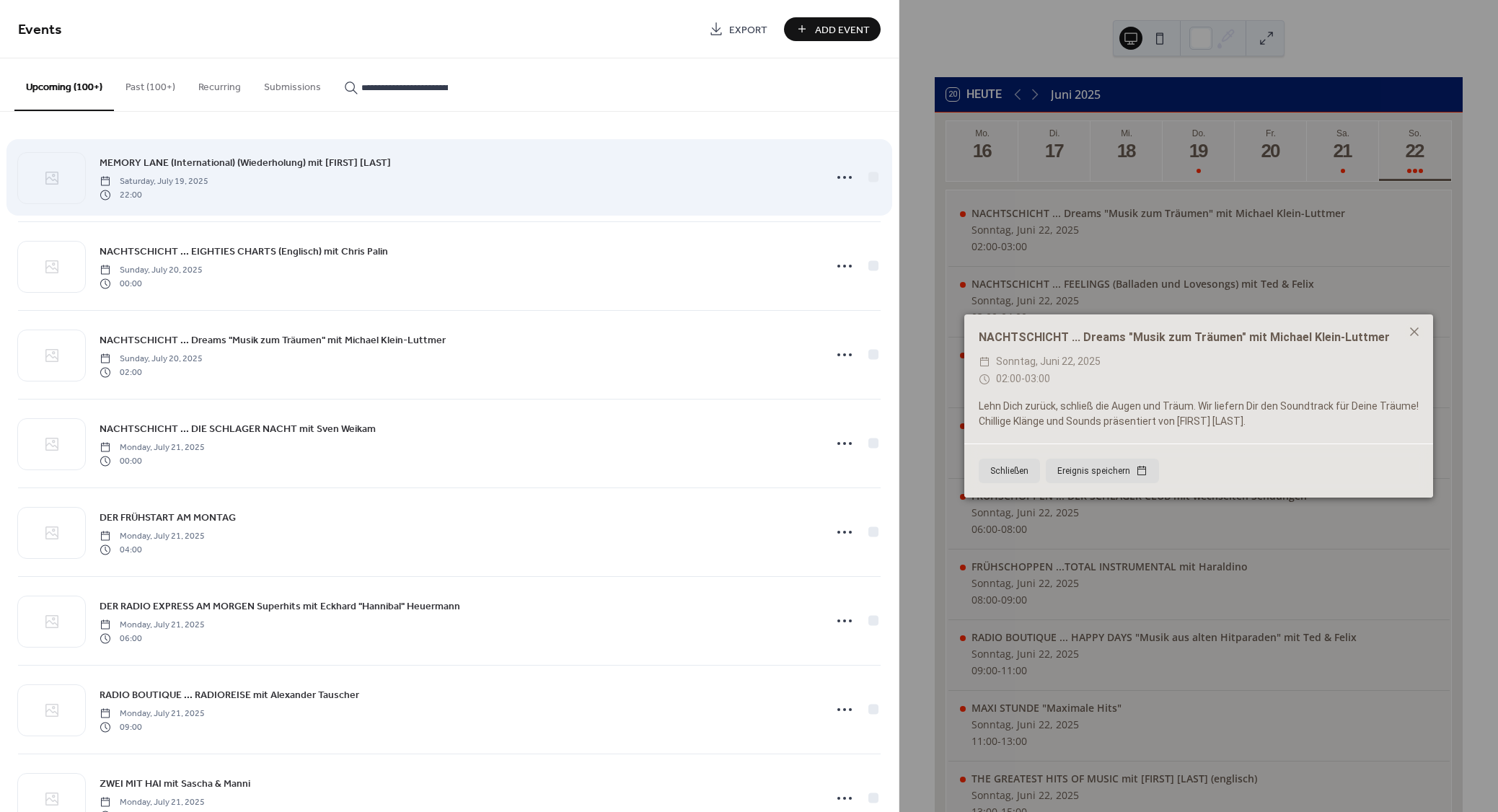 scroll, scrollTop: 0, scrollLeft: 204, axis: horizontal 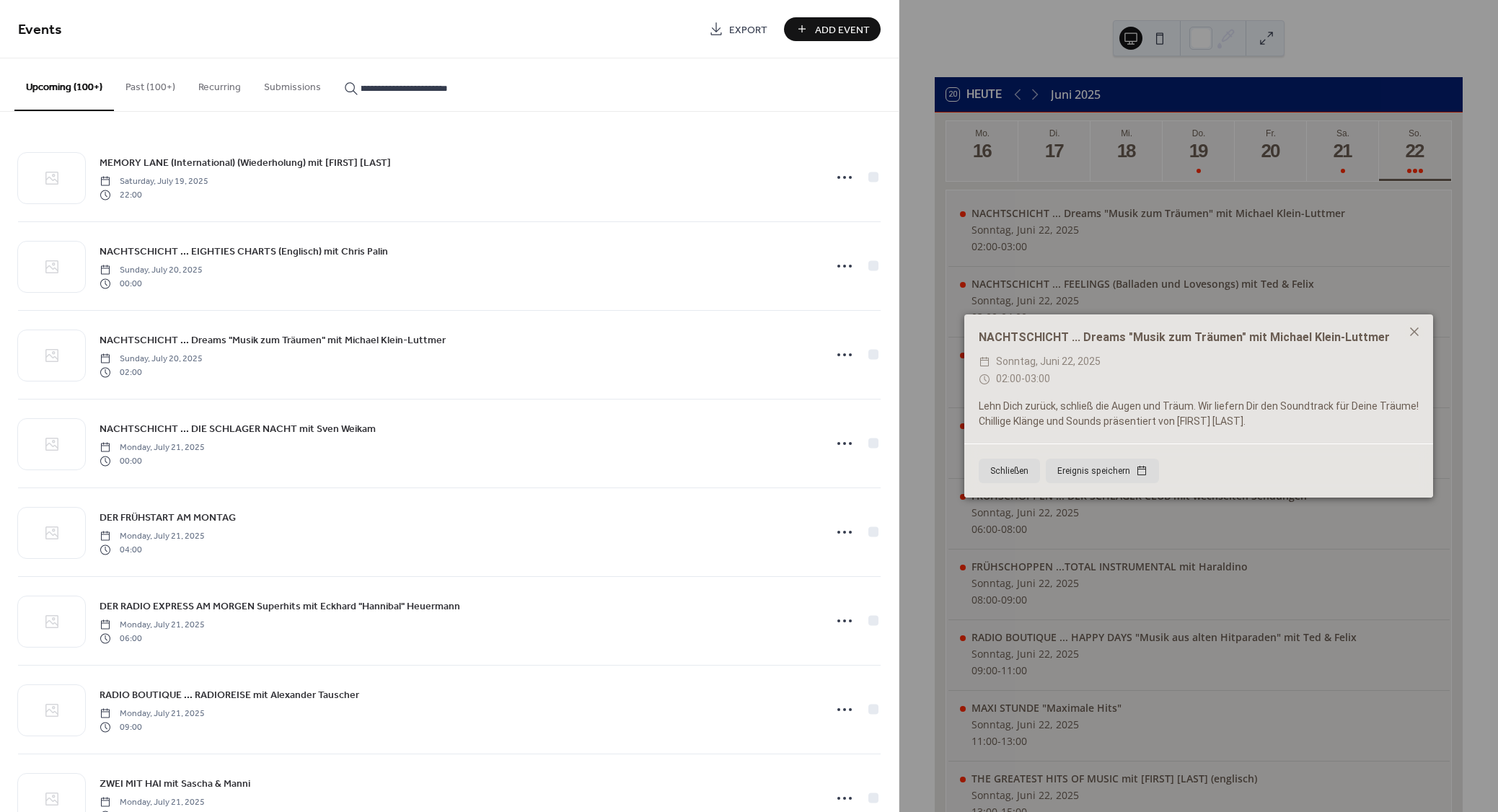 type on "**********" 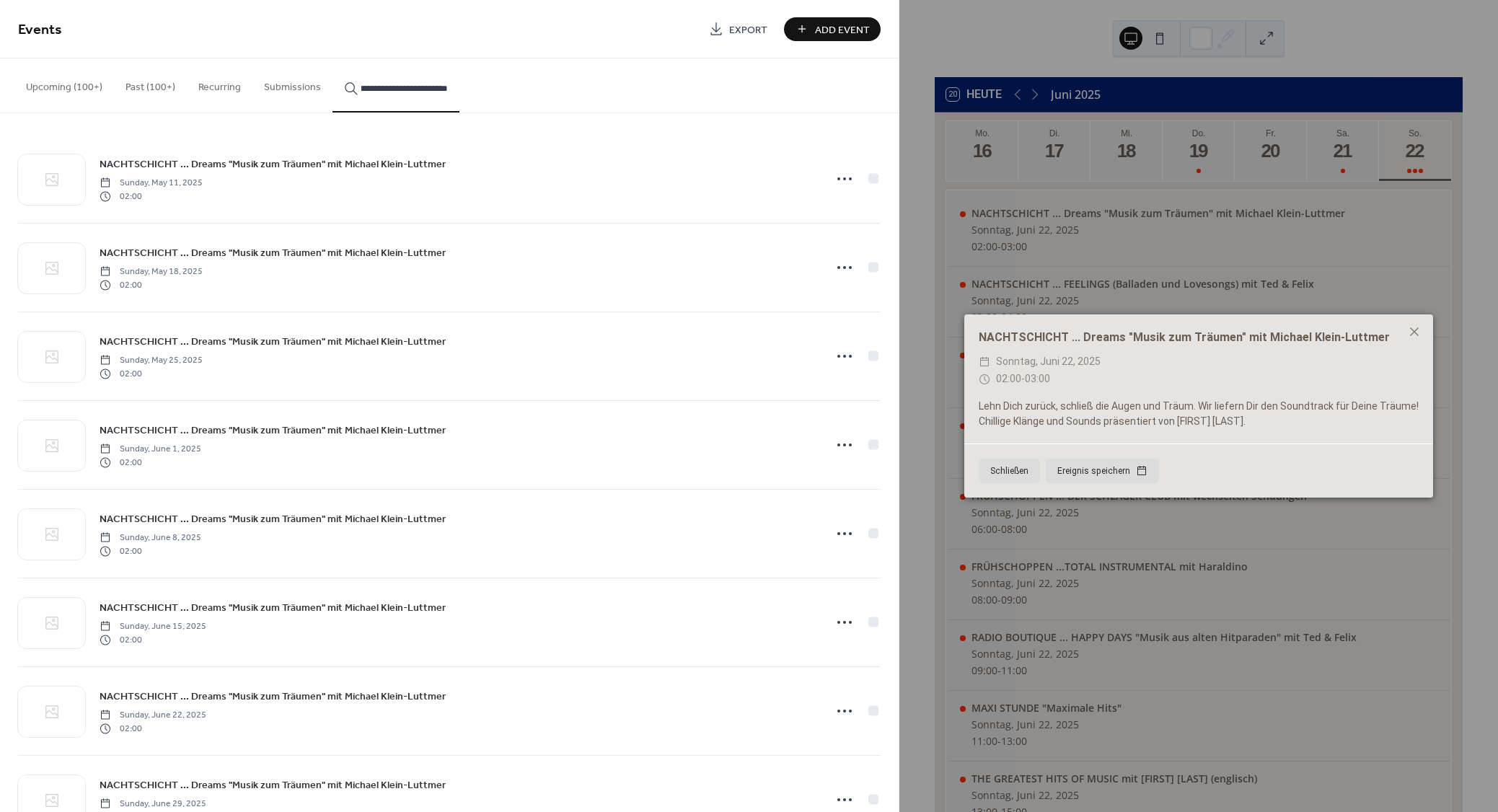 click on "NACHTSCHICHT ... Dreams "Musik zum Träumen" mit Michael Klein-Luttmer" at bounding box center [273, 164] 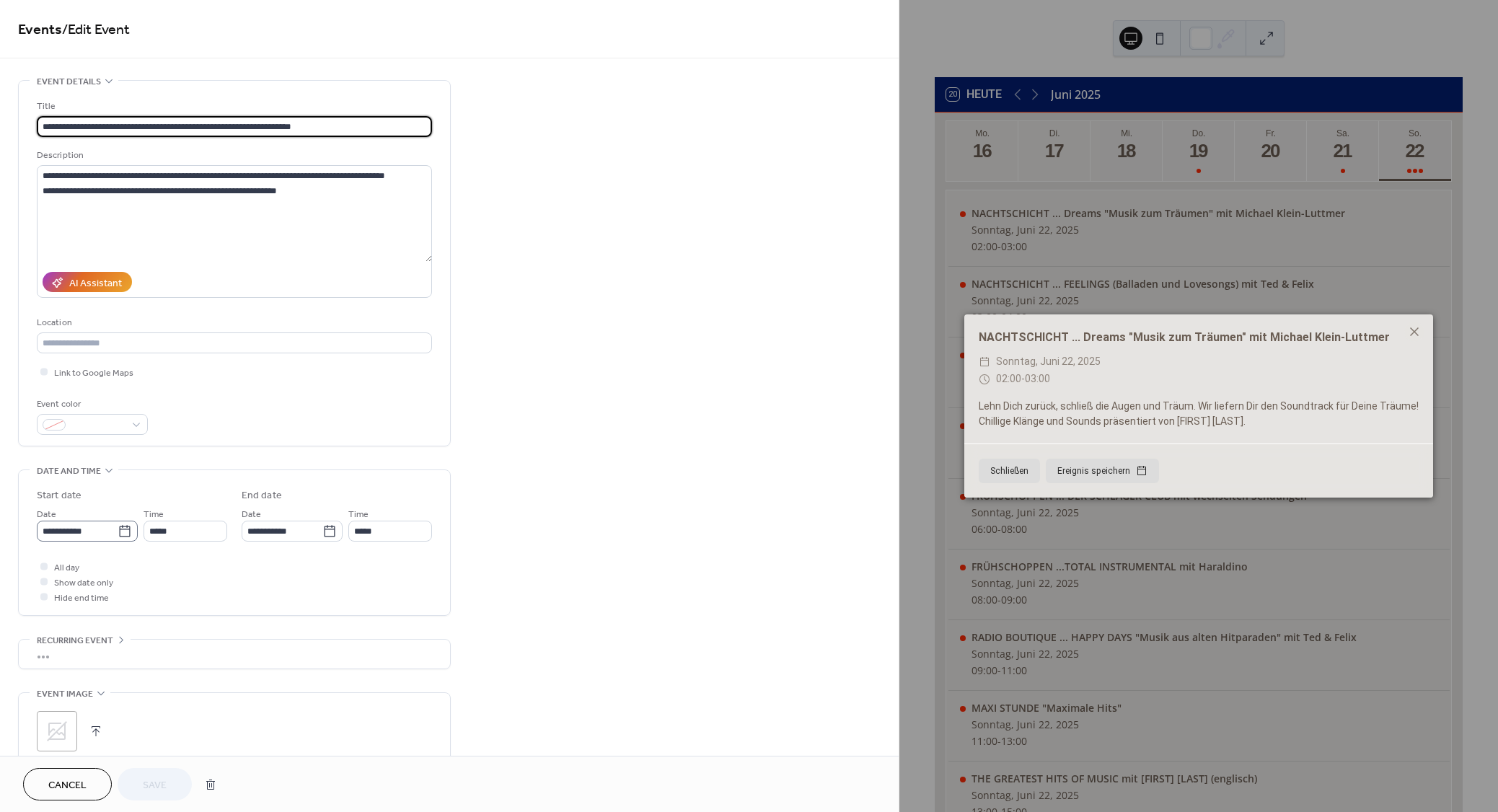 click 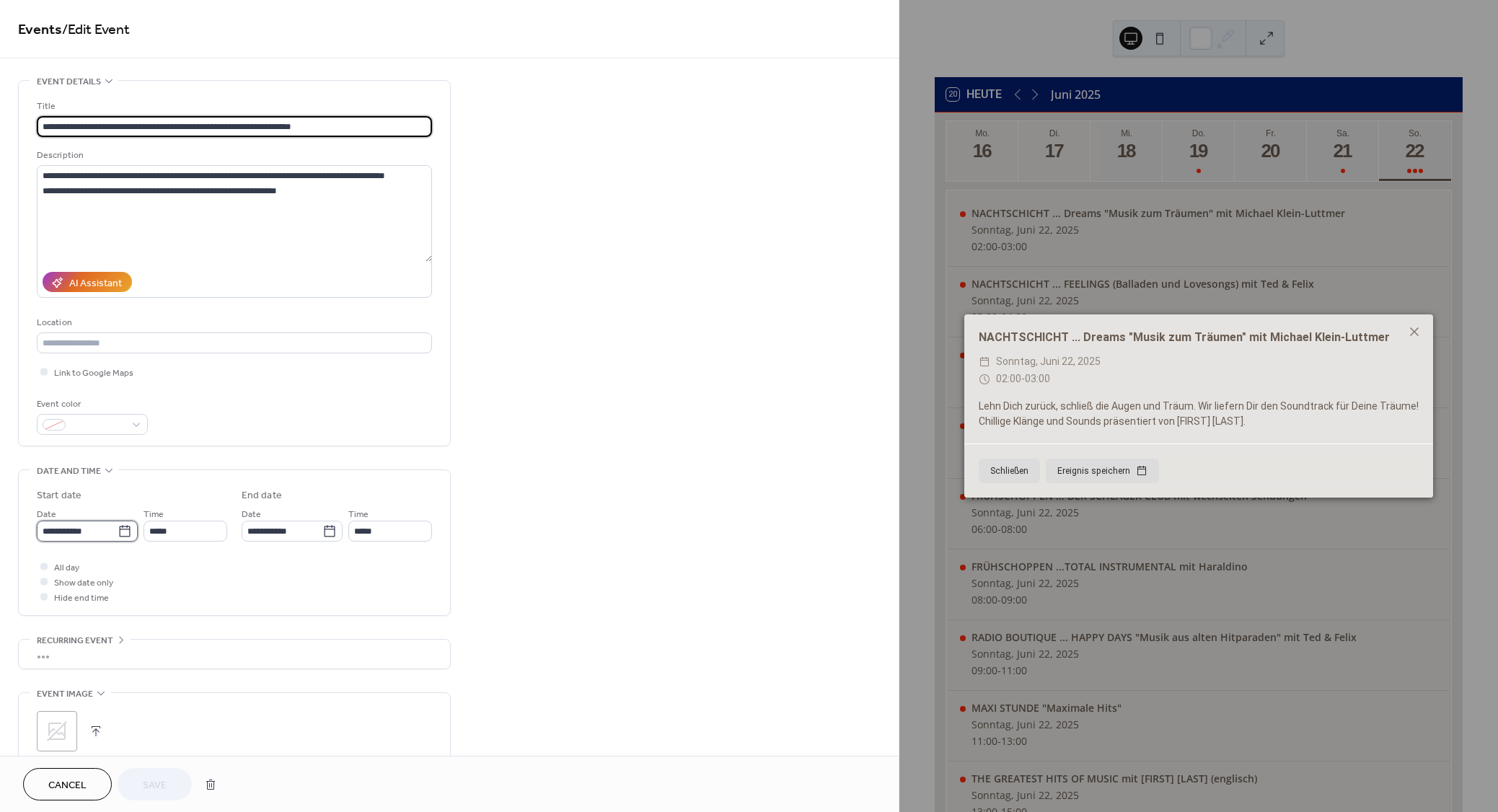 click on "**********" at bounding box center (77, 531) 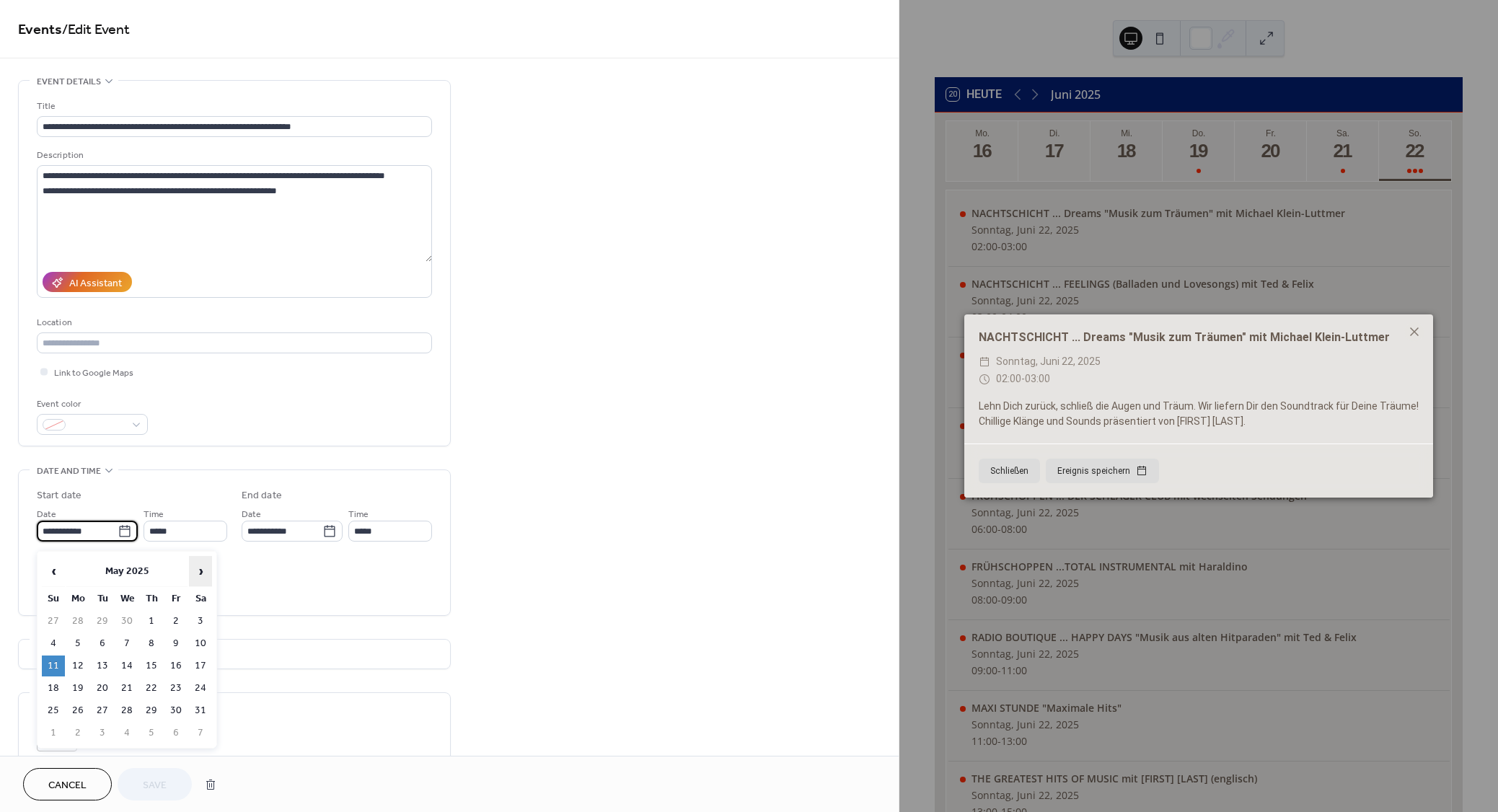 click on "›" at bounding box center [201, 571] 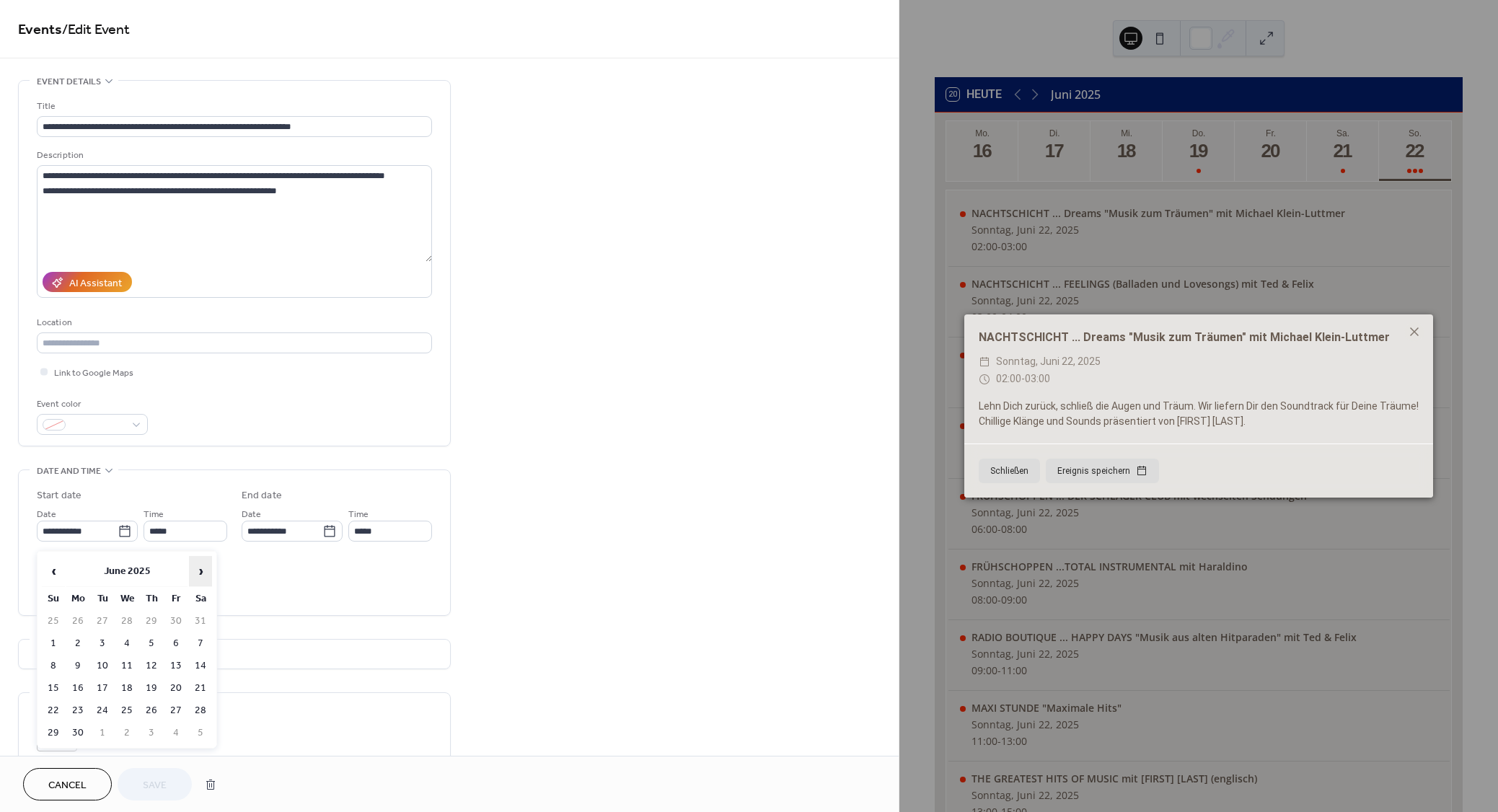 click on "›" at bounding box center [201, 571] 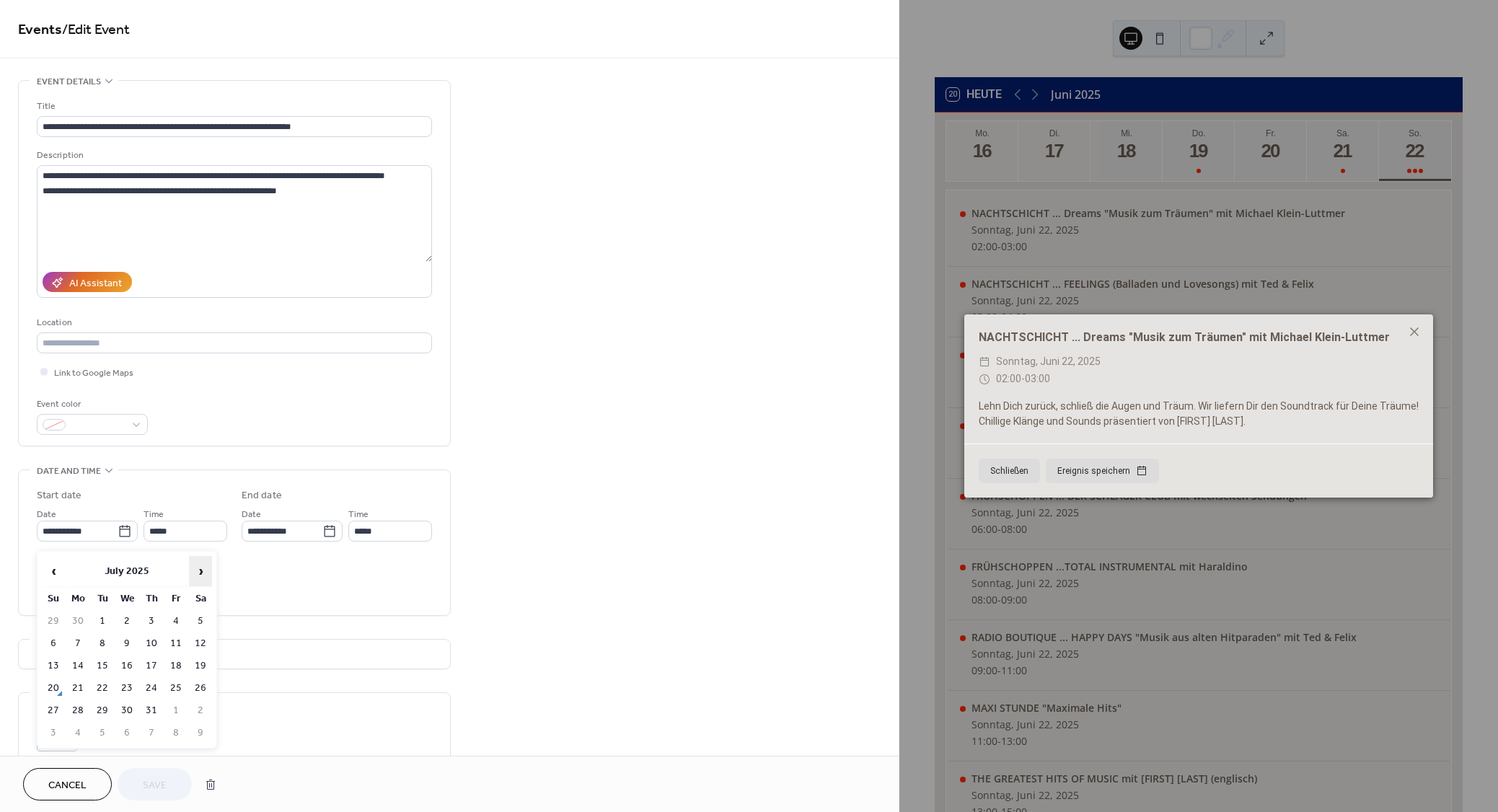 click on "›" at bounding box center [201, 571] 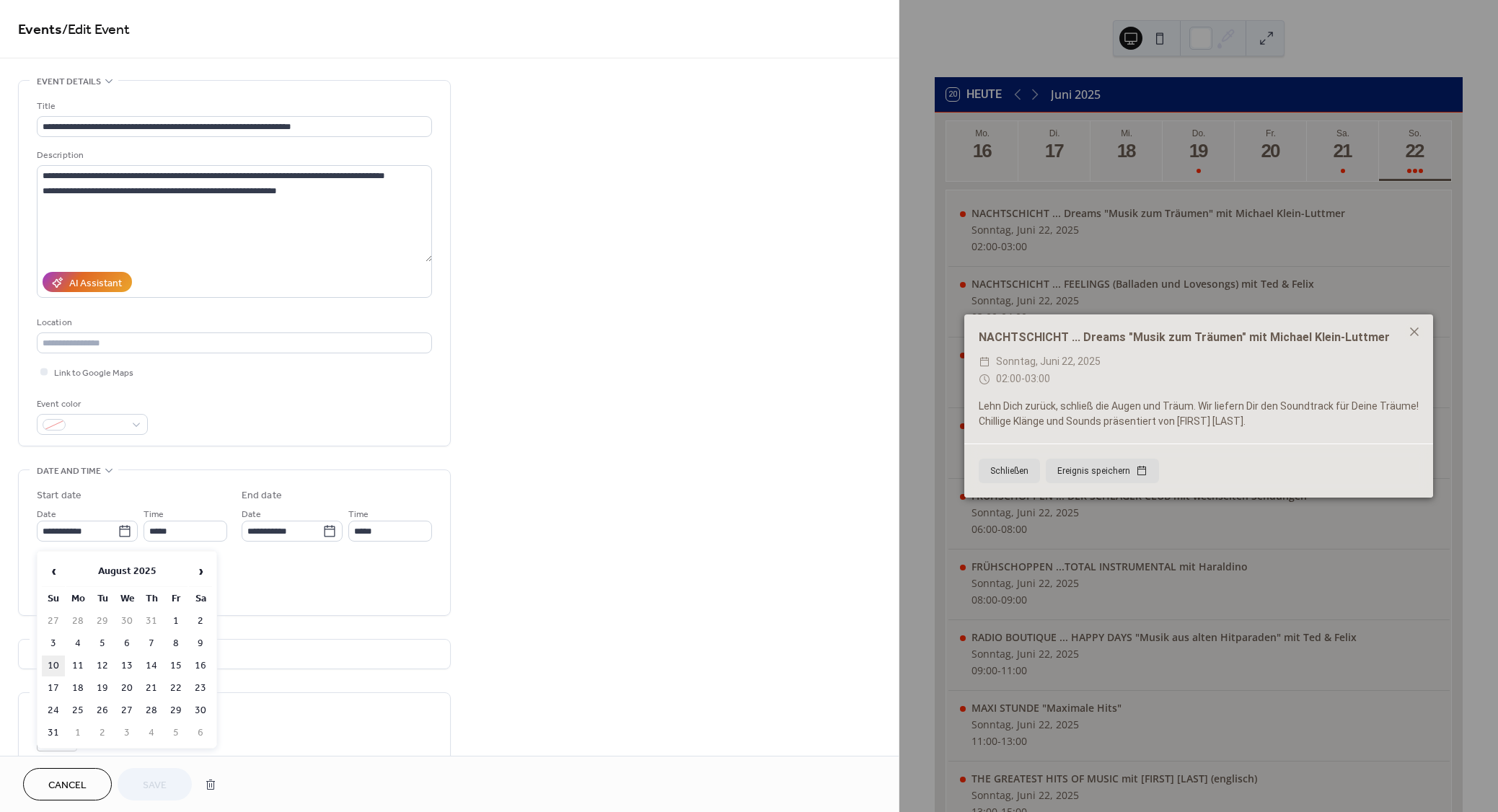 click on "10" at bounding box center (53, 666) 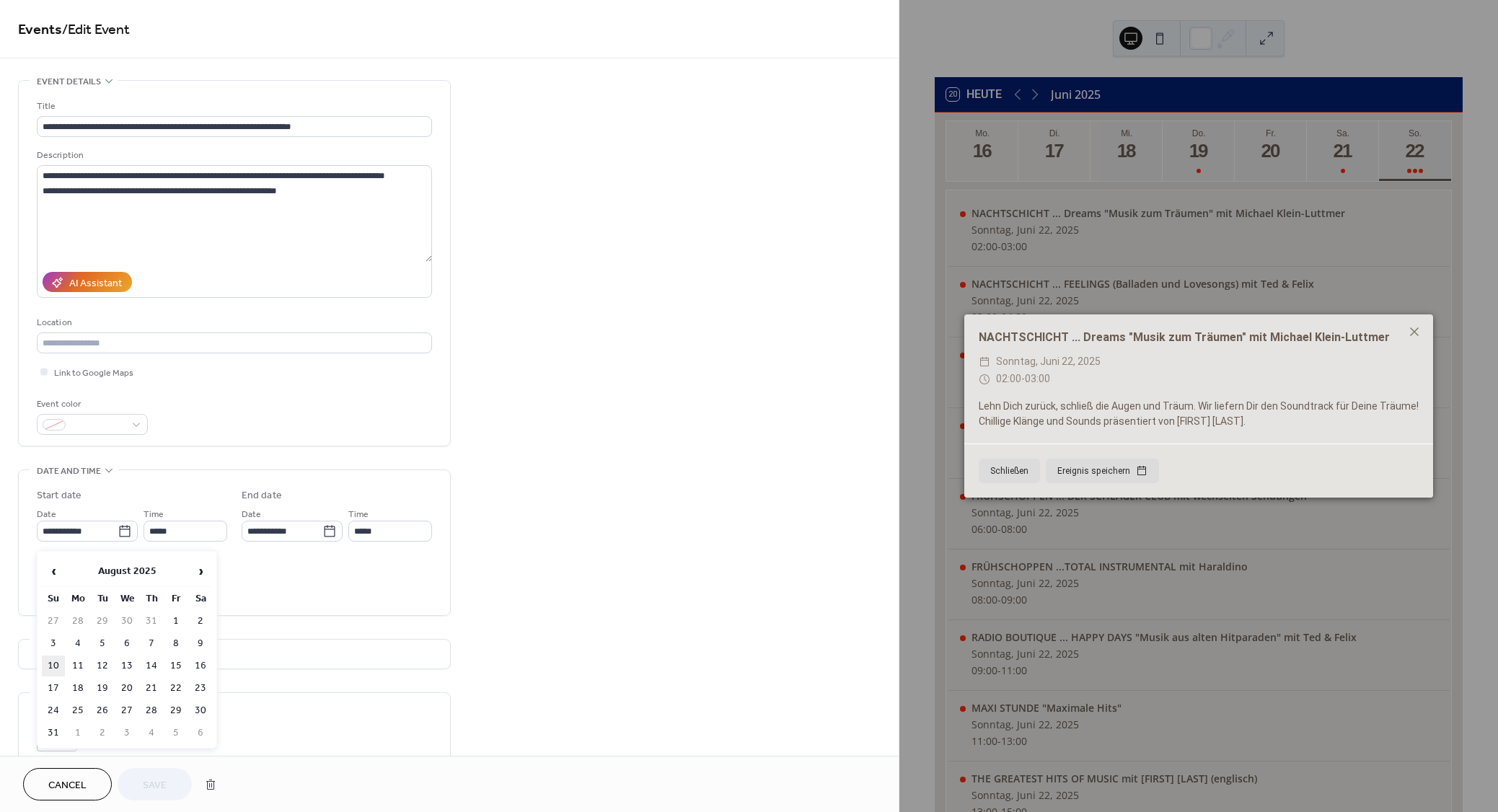 type on "**********" 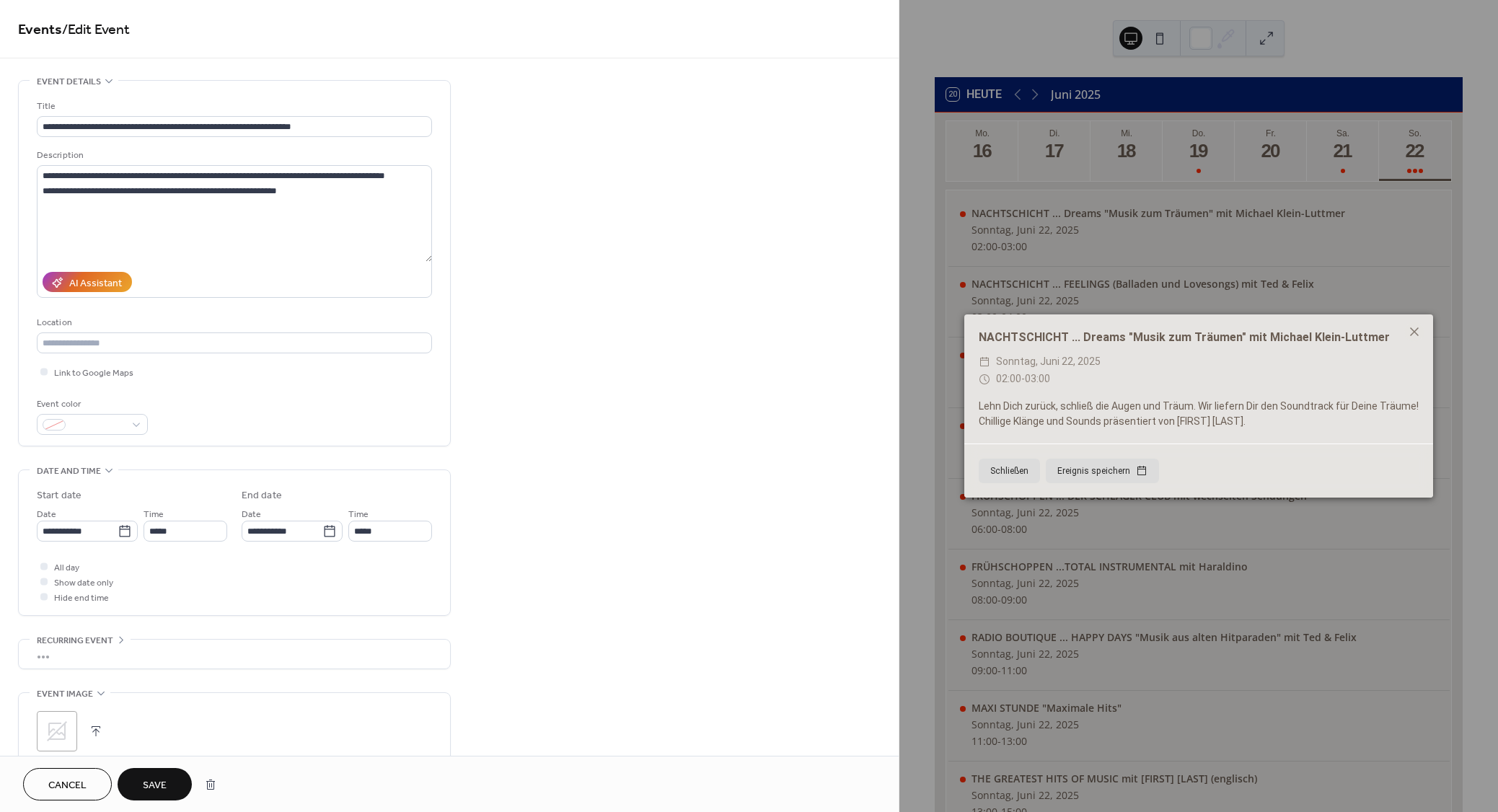 click on "Save" at bounding box center (154, 785) 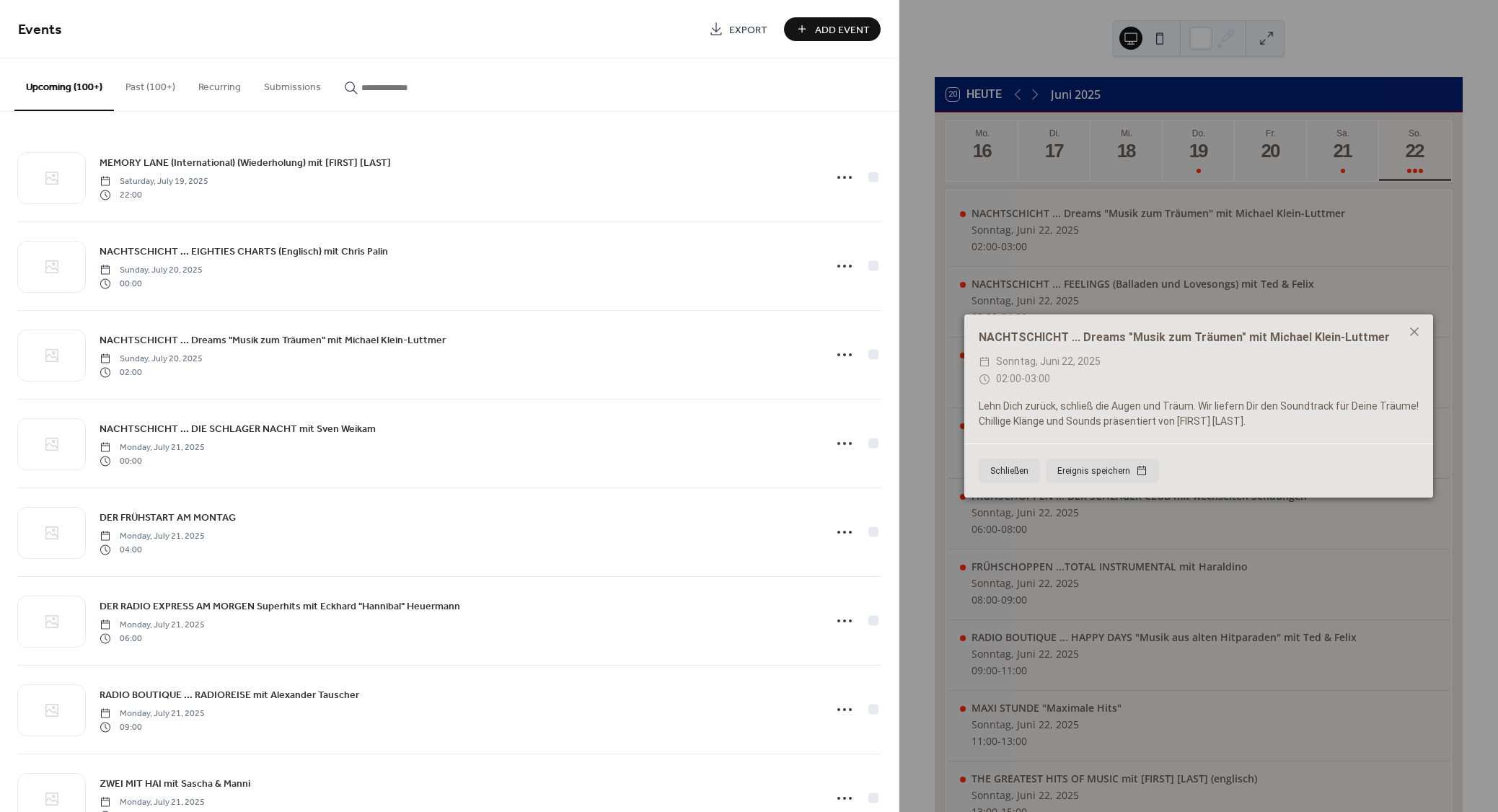 paste on "**********" 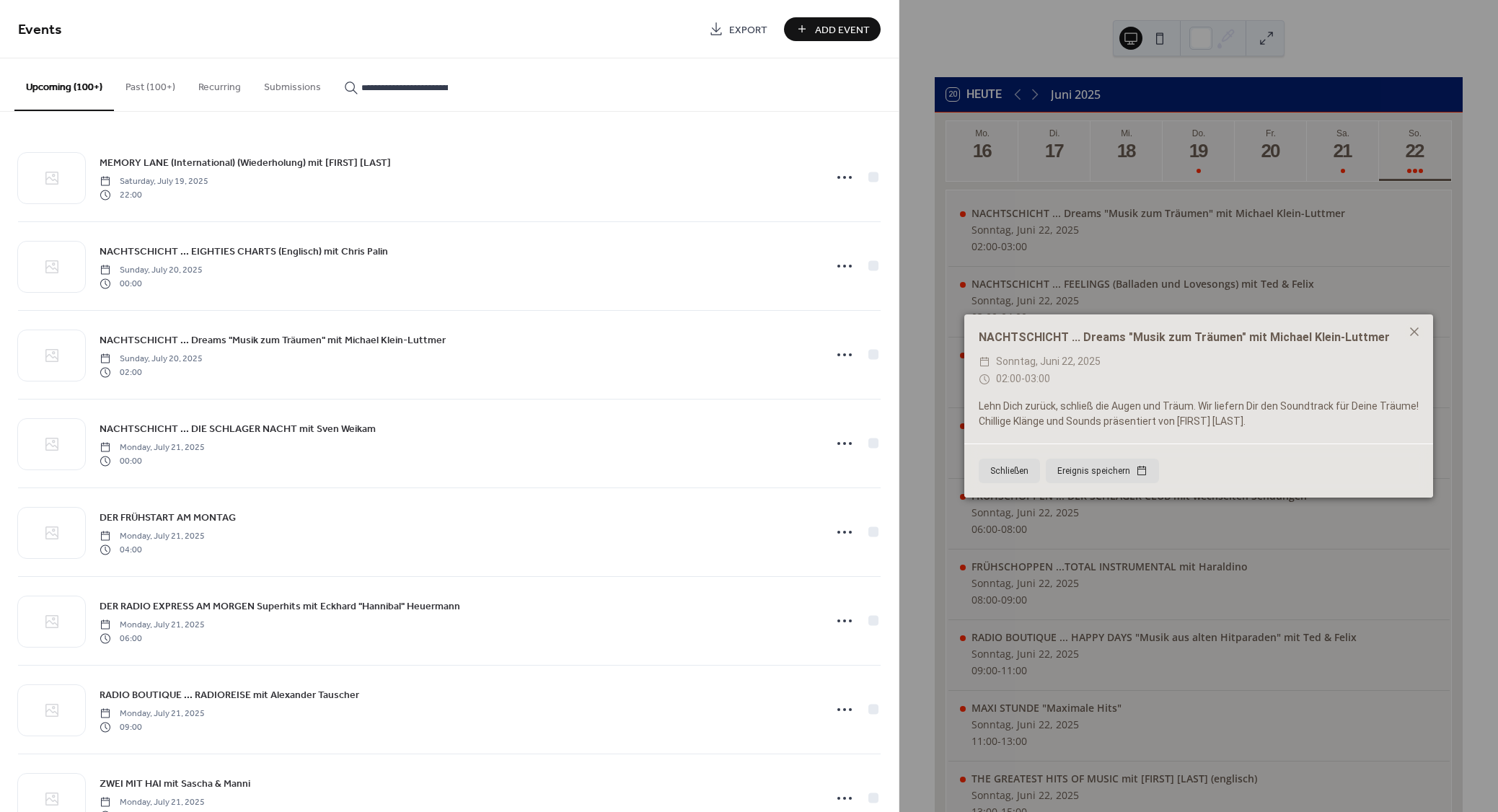 scroll, scrollTop: 0, scrollLeft: 204, axis: horizontal 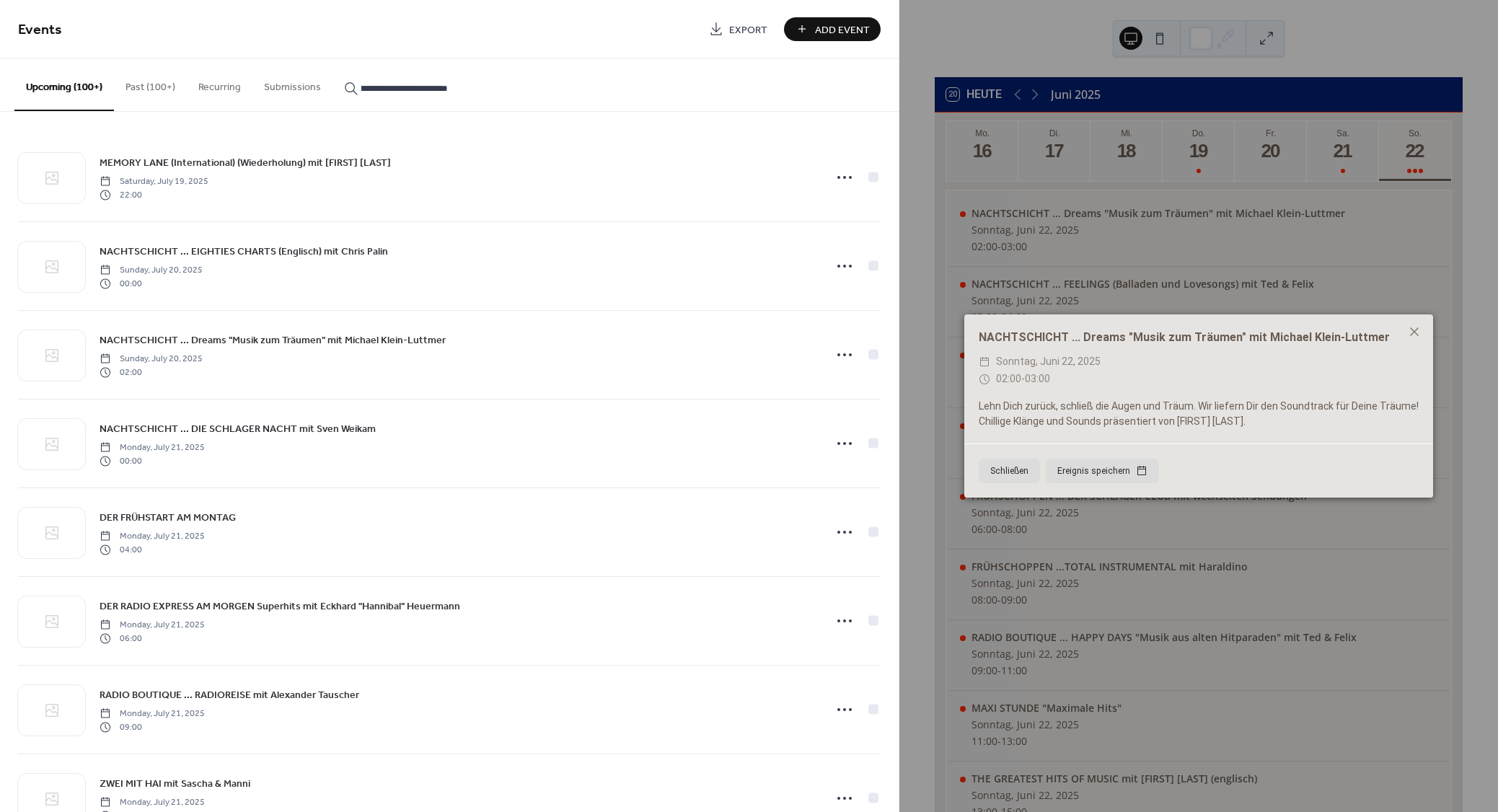 type on "**********" 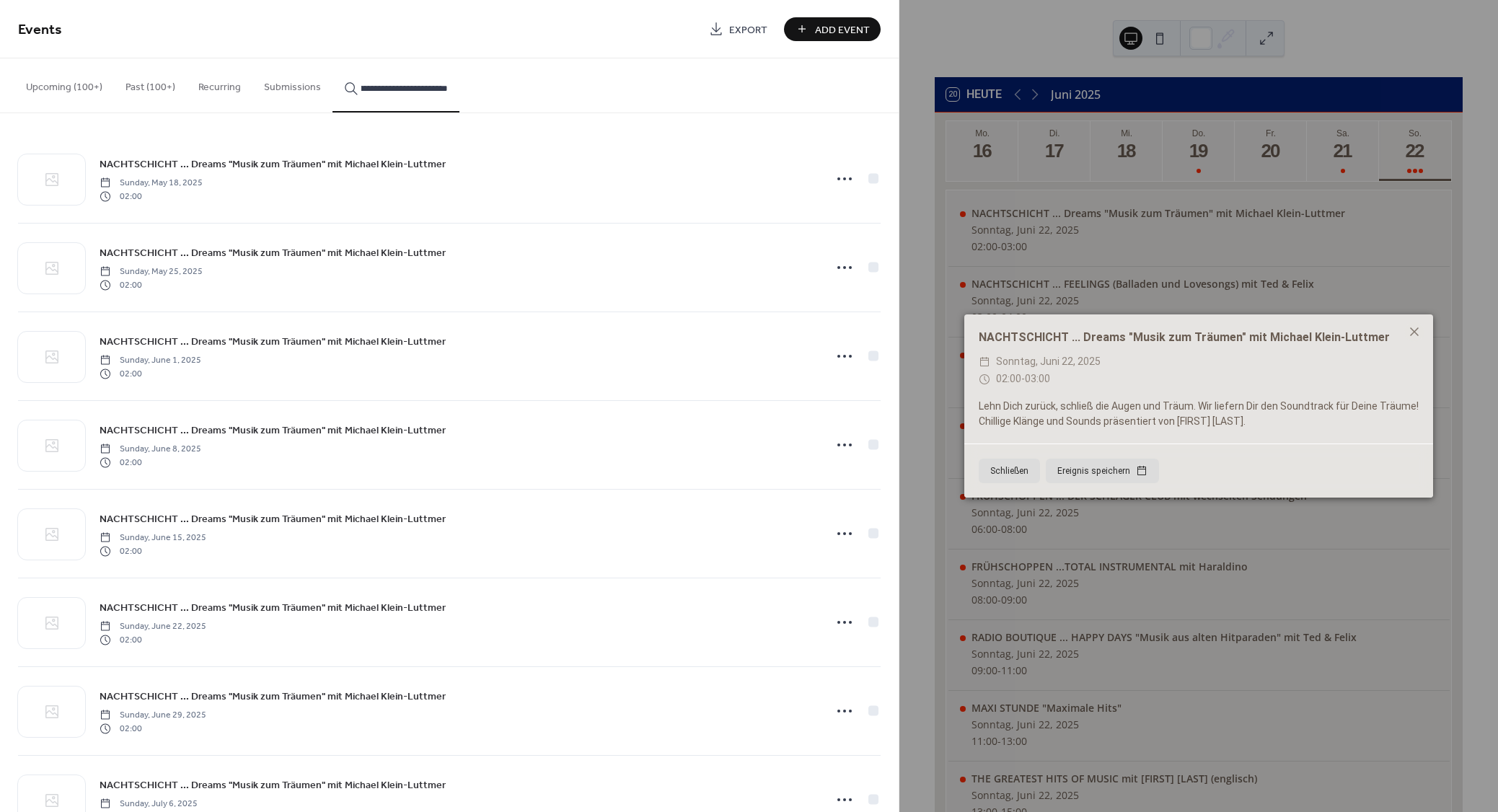 click on "NACHTSCHICHT ... Dreams "Musik zum Träumen" mit Michael Klein-Luttmer" at bounding box center (273, 164) 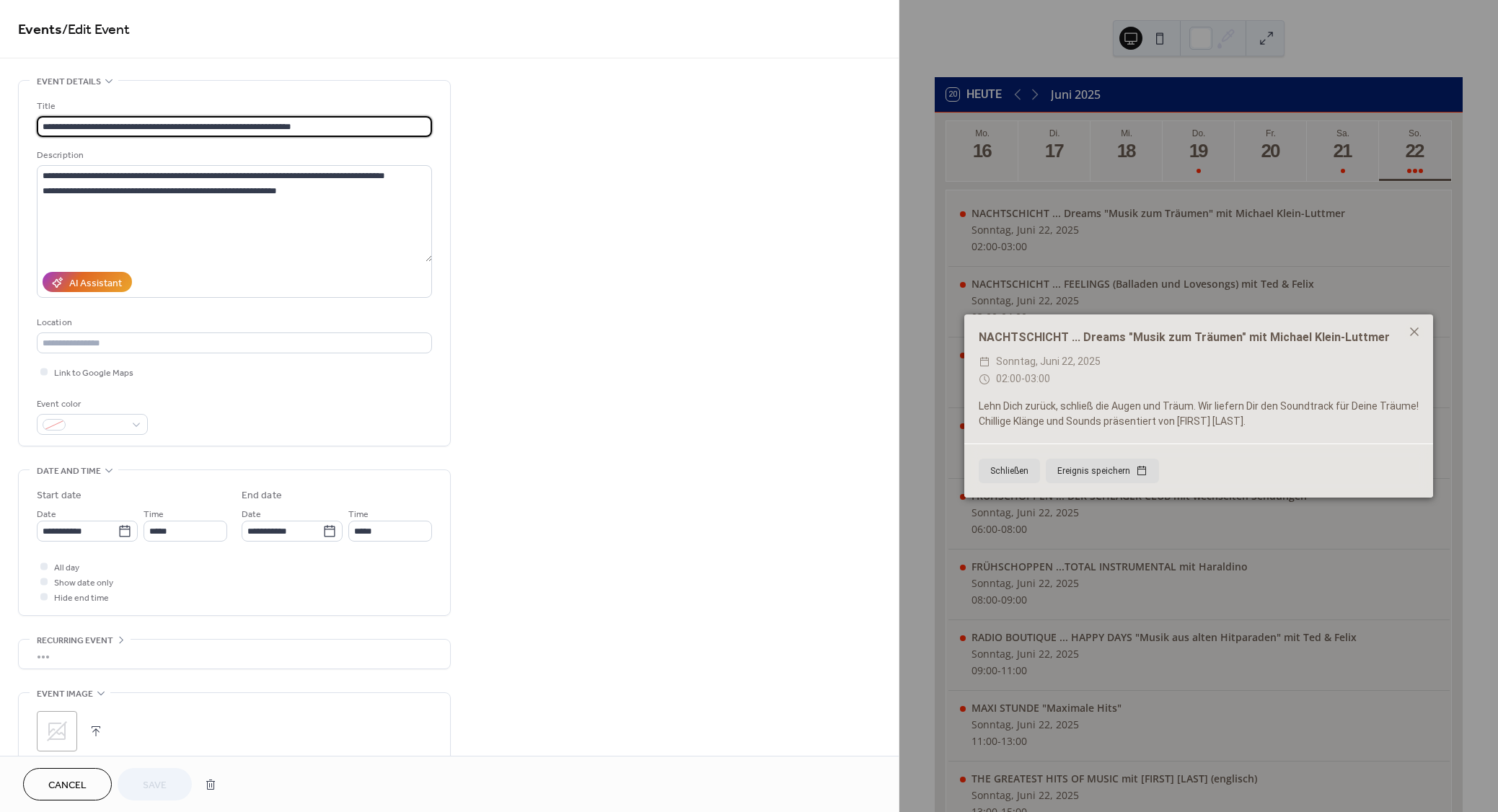 click 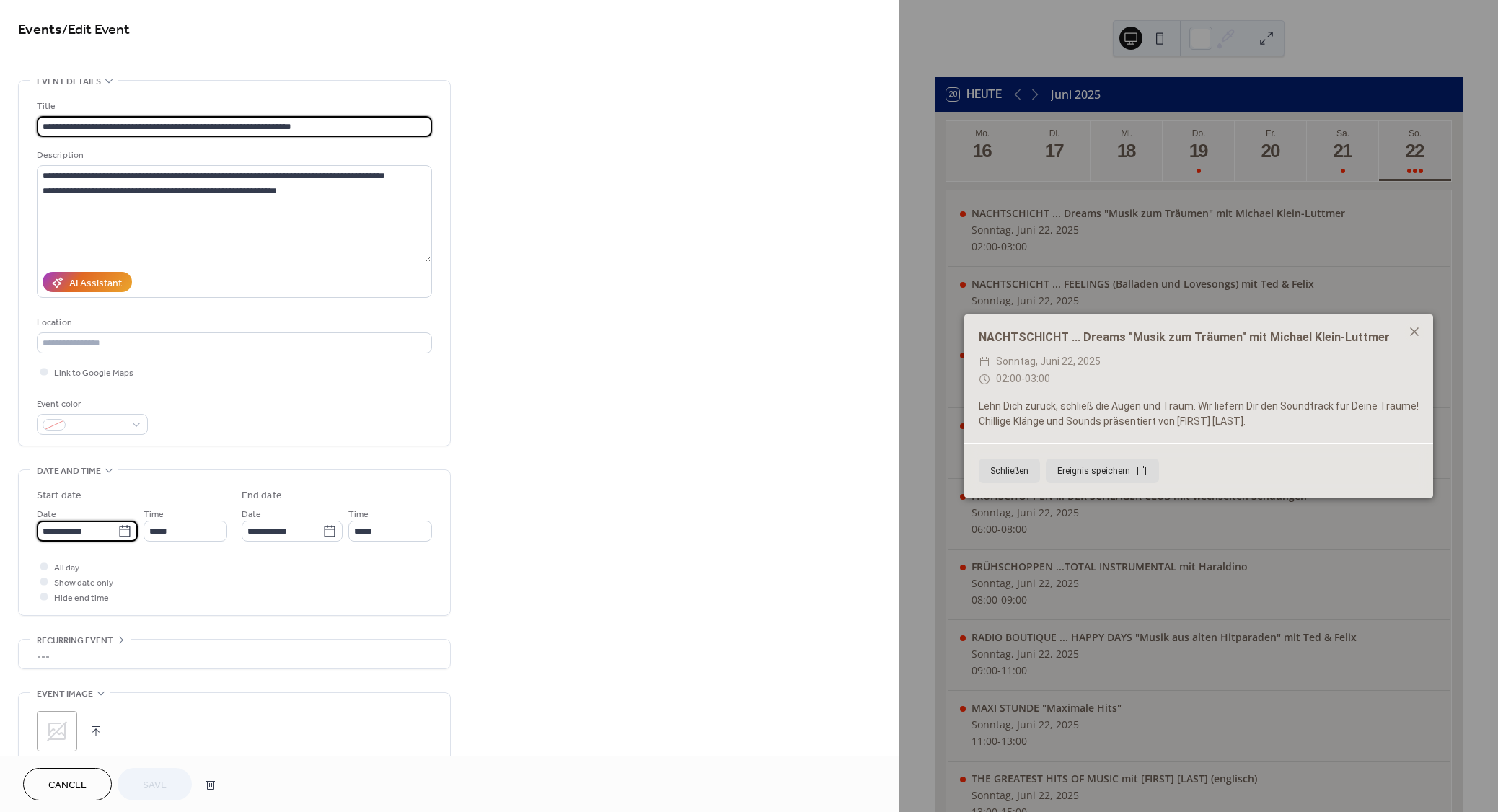 click on "**********" at bounding box center (77, 531) 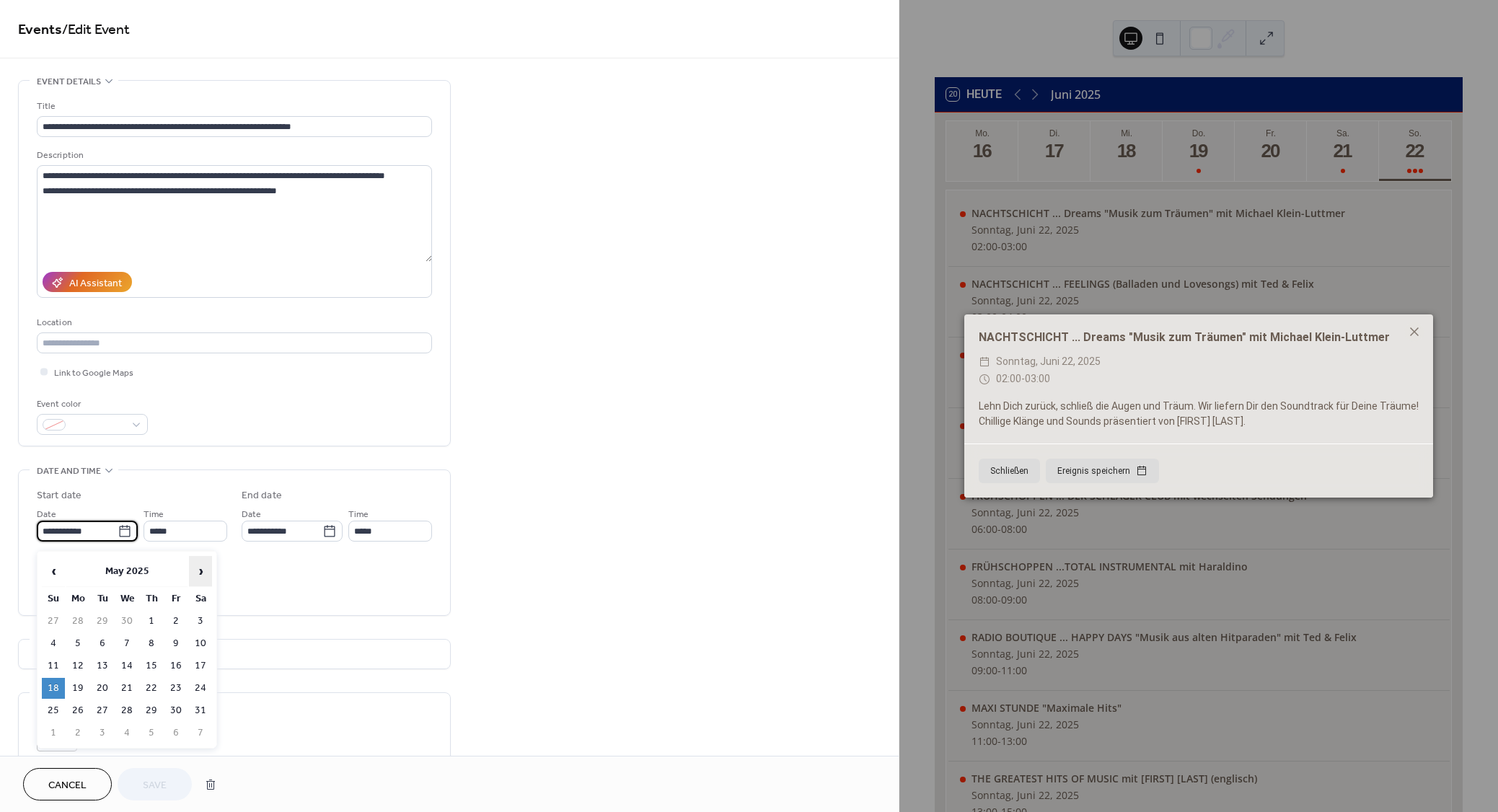 click on "›" at bounding box center (201, 571) 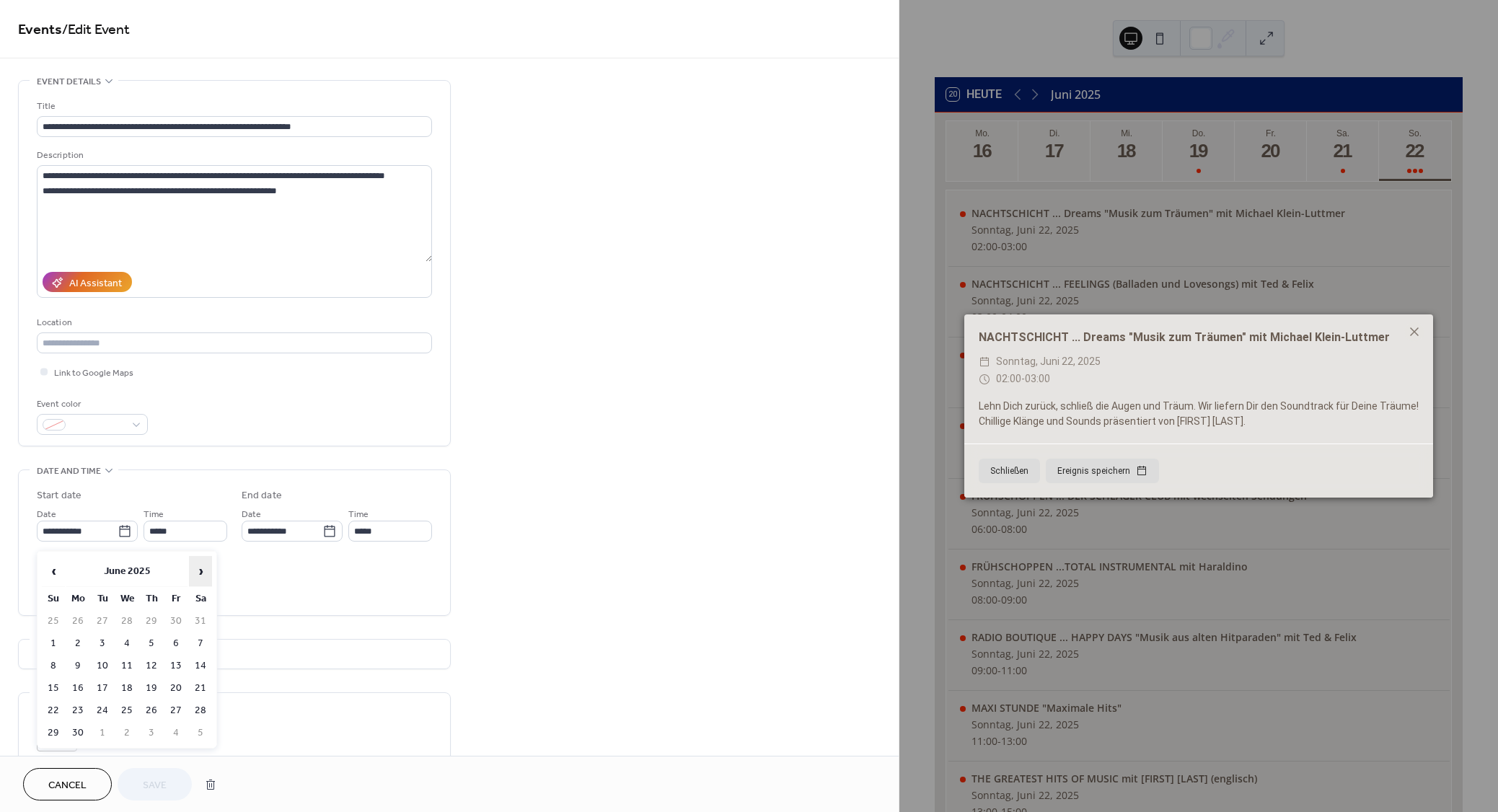 click on "›" at bounding box center (201, 571) 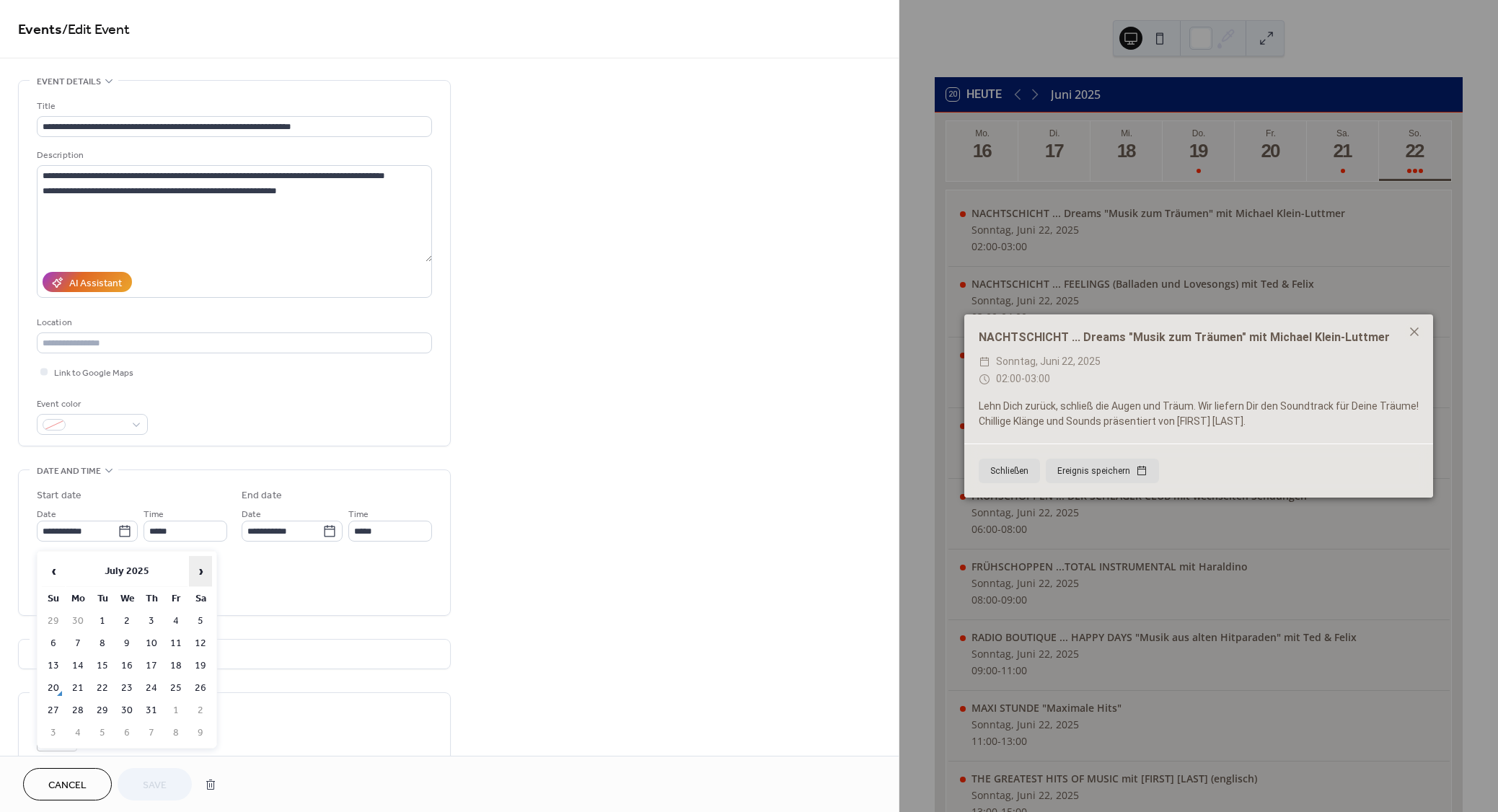 click on "›" at bounding box center [201, 571] 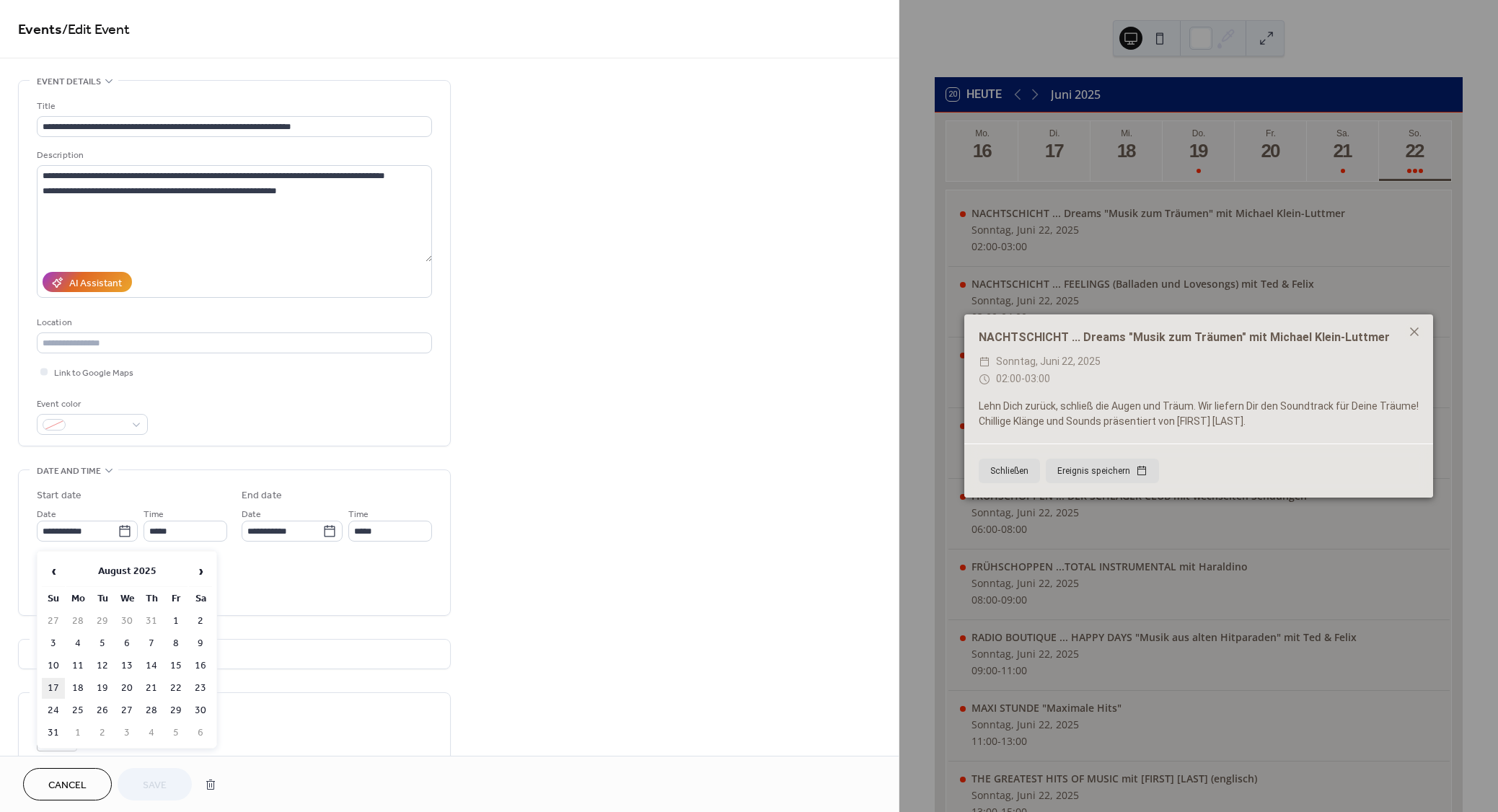 click on "17" at bounding box center [53, 688] 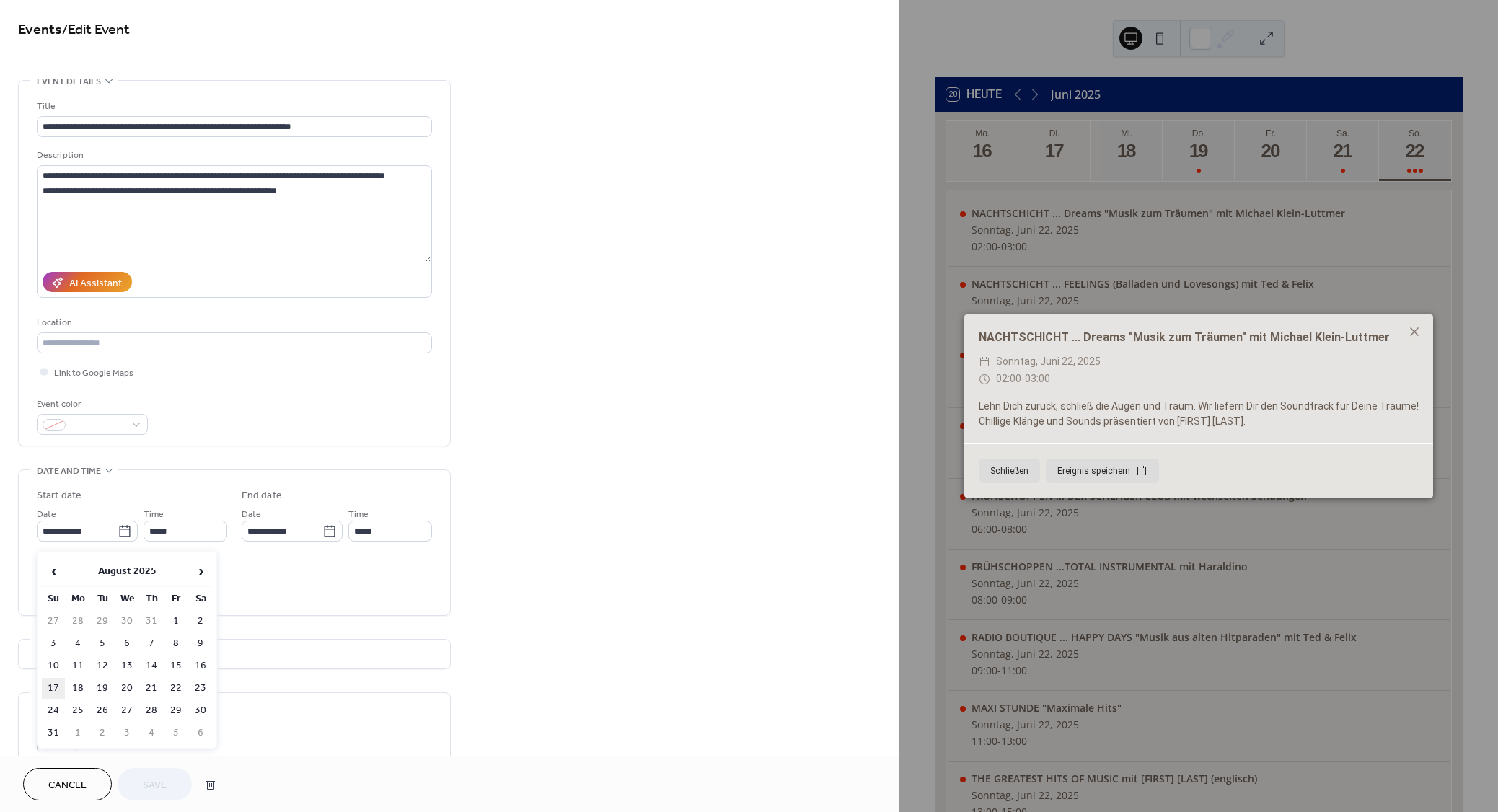 type on "**********" 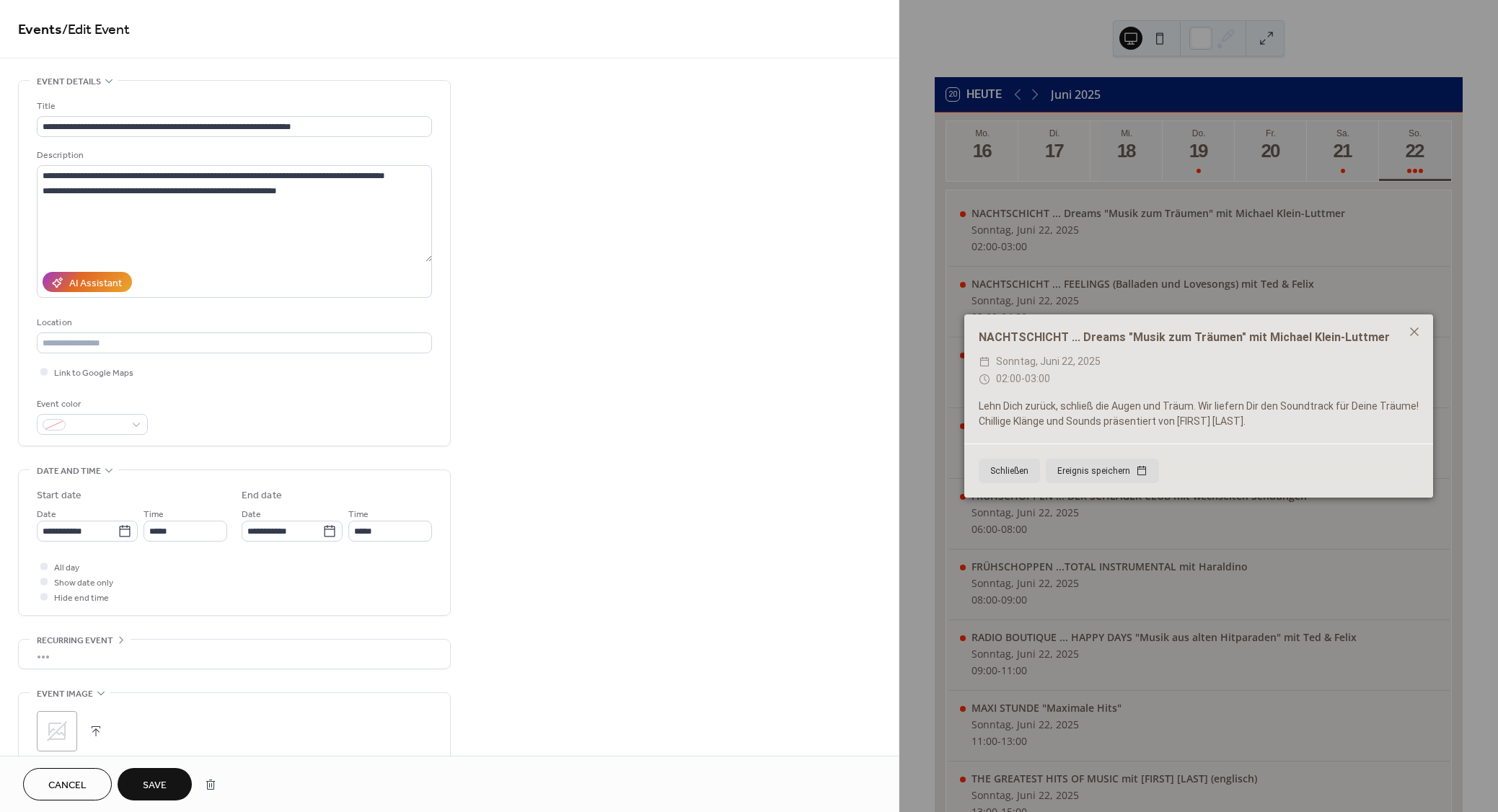 click on "Save" at bounding box center (154, 785) 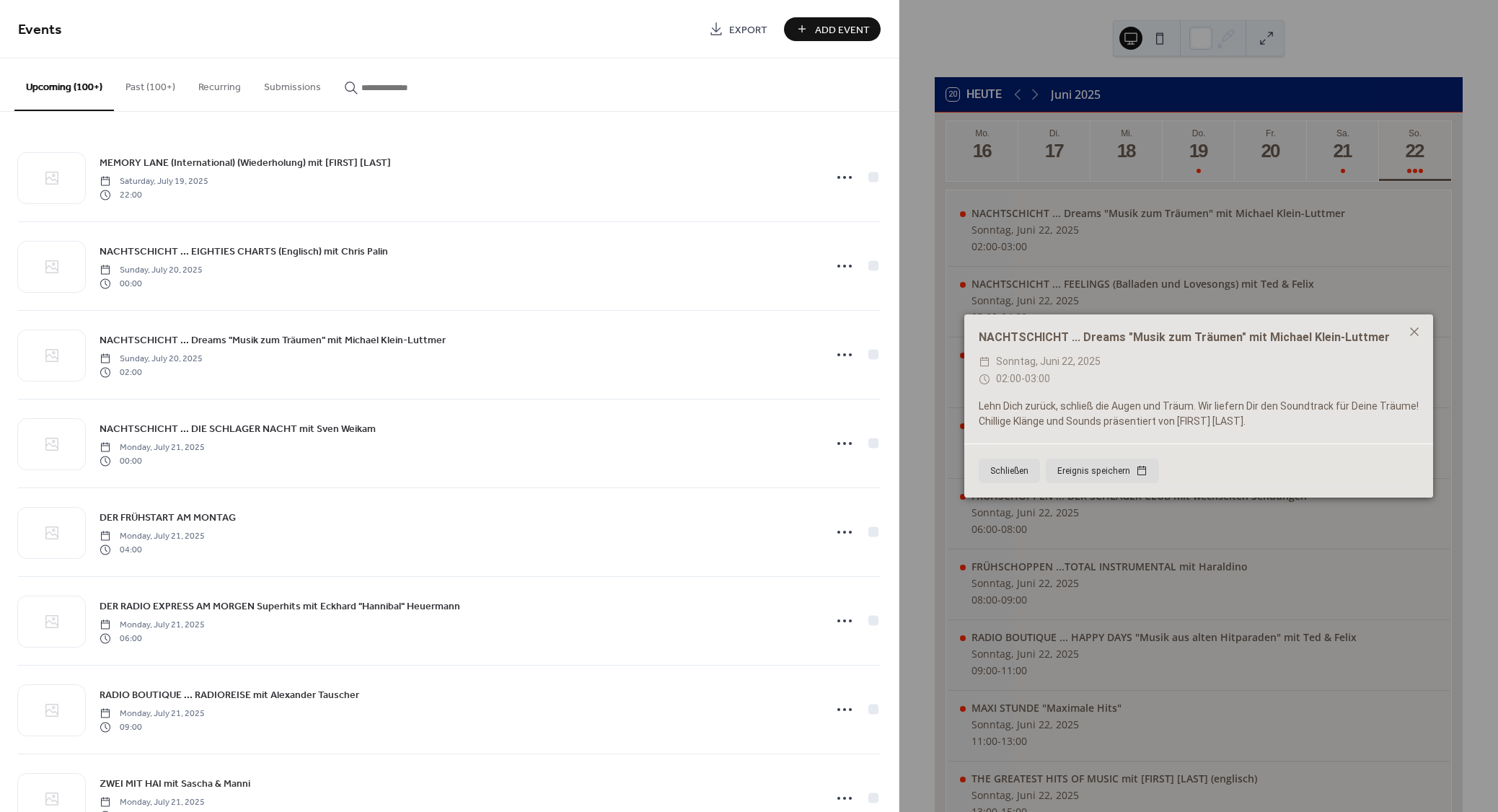 paste on "**********" 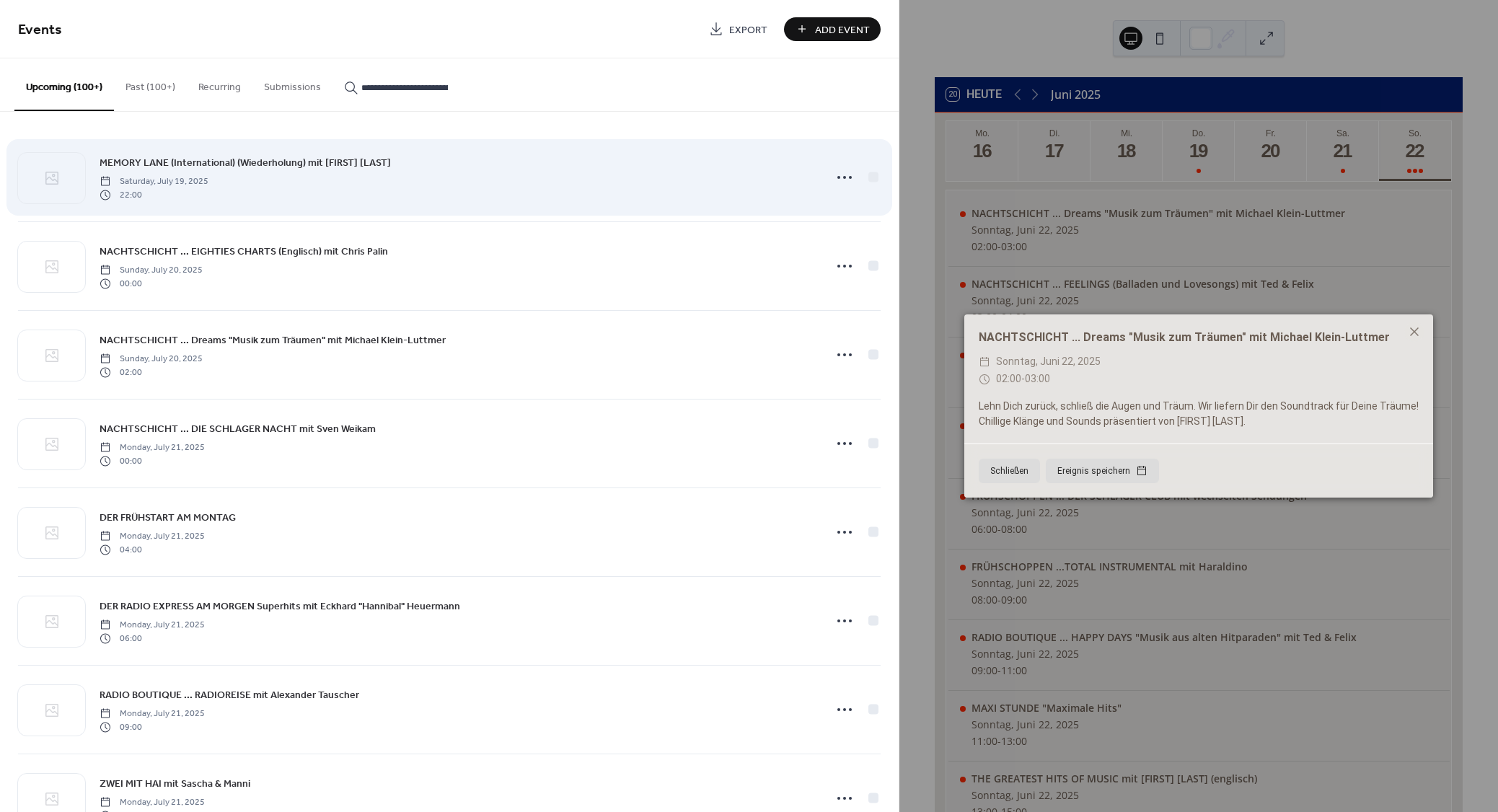 scroll, scrollTop: 0, scrollLeft: 204, axis: horizontal 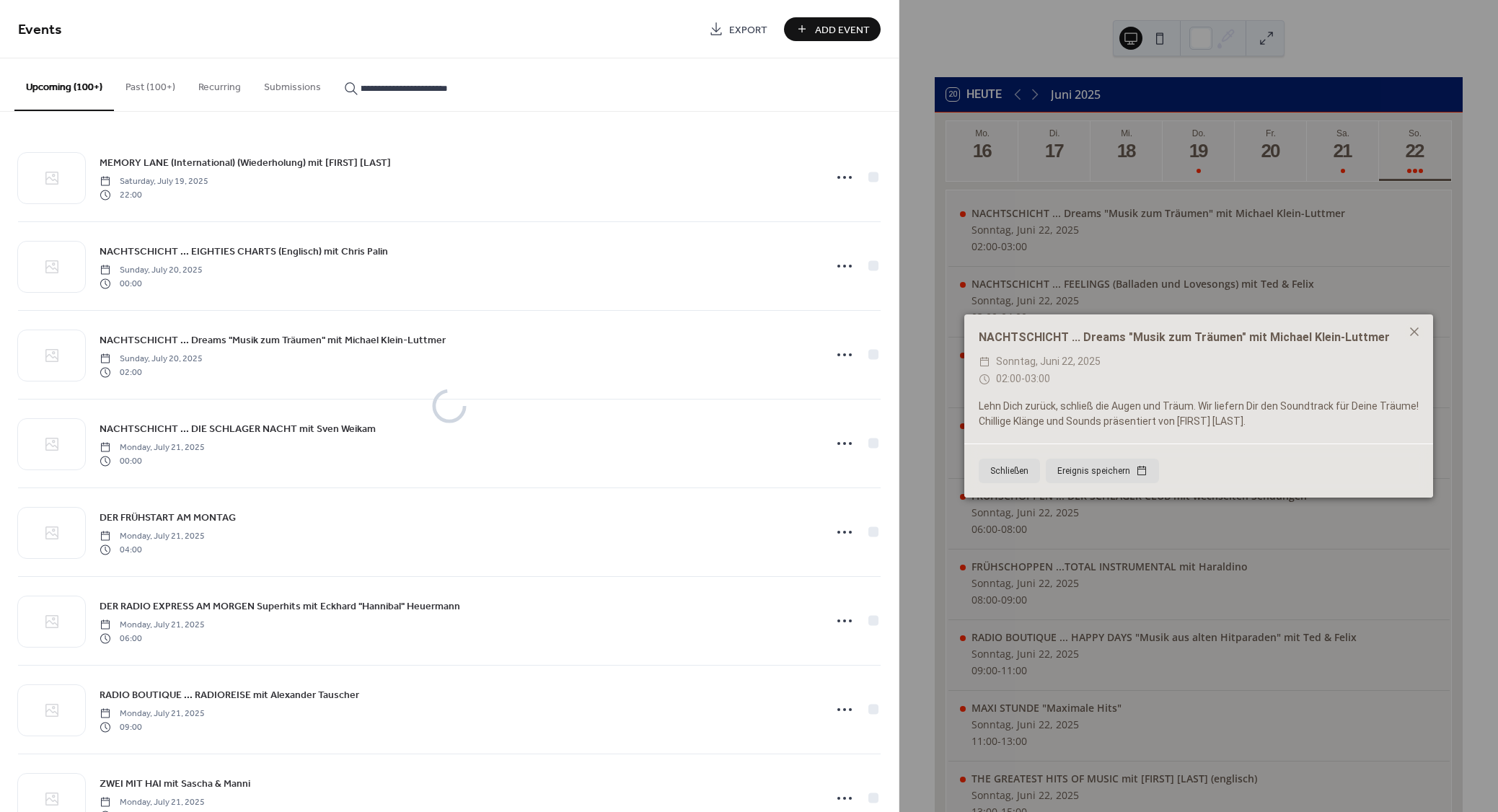 type on "**********" 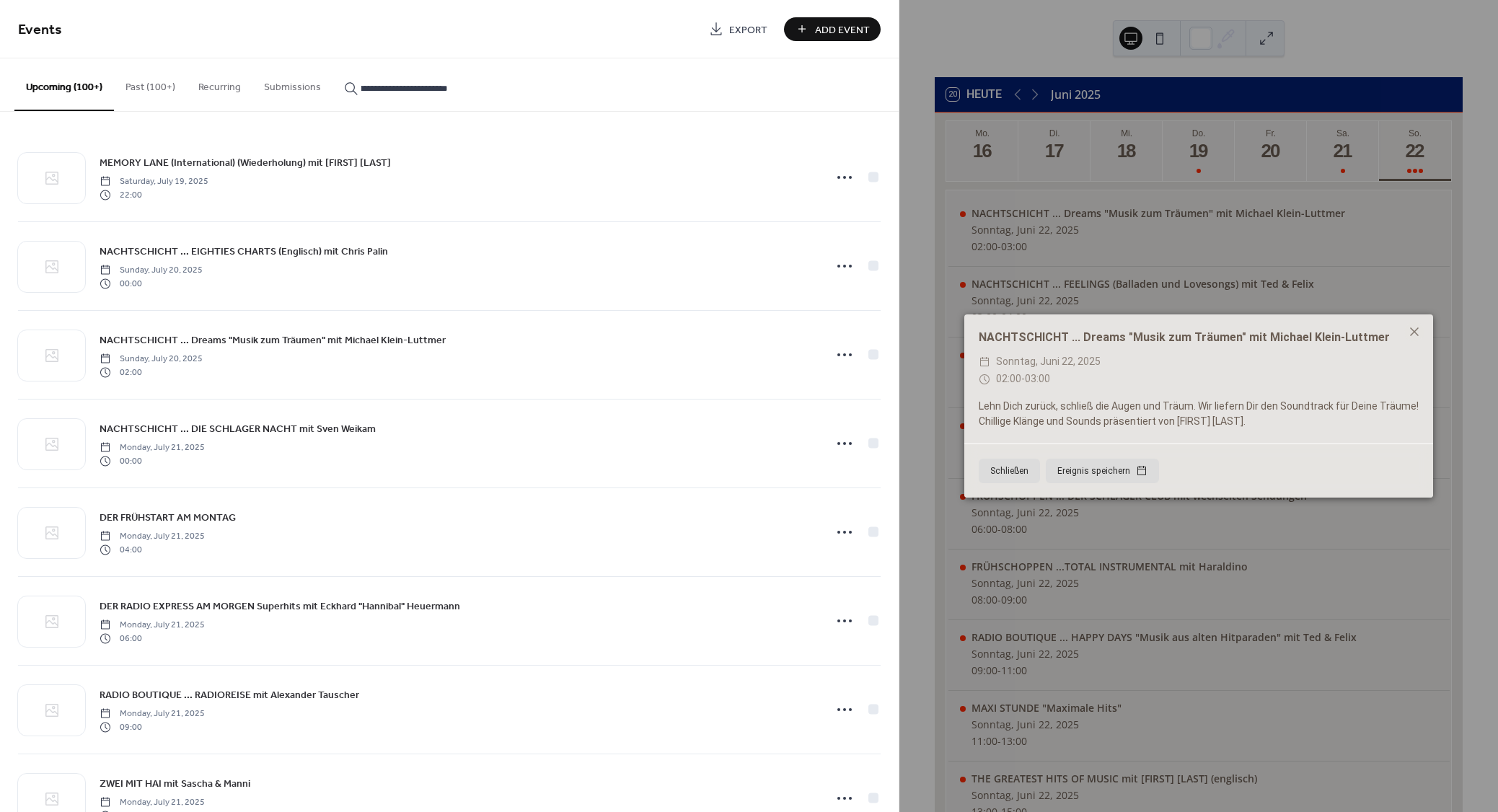 click 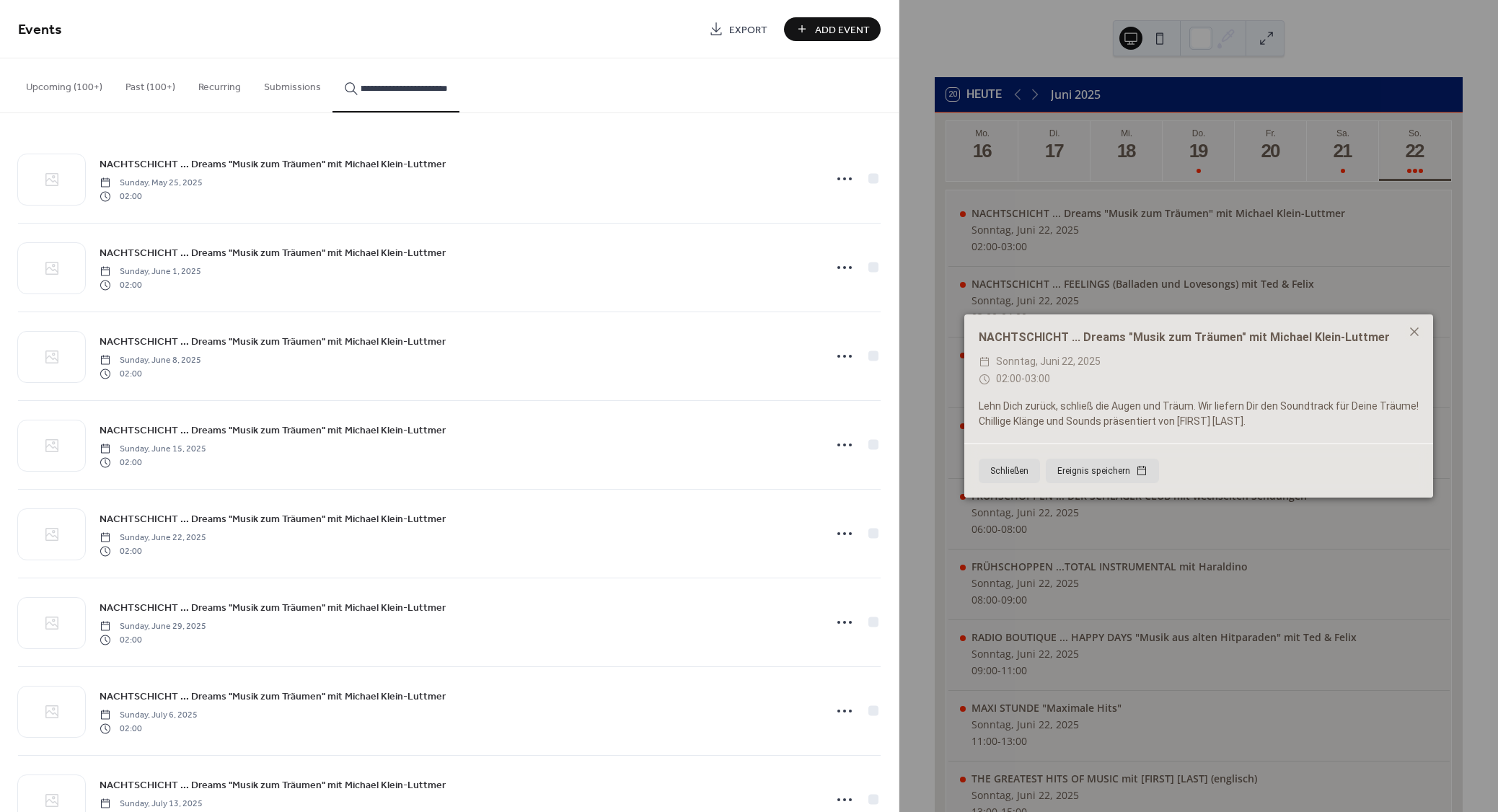 click on "NACHTSCHICHT ... Dreams "Musik zum Träumen" mit Michael Klein-Luttmer" at bounding box center [273, 164] 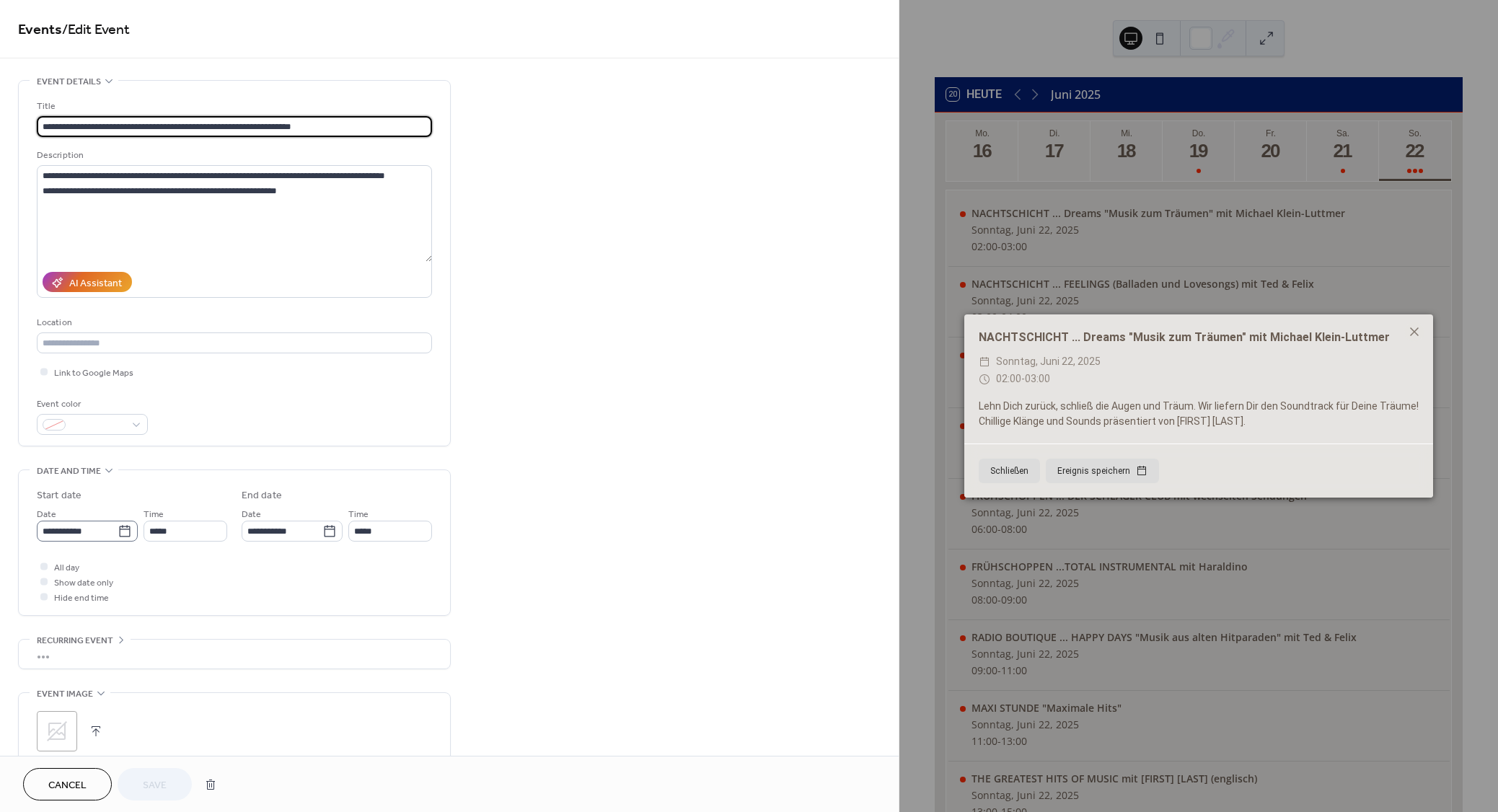 click 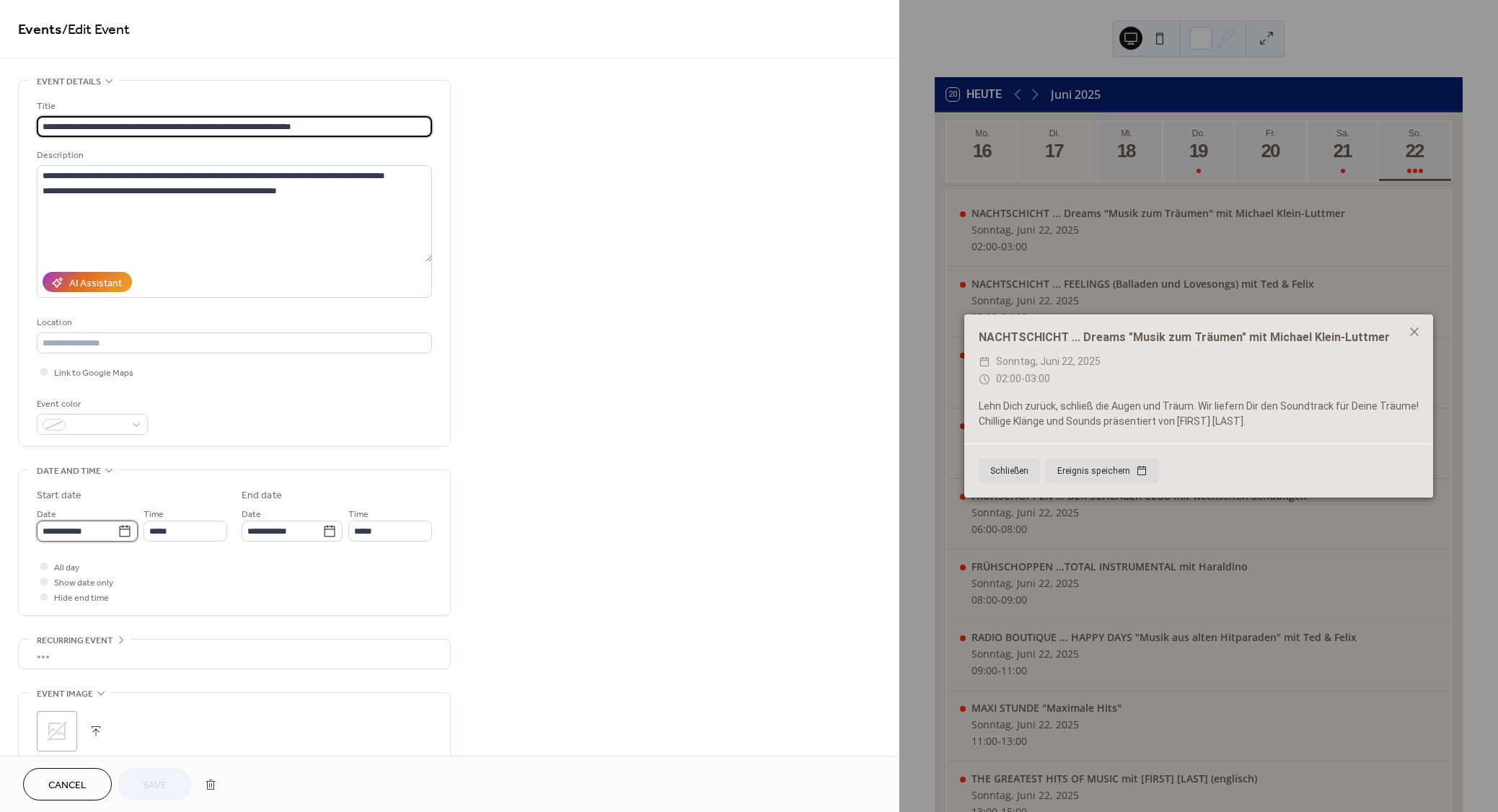 click on "**********" at bounding box center (77, 531) 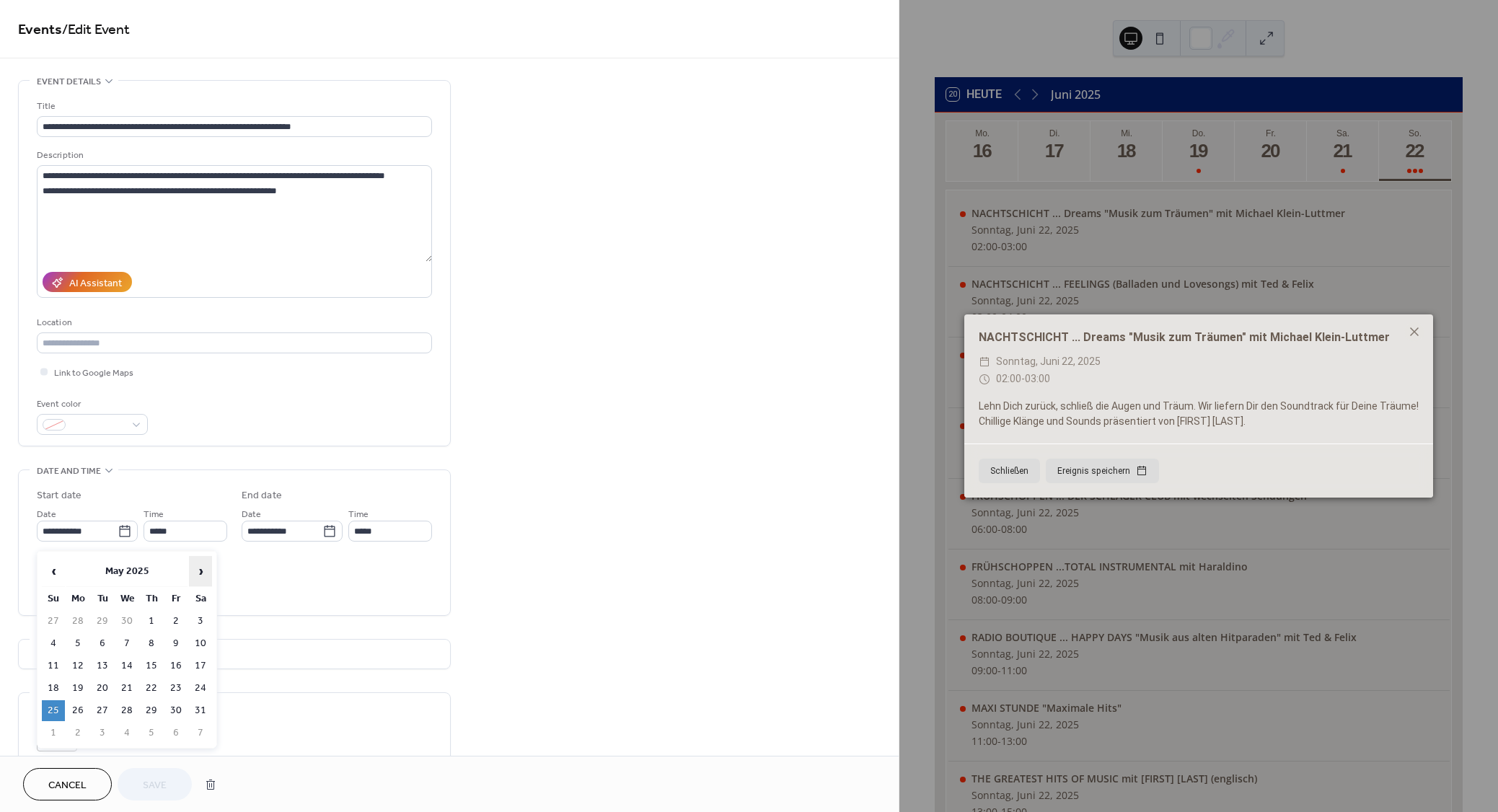 click on "›" at bounding box center (201, 571) 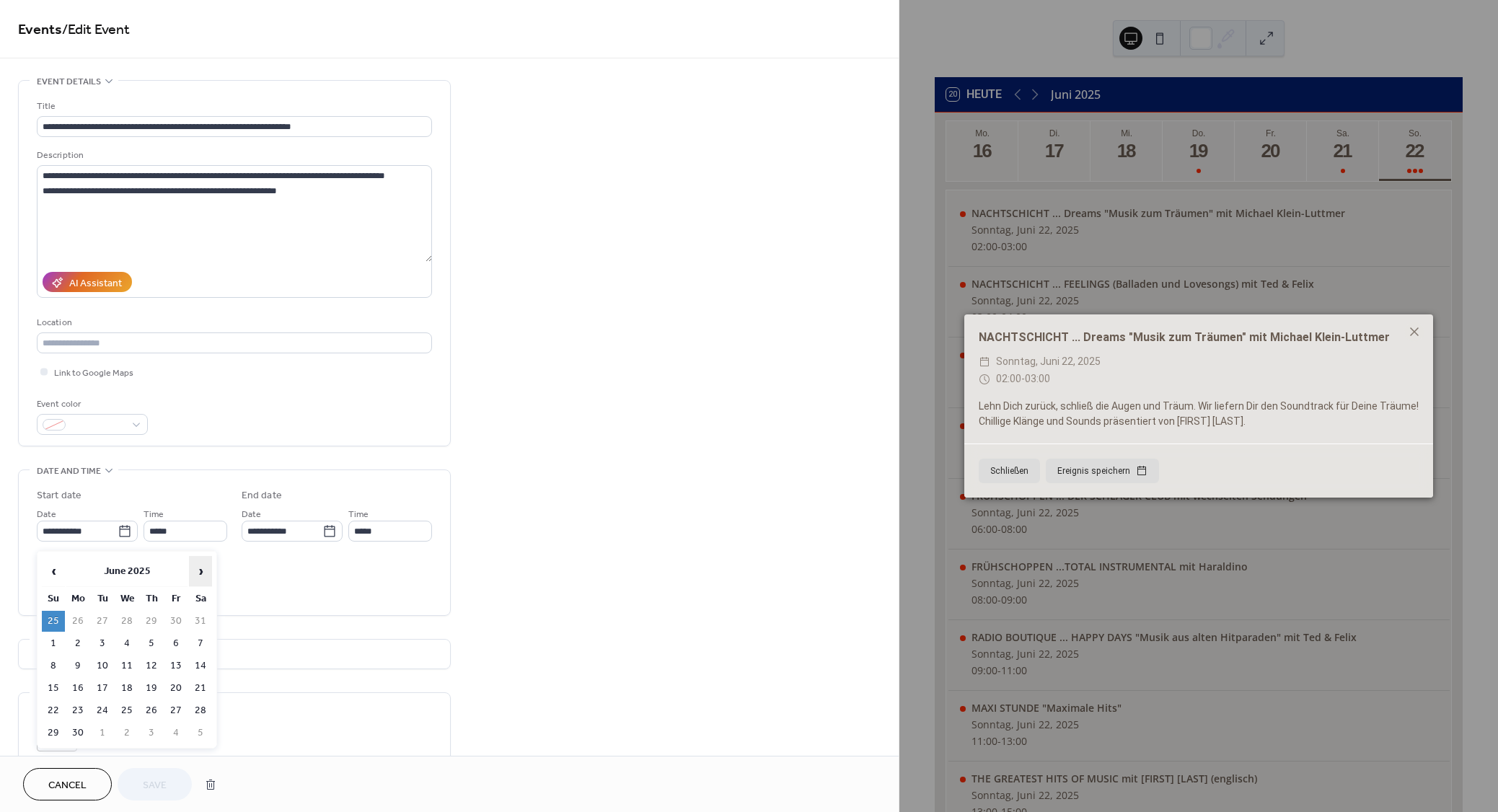 click on "›" at bounding box center [201, 571] 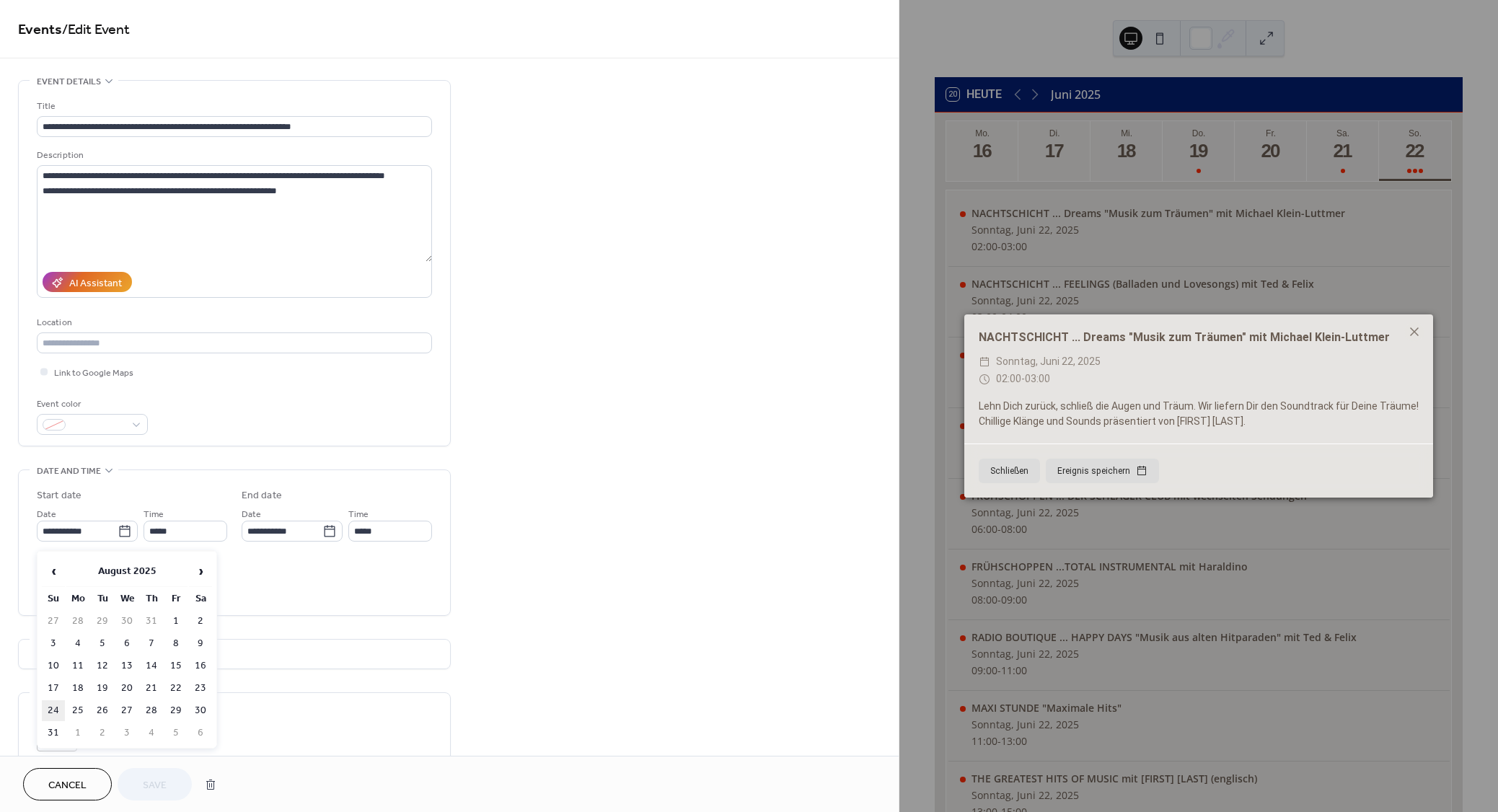 click on "24" at bounding box center [53, 710] 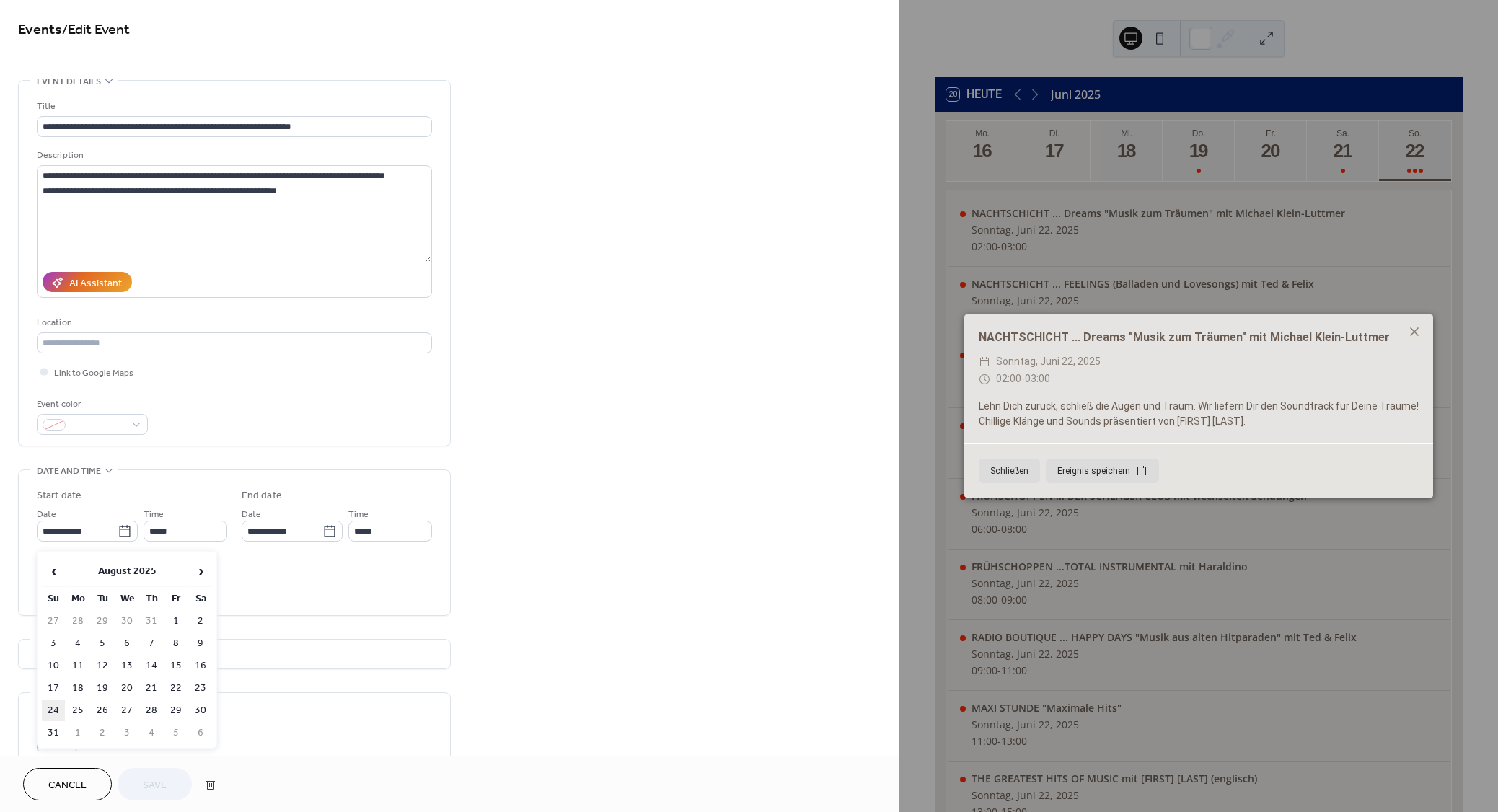 type on "**********" 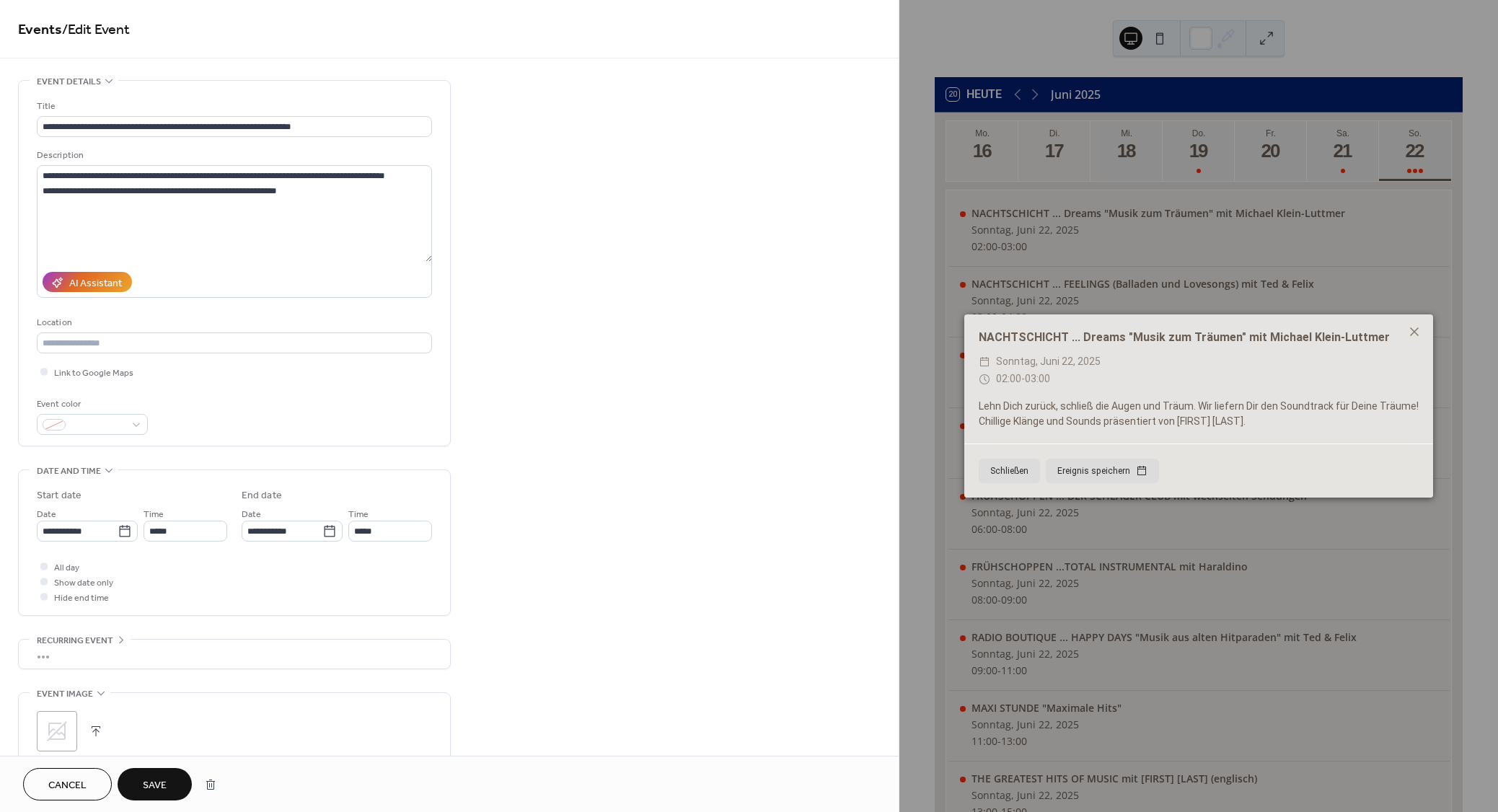 click on "Save" at bounding box center [154, 784] 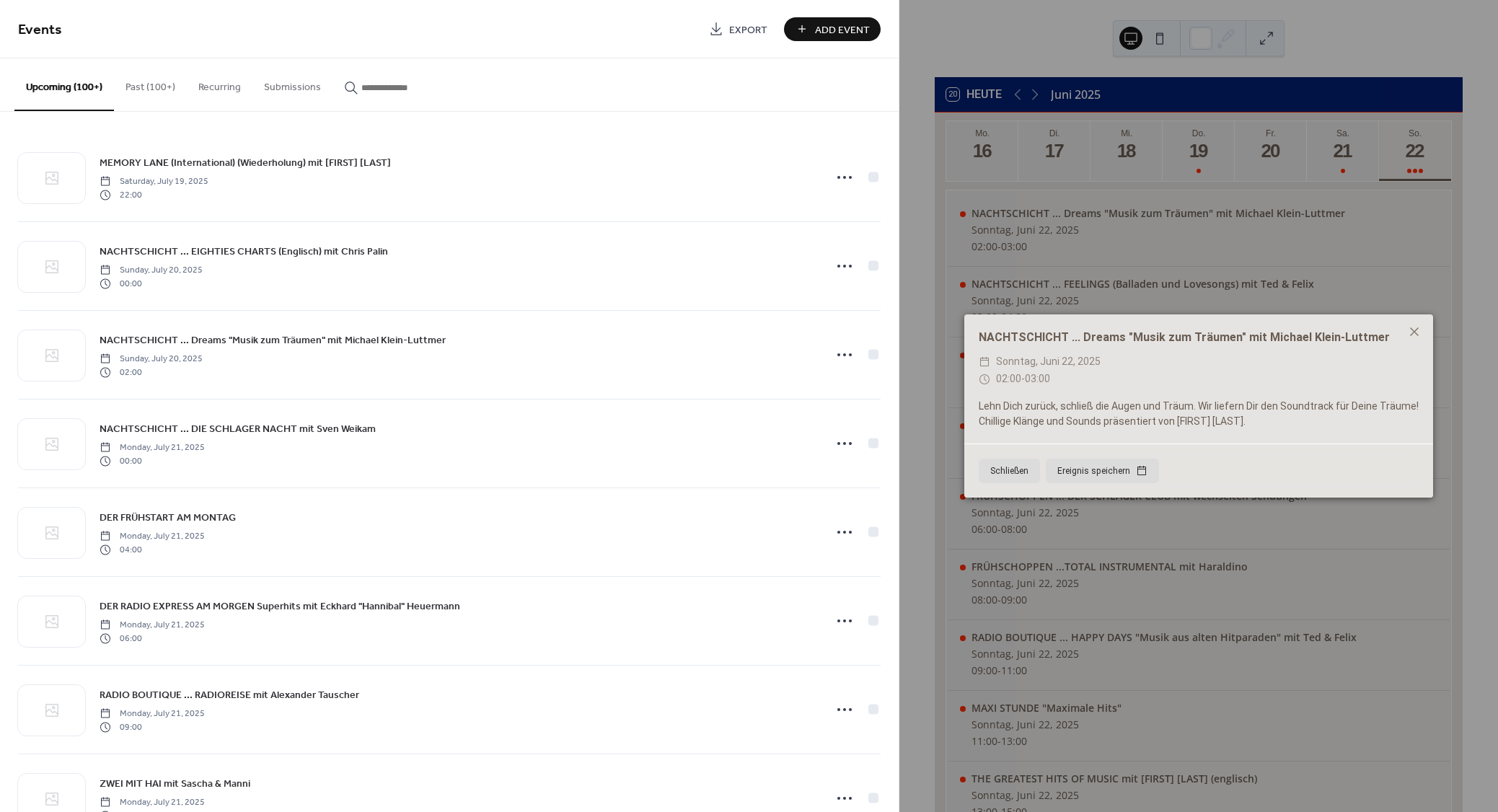 paste on "**********" 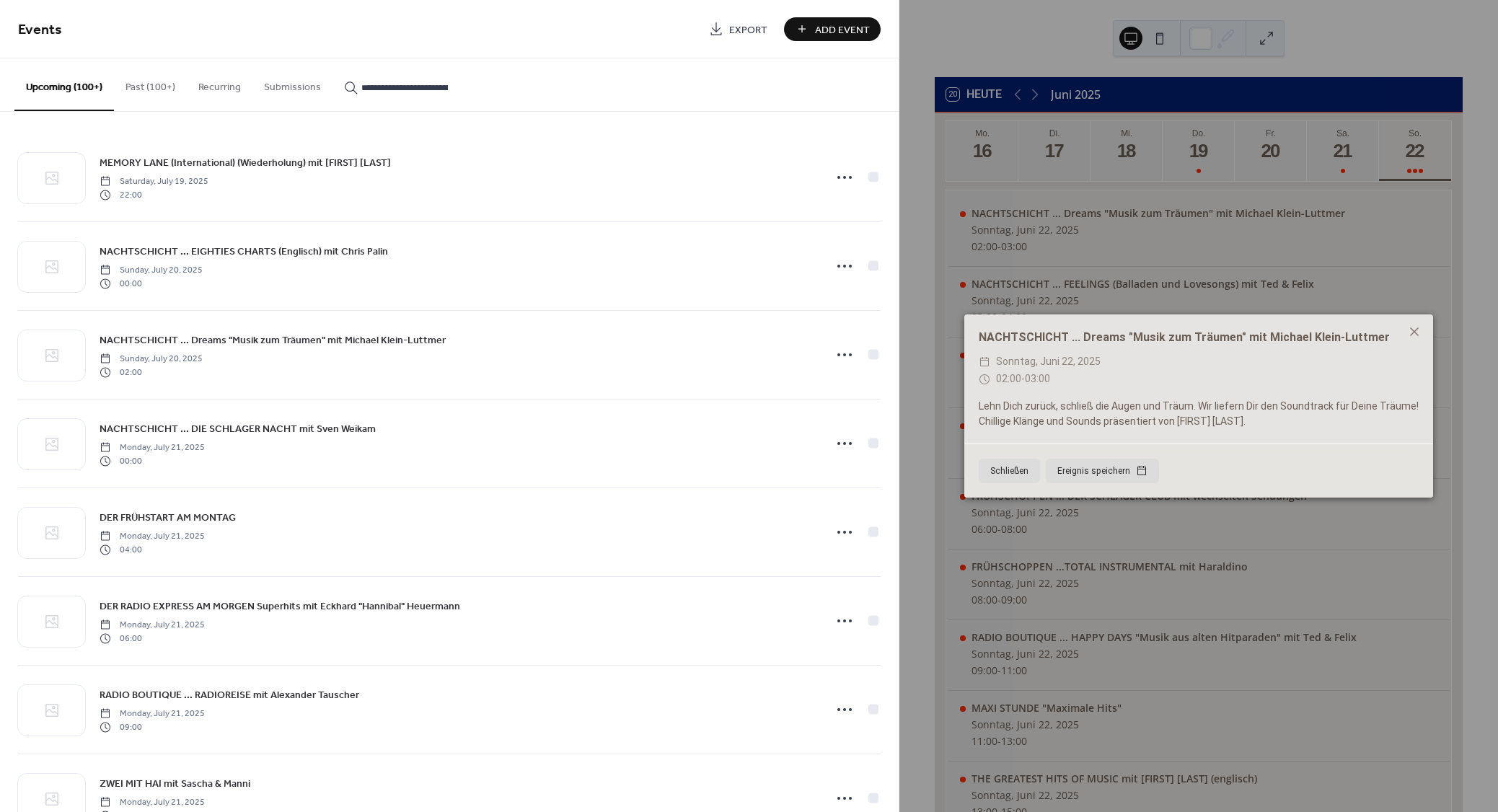 scroll, scrollTop: 0, scrollLeft: 204, axis: horizontal 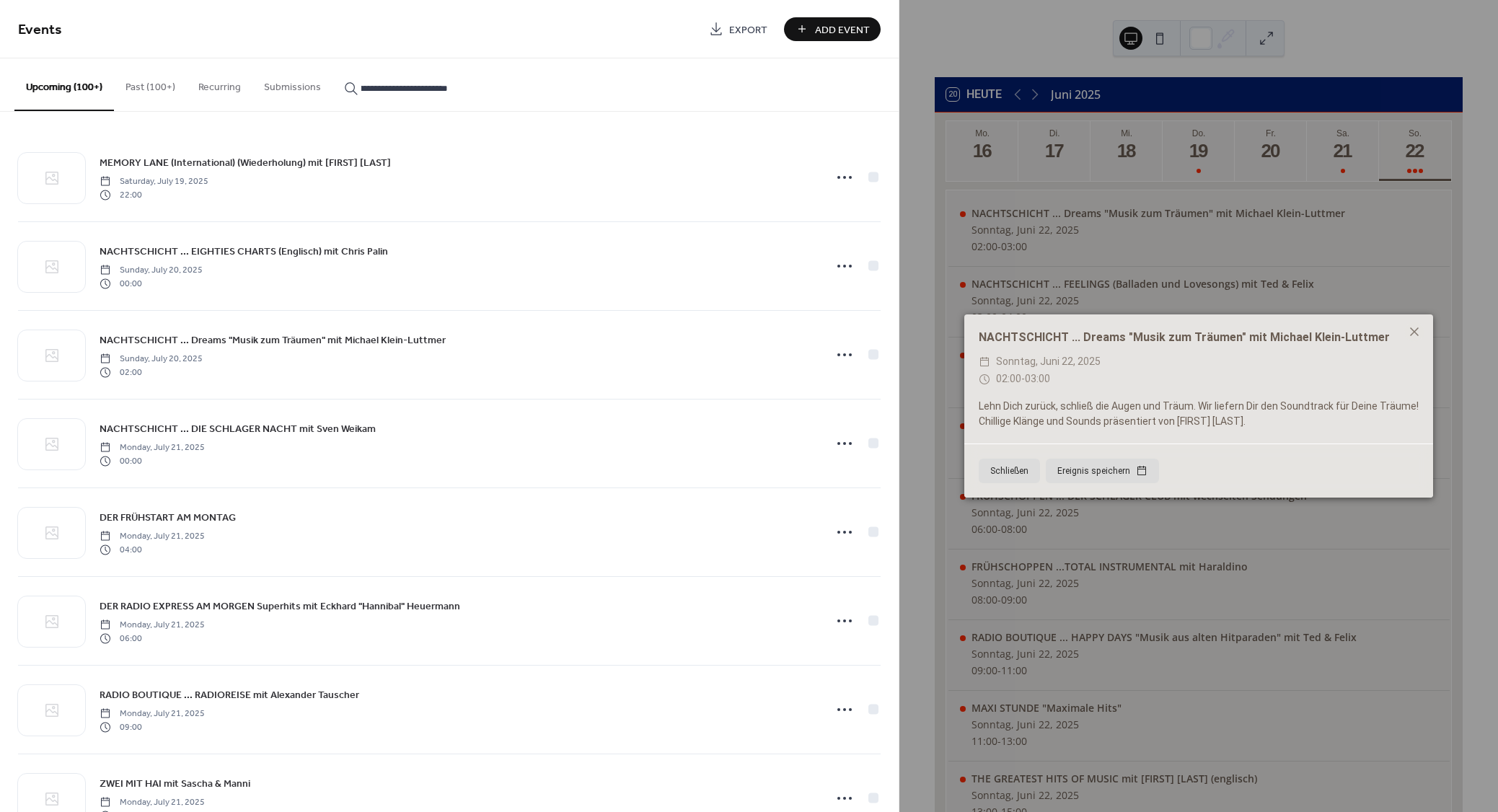 type on "**********" 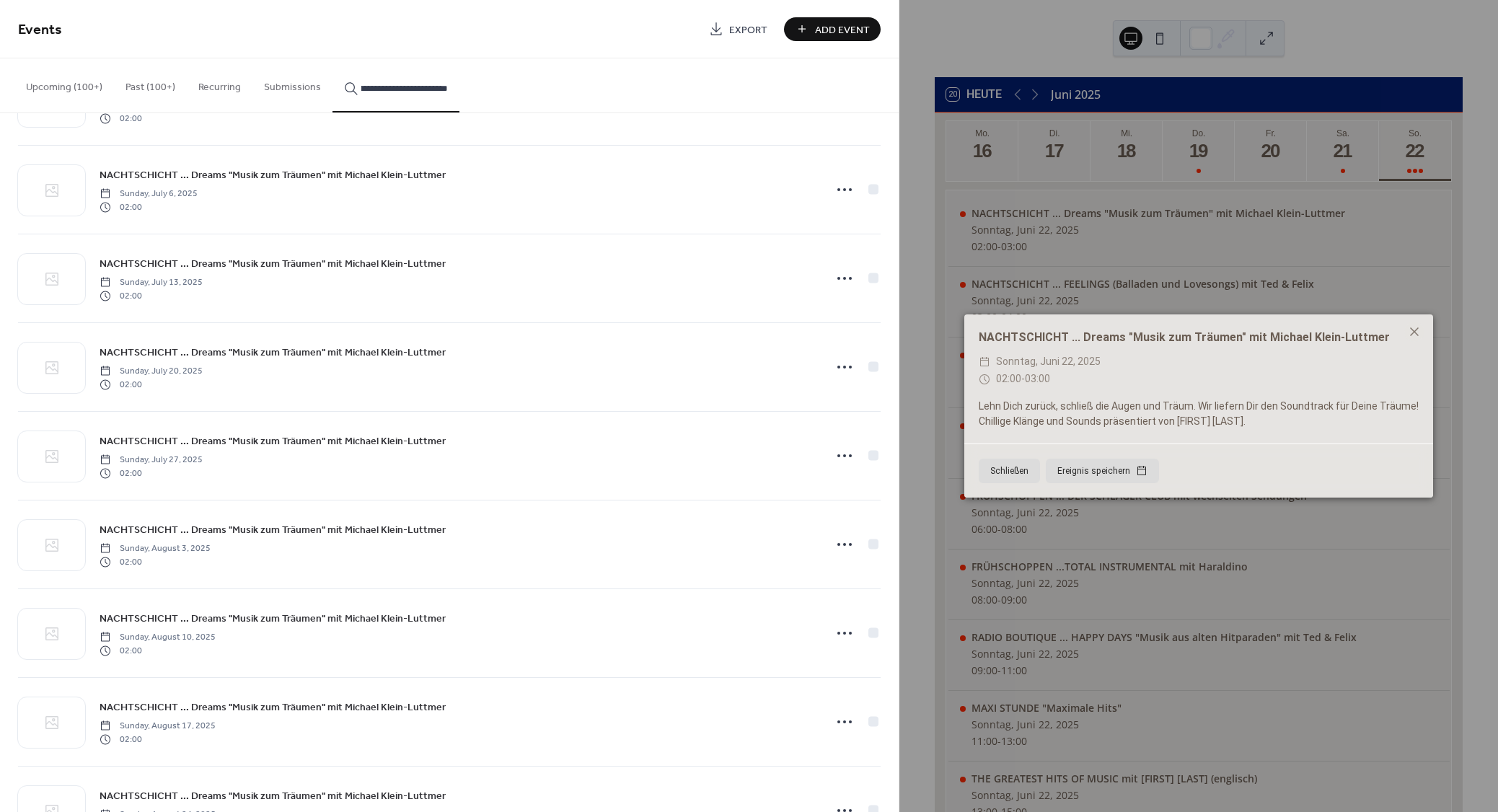 scroll, scrollTop: 497, scrollLeft: 0, axis: vertical 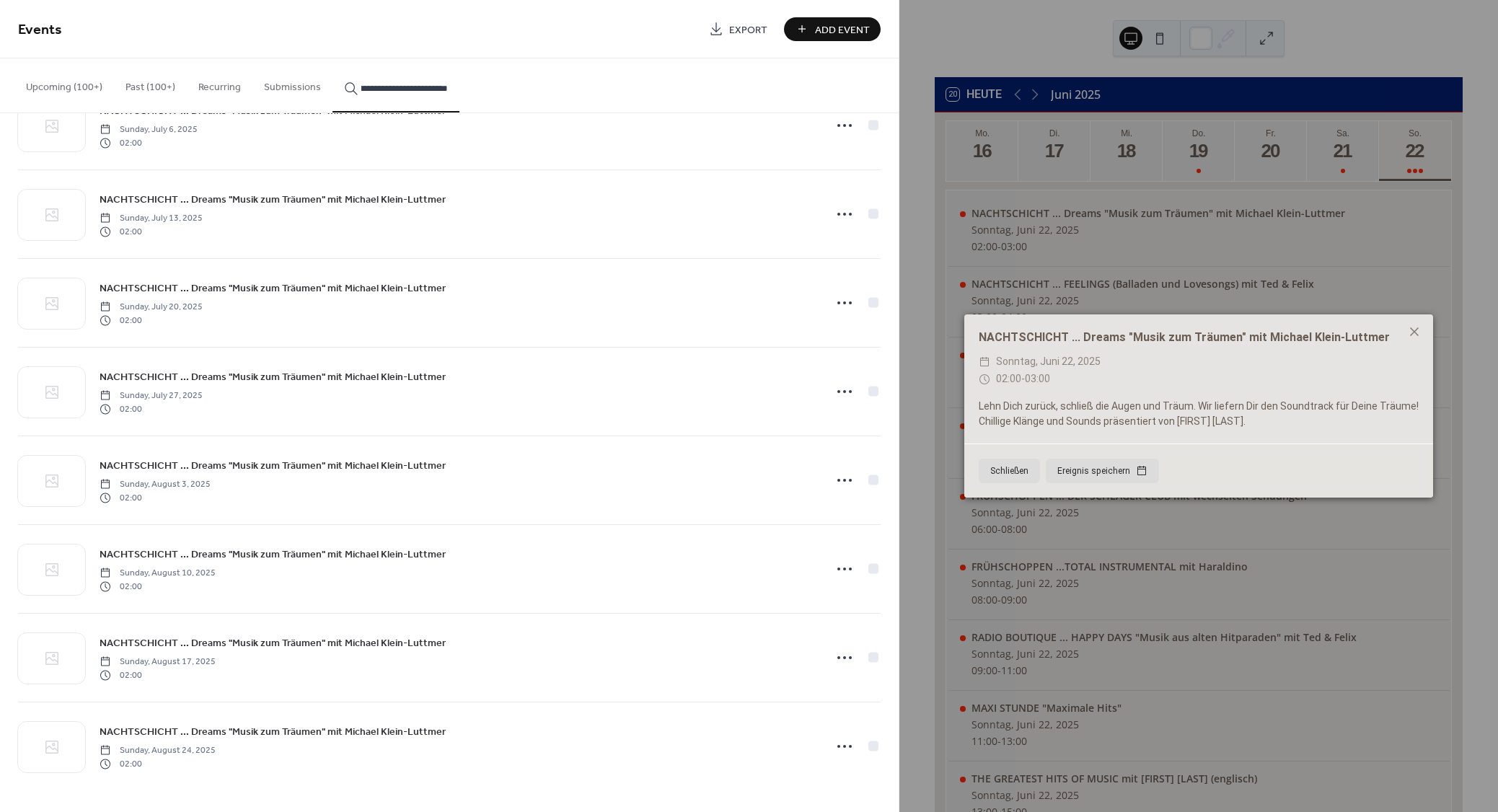 click on "NACHTSCHICHT ... Dreams "Musik zum Träumen" mit Michael Klein-Luttmer" at bounding box center (273, 732) 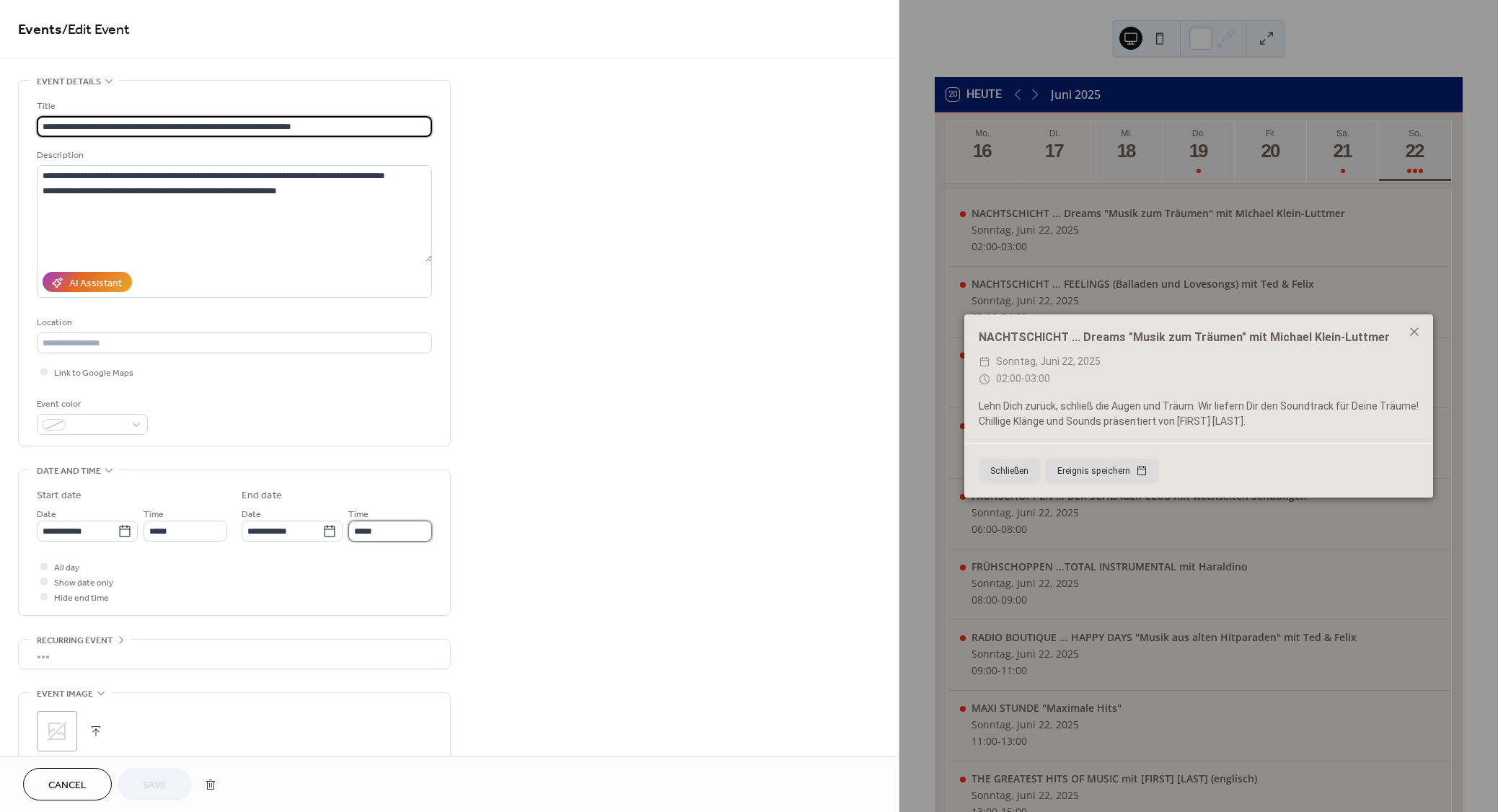 click on "*****" at bounding box center [390, 531] 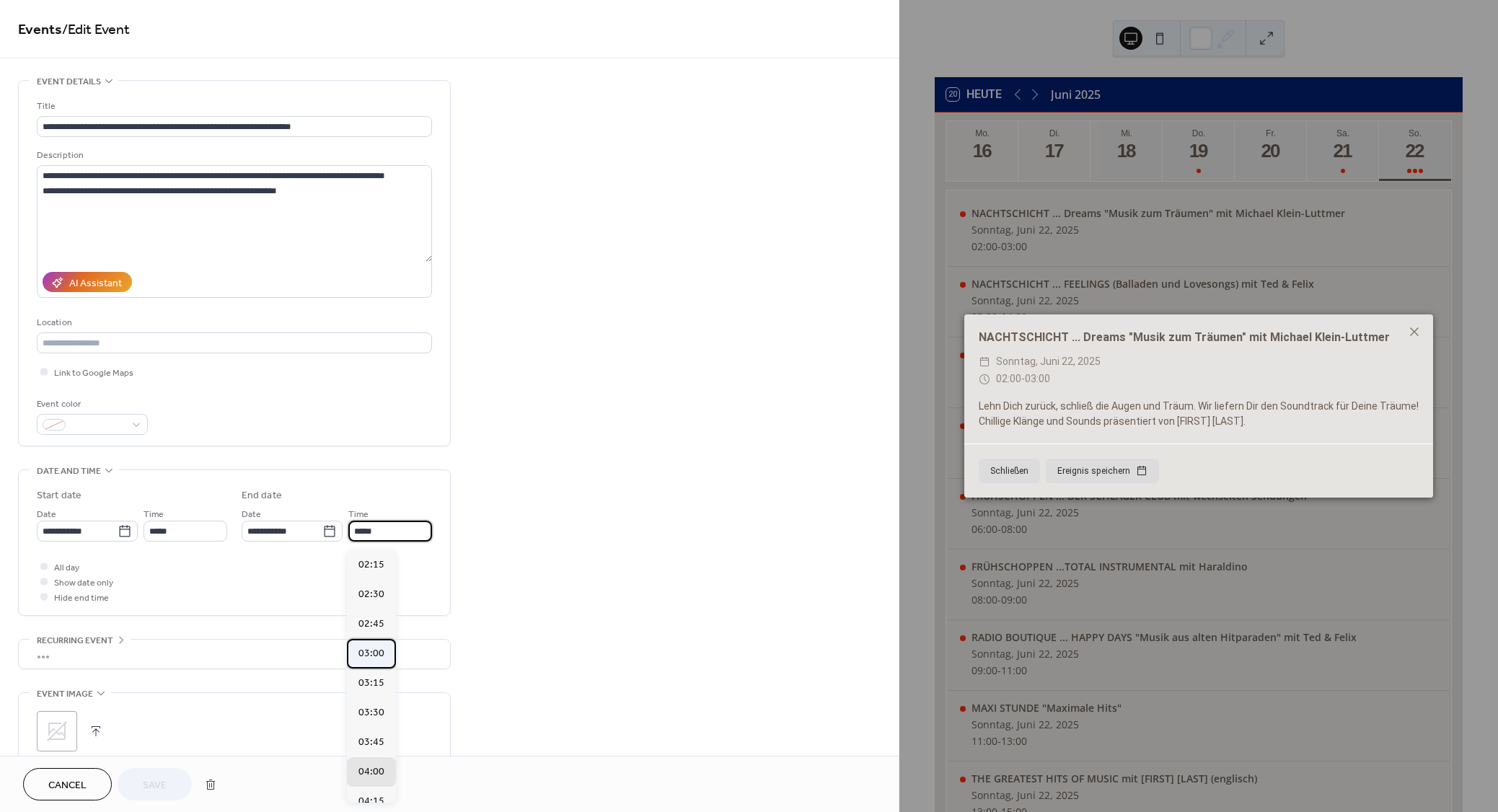 click on "03:00" at bounding box center [371, 653] 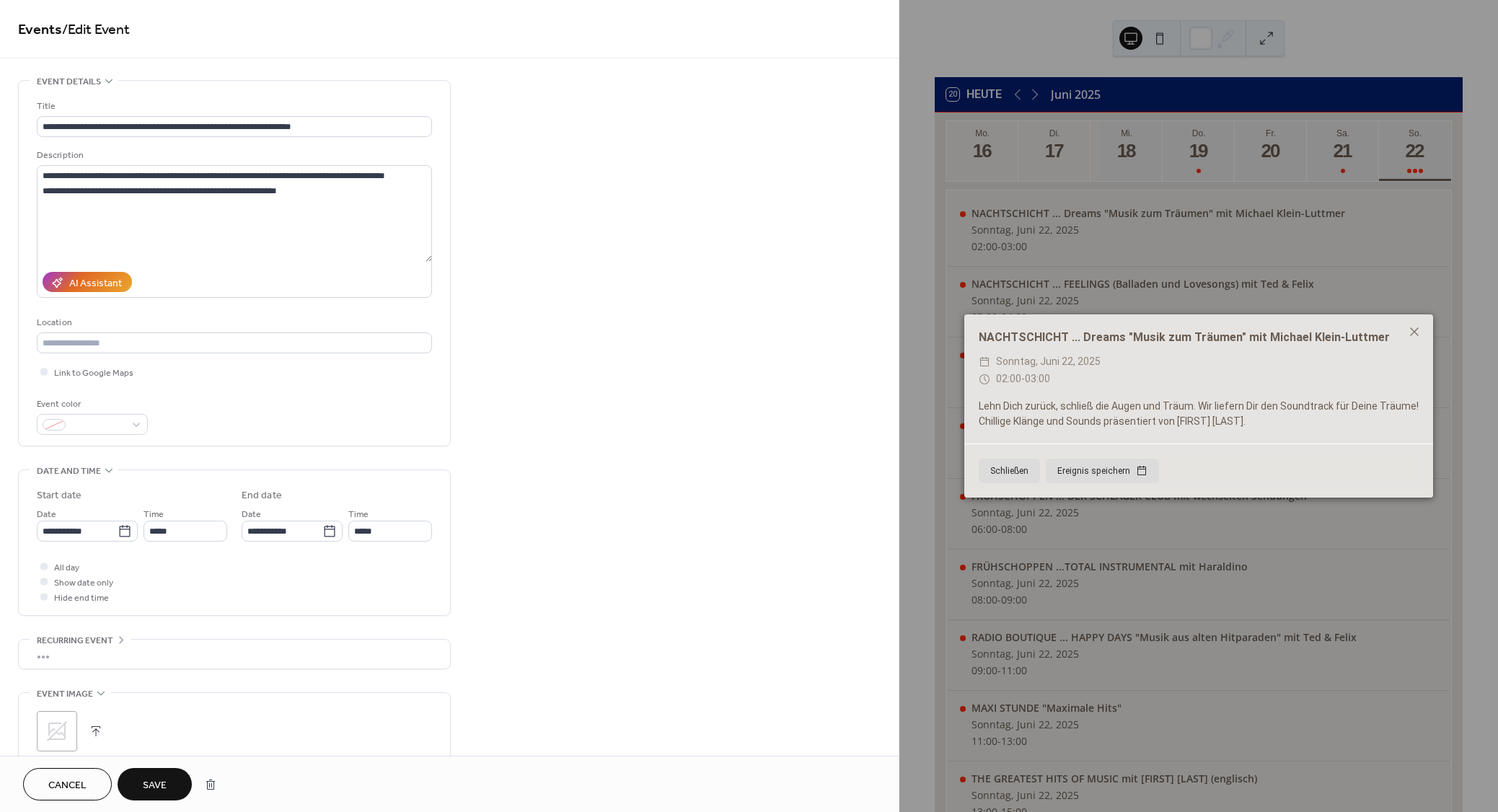 click on "Save" at bounding box center (154, 785) 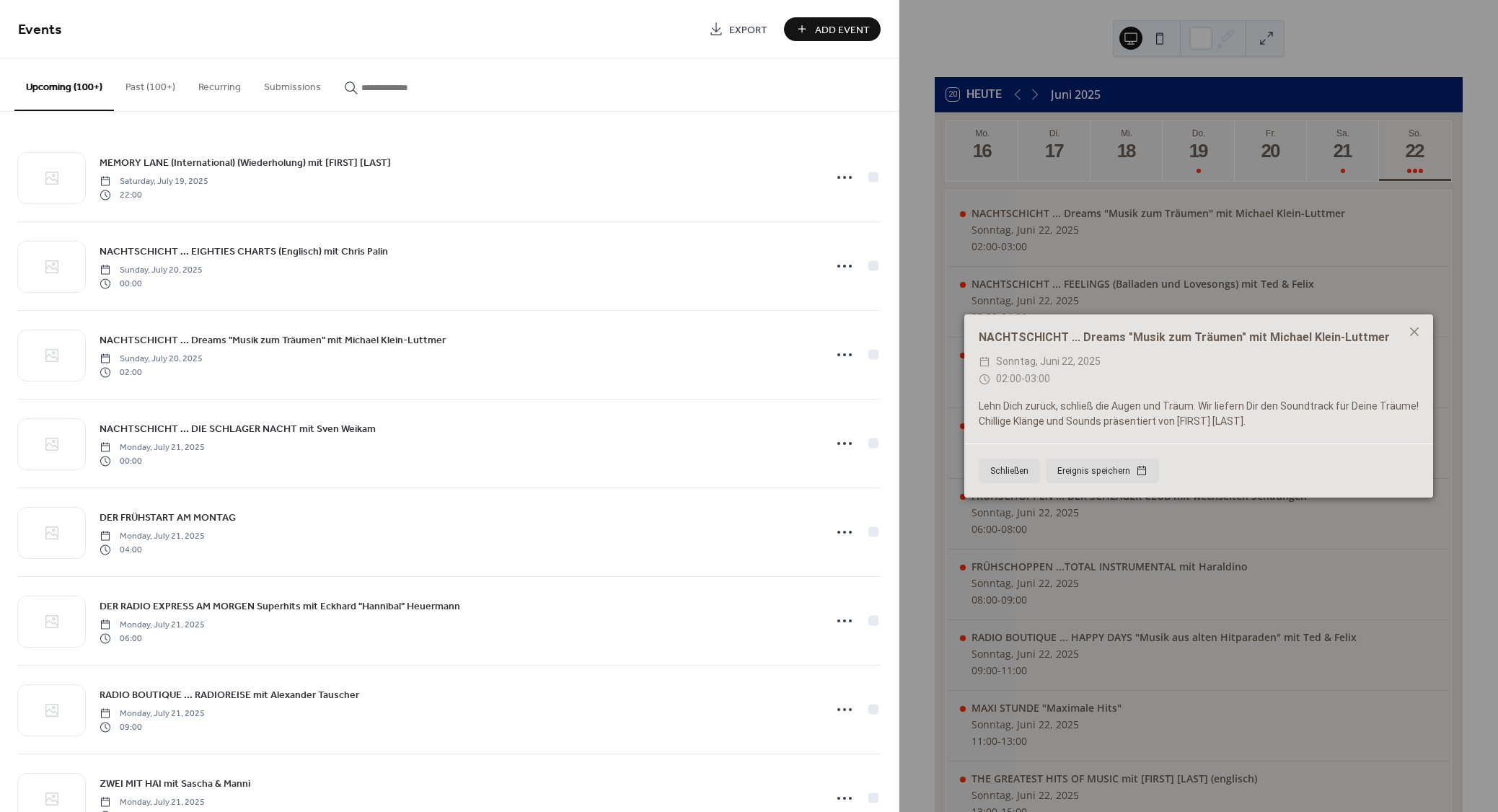 paste on "**********" 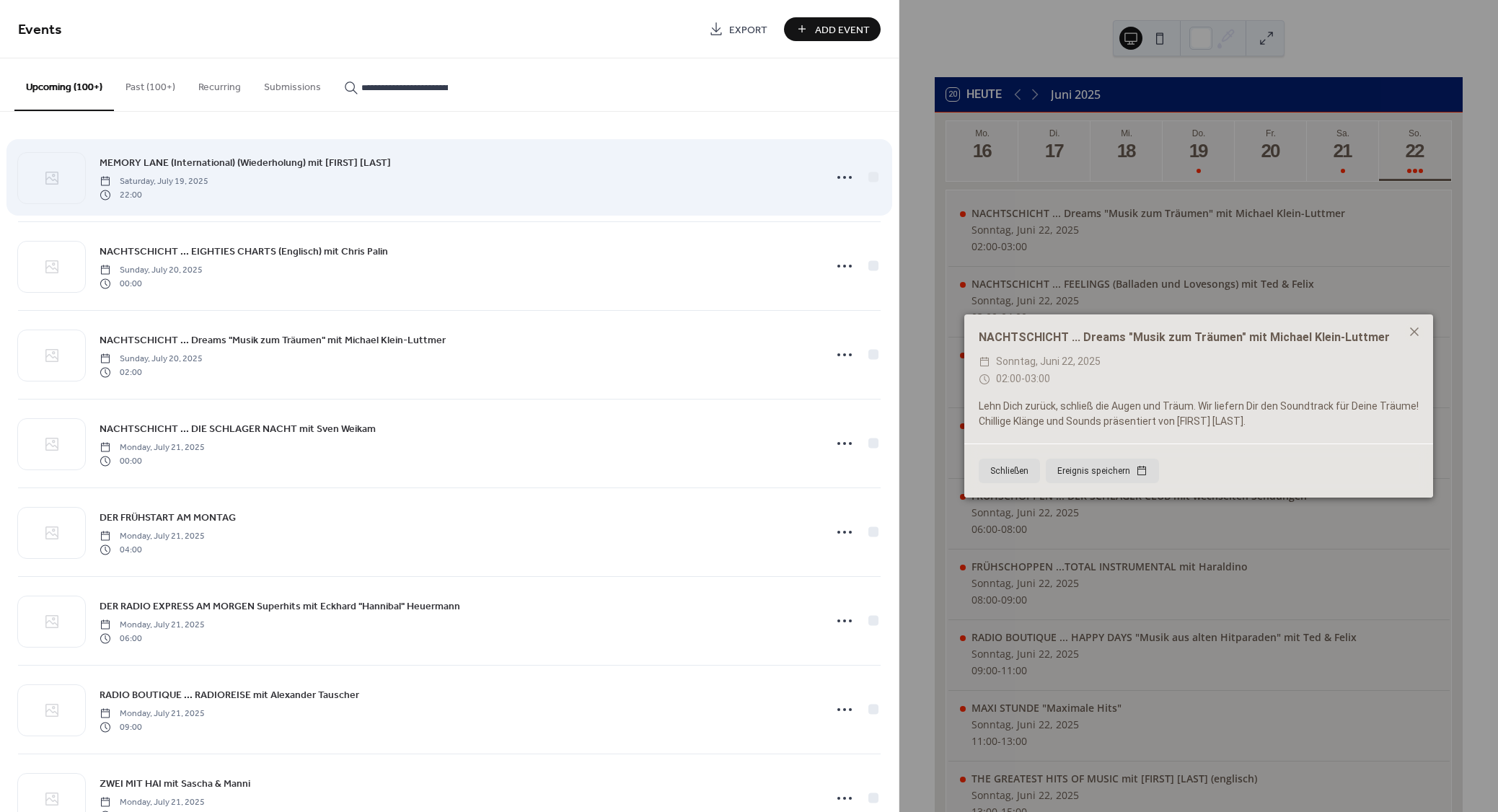 scroll, scrollTop: 0, scrollLeft: 204, axis: horizontal 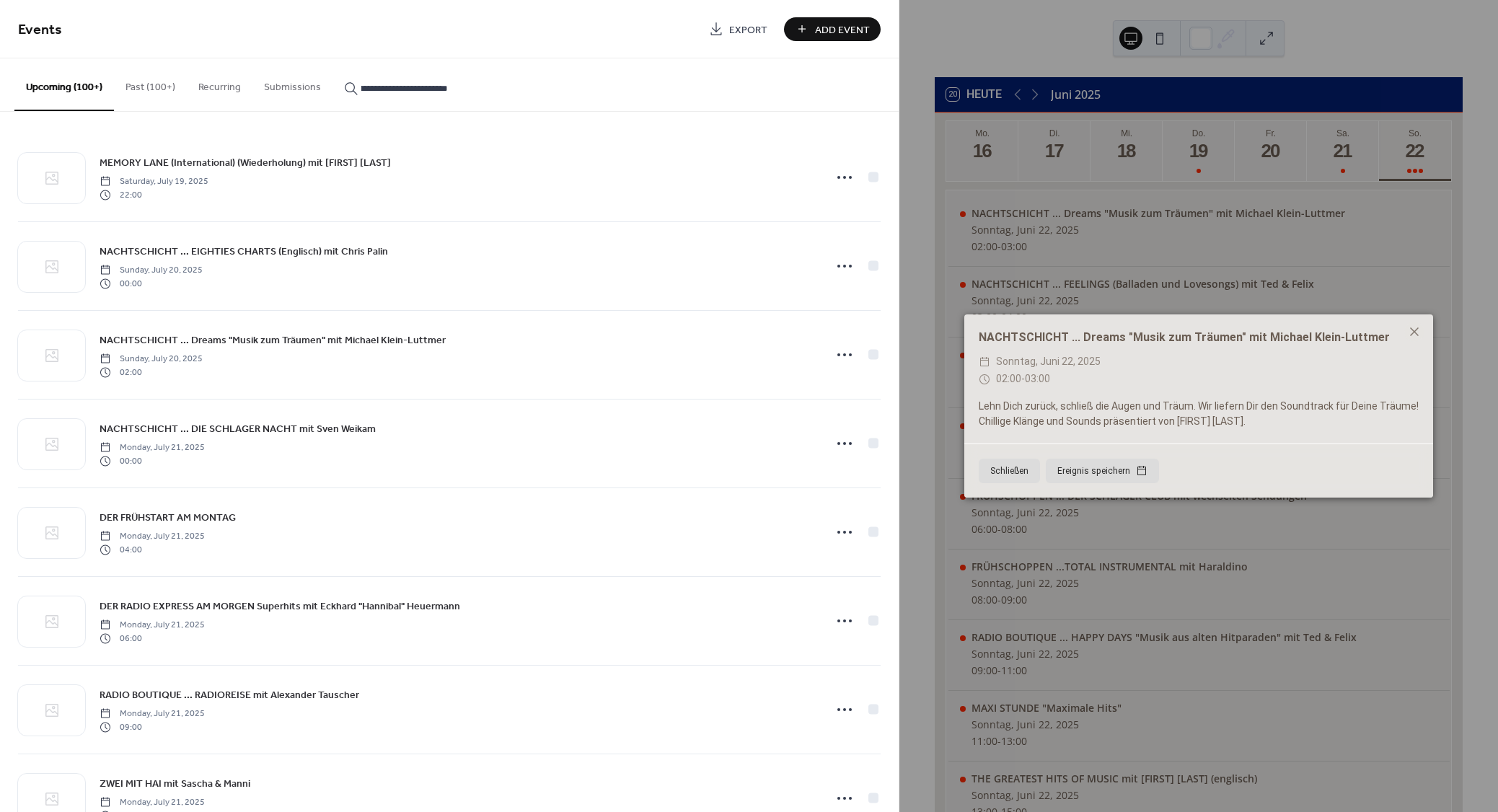 type on "**********" 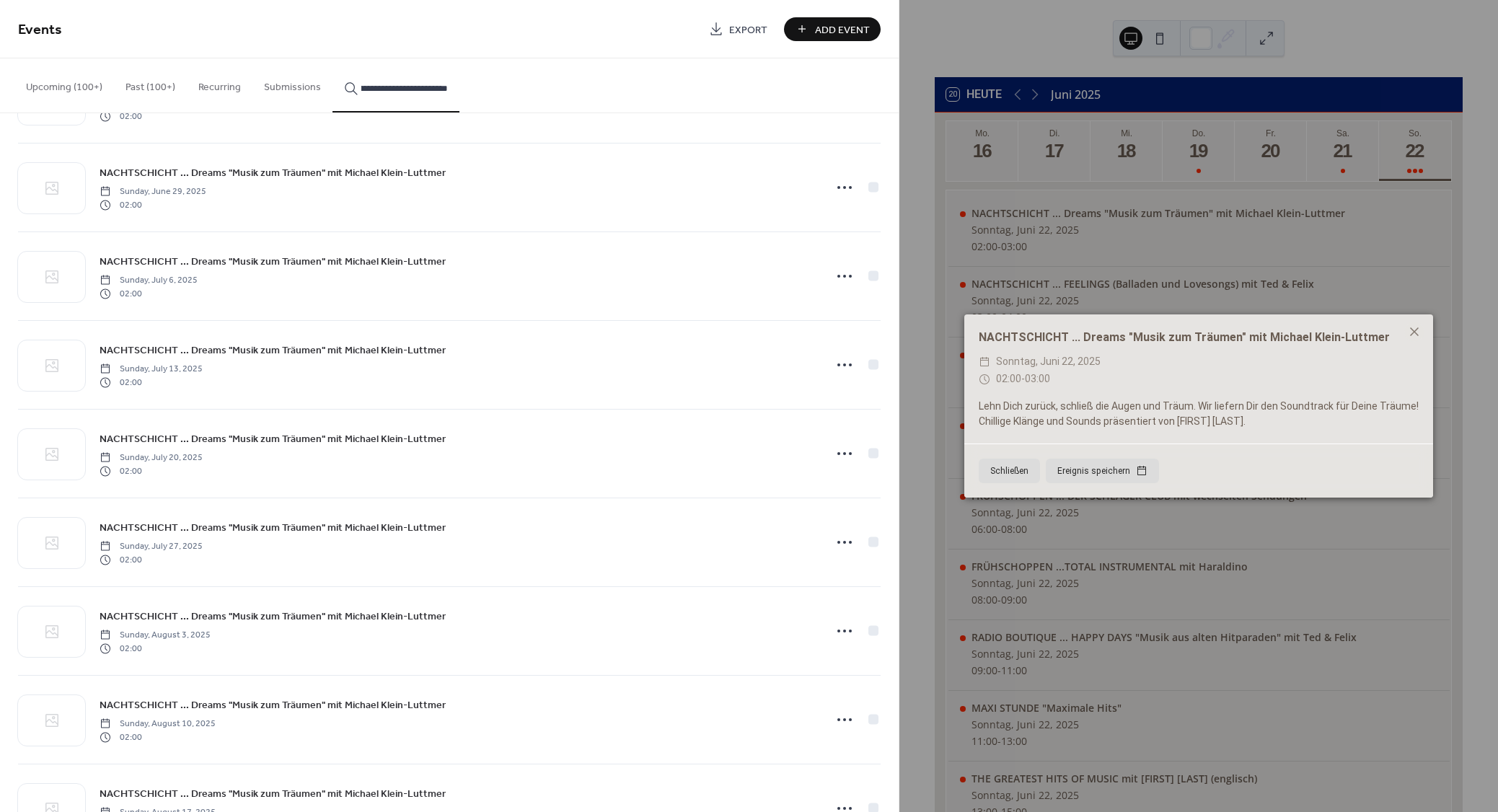 scroll, scrollTop: 497, scrollLeft: 0, axis: vertical 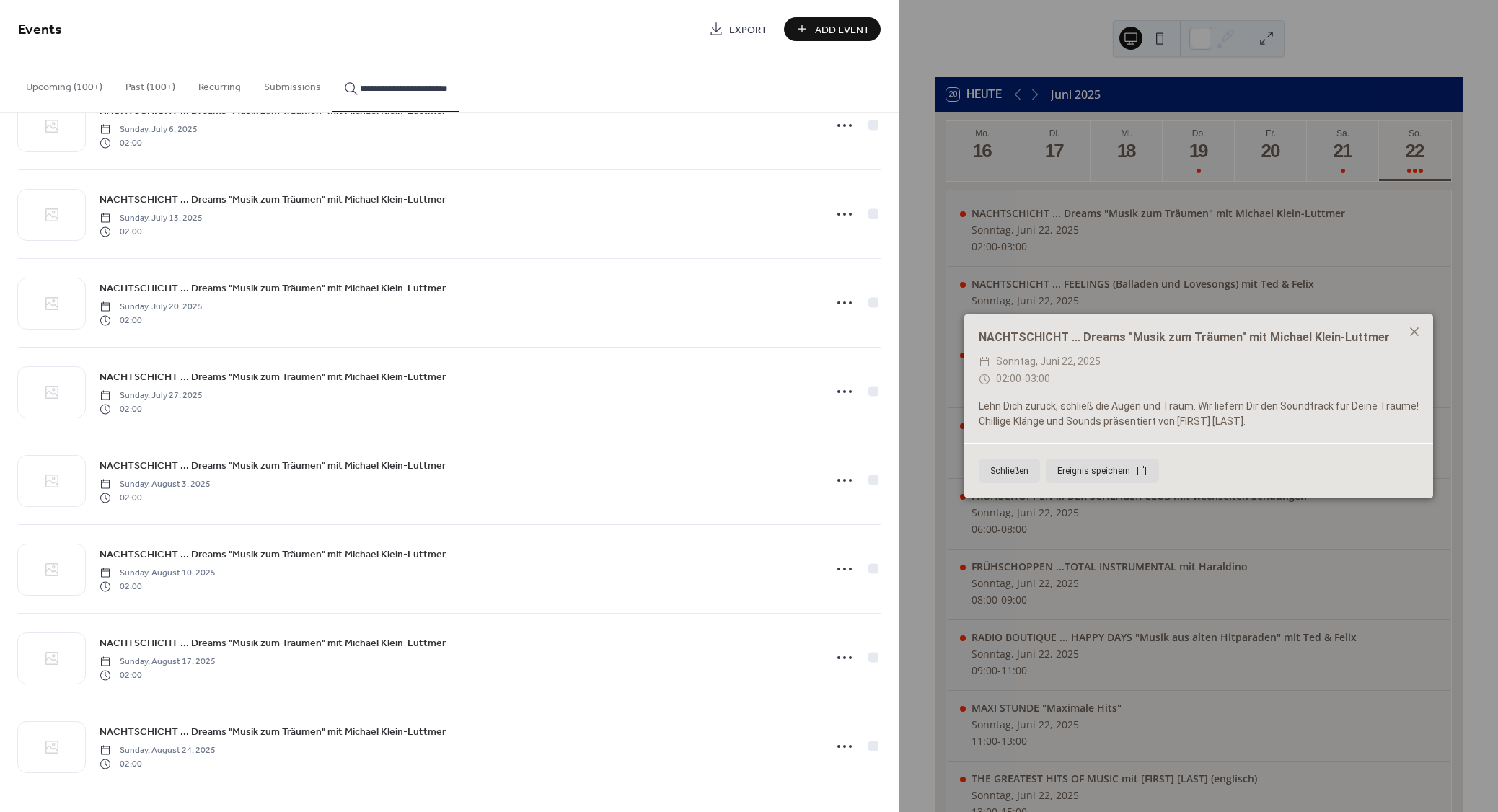 click on "NACHTSCHICHT ... Dreams "Musik zum Träumen" mit Michael Klein-Luttmer" at bounding box center (273, 643) 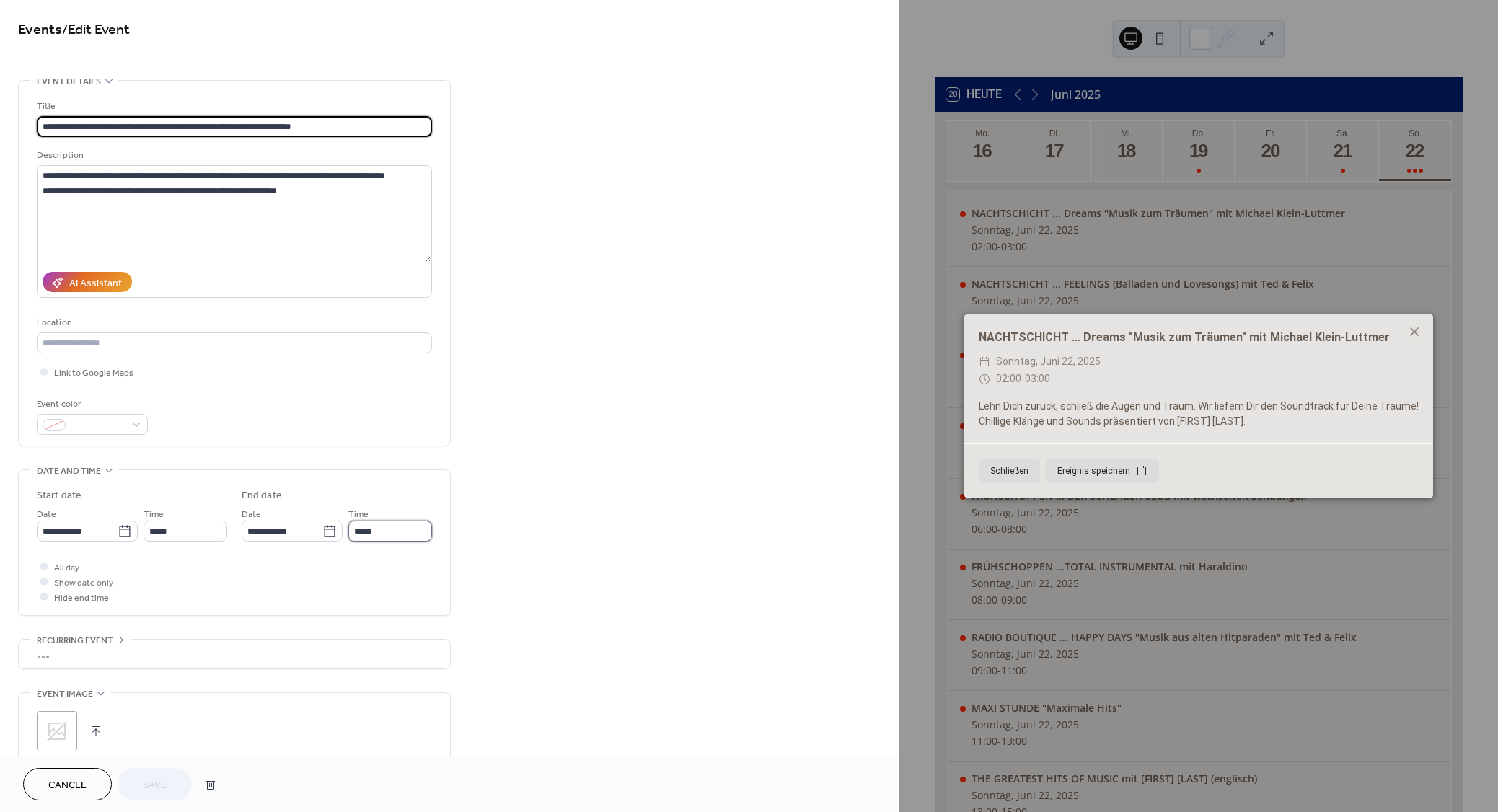click on "*****" at bounding box center (390, 531) 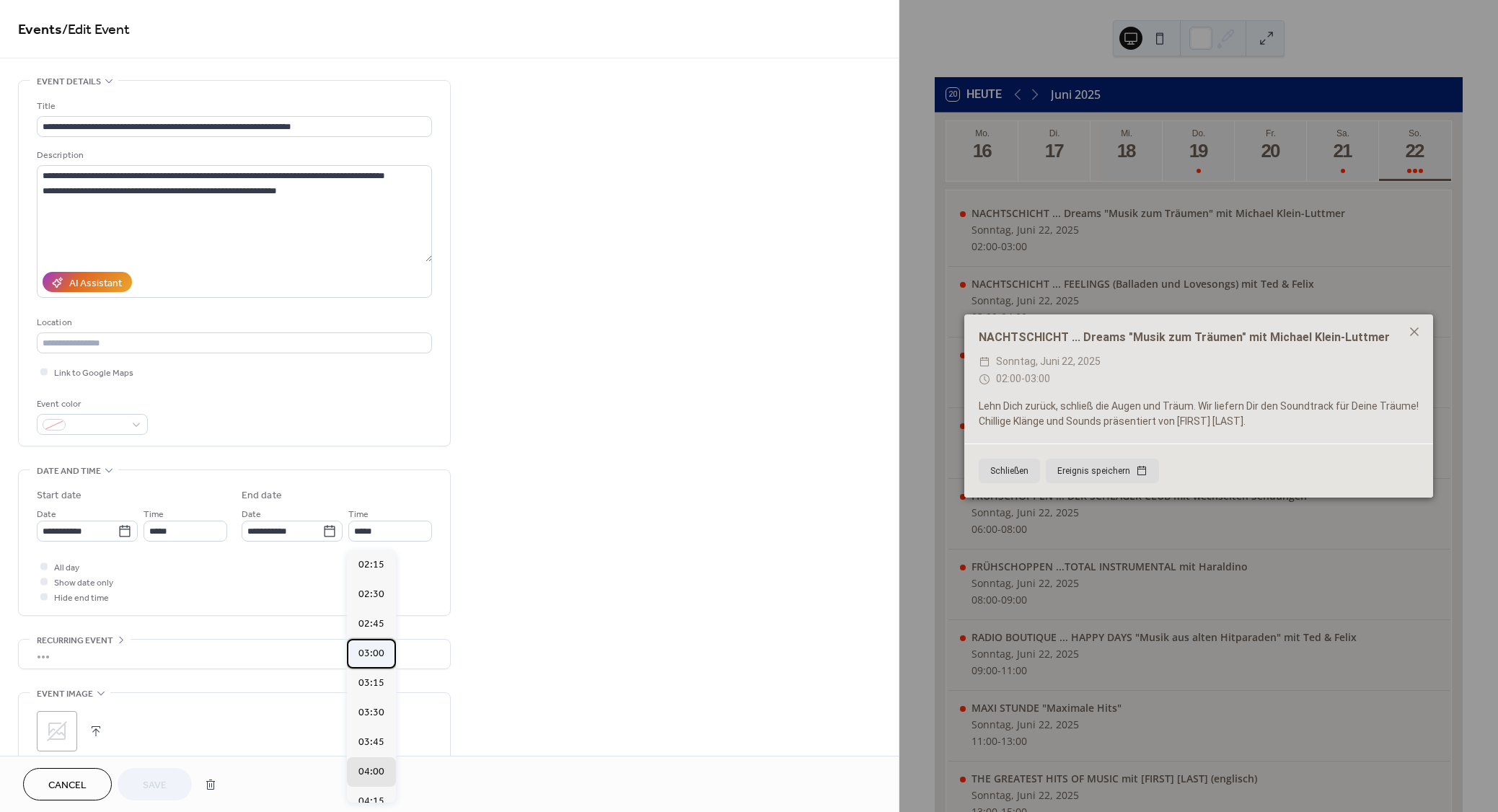click on "03:00" at bounding box center [371, 653] 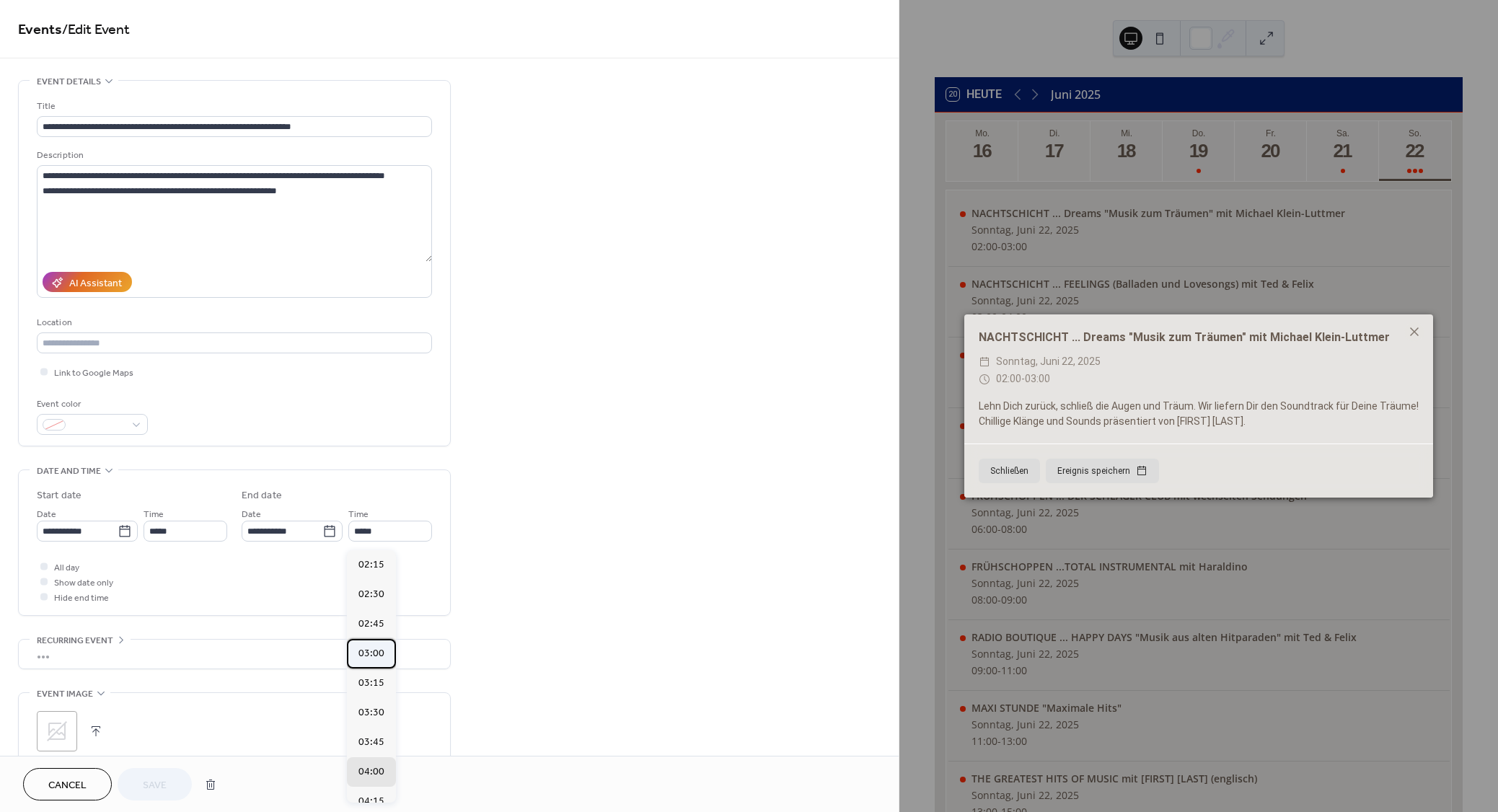 type on "*****" 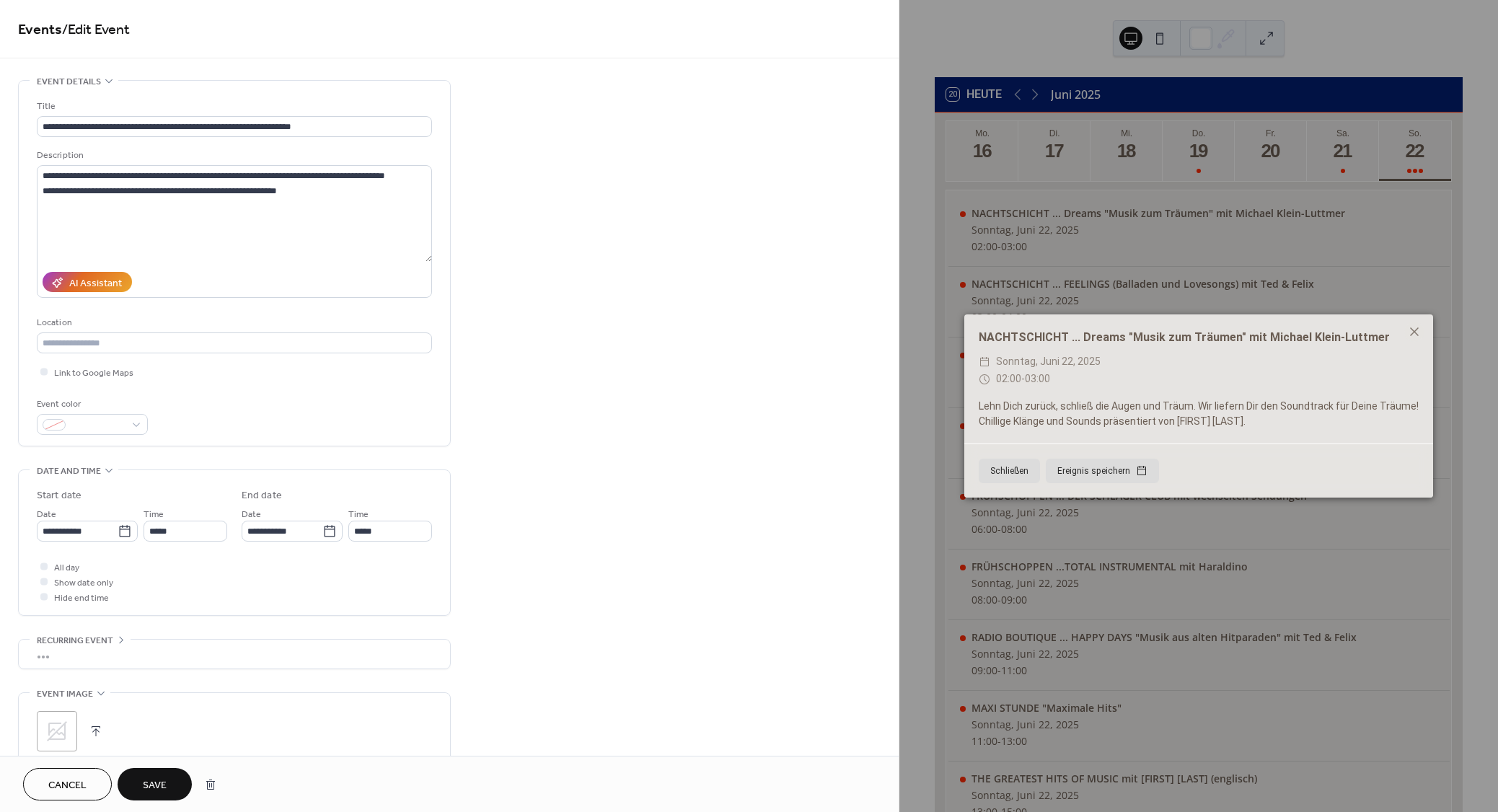 click on "Save" at bounding box center (154, 785) 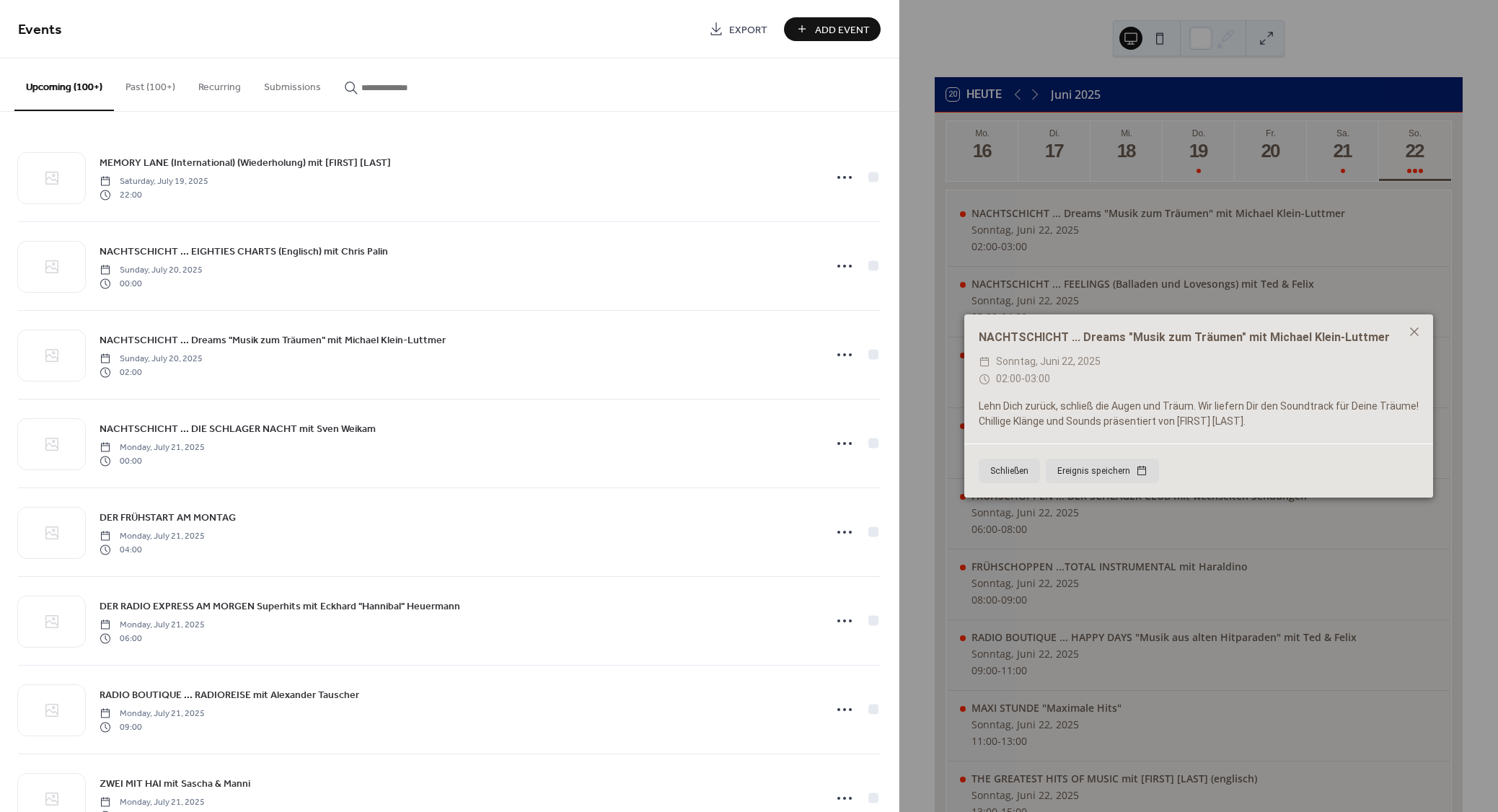 paste on "**********" 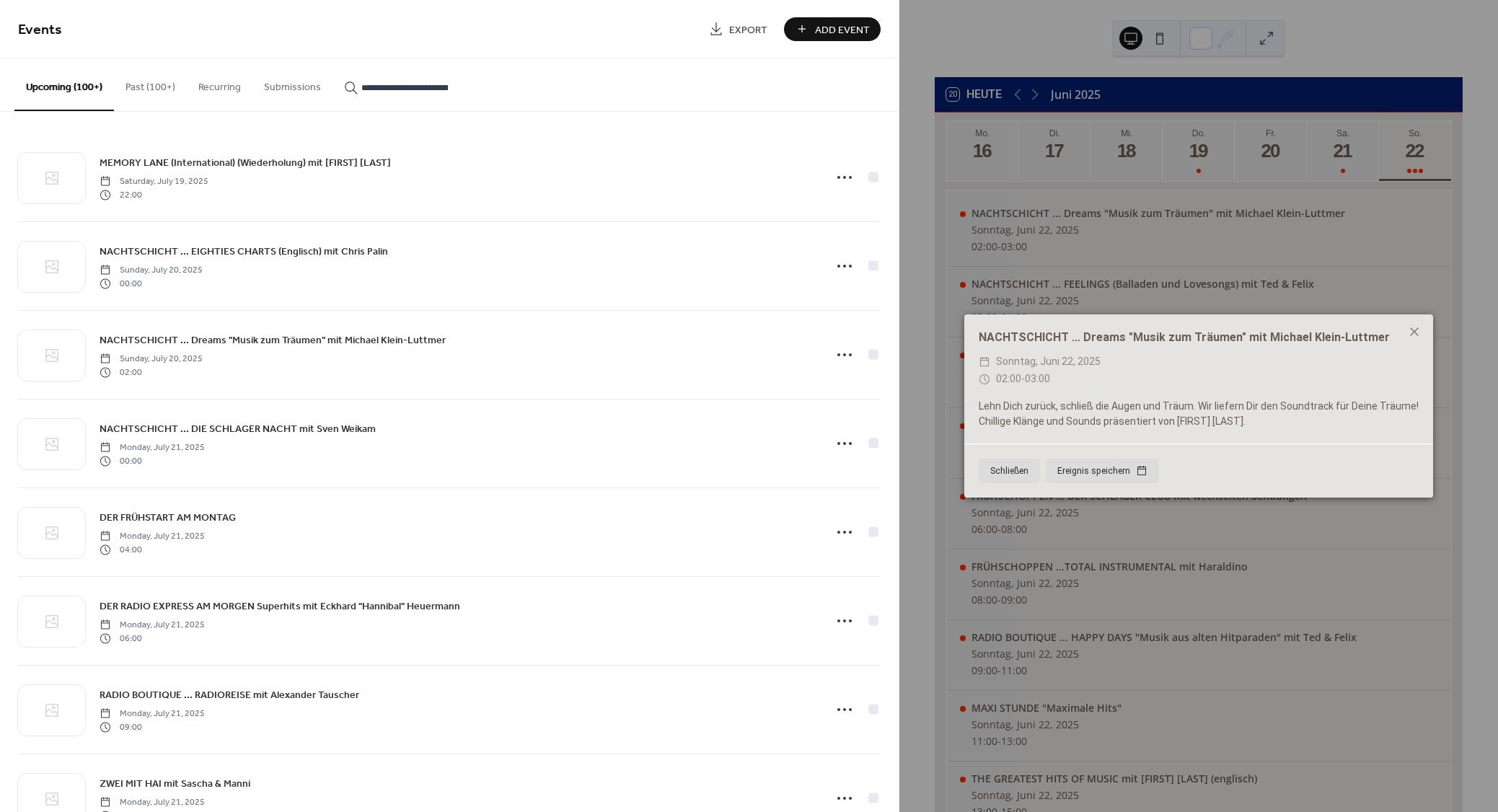 scroll, scrollTop: 0, scrollLeft: 204, axis: horizontal 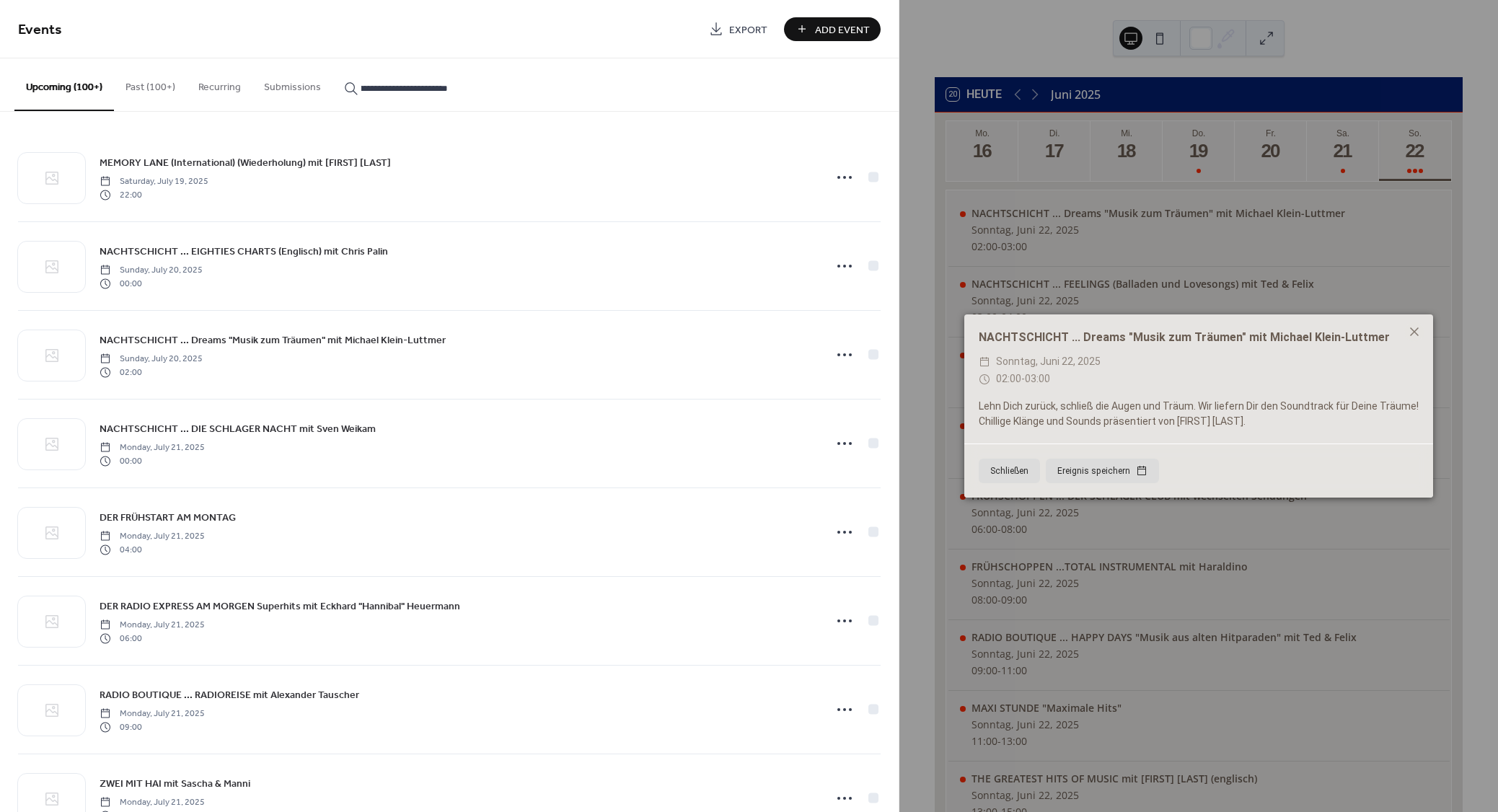 type on "**********" 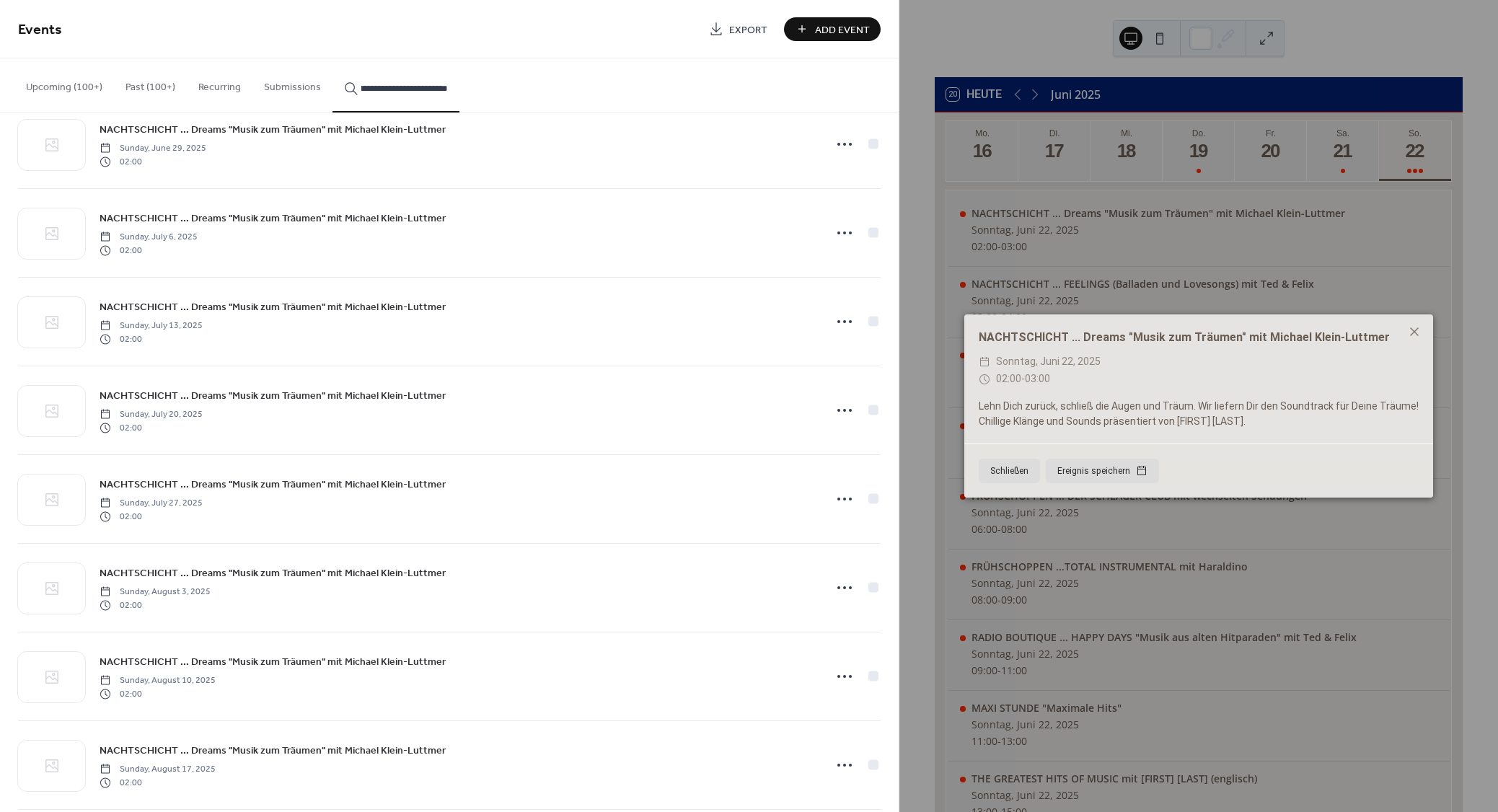 scroll, scrollTop: 497, scrollLeft: 0, axis: vertical 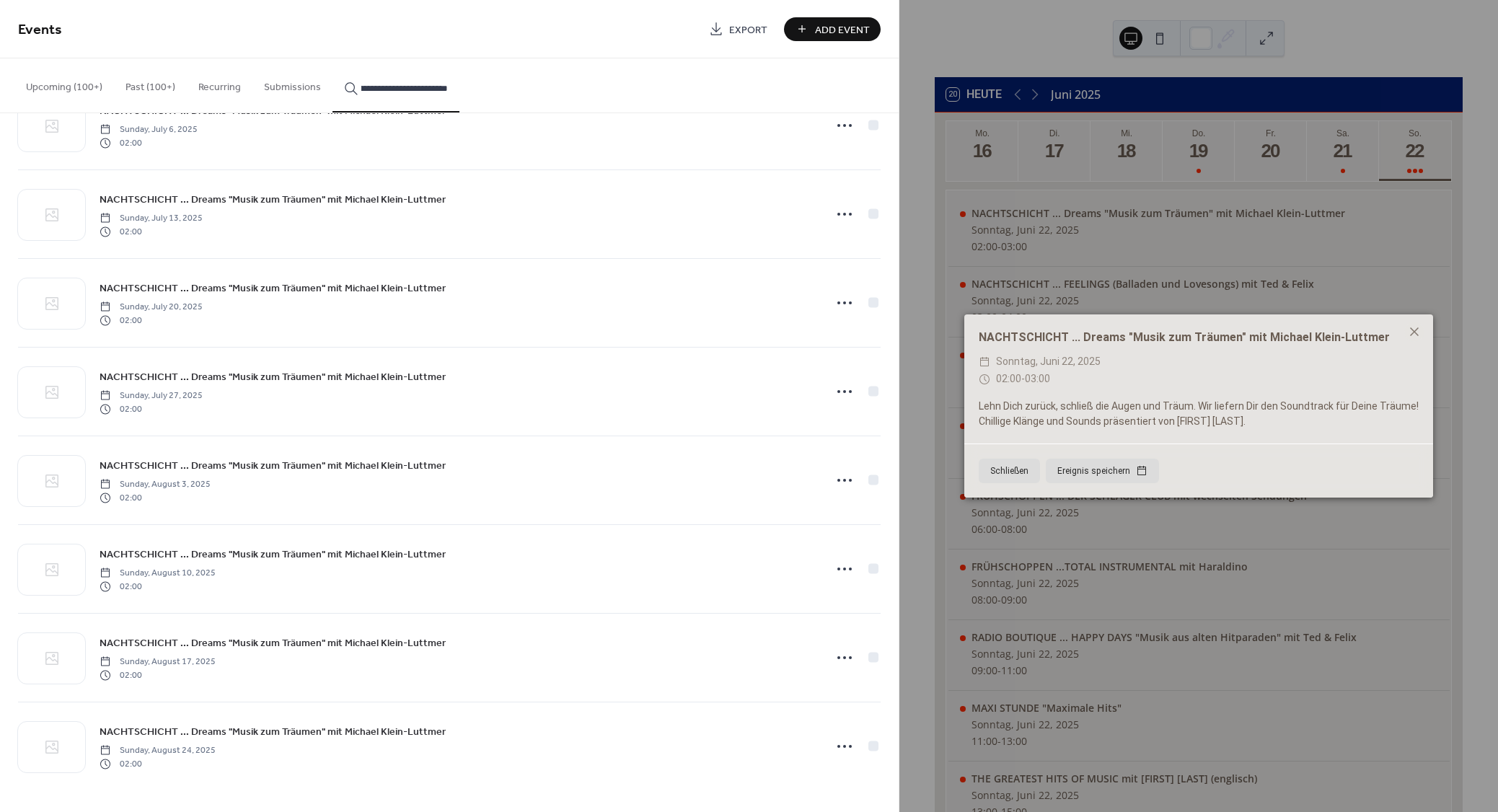 click on "NACHTSCHICHT ... Dreams "Musik zum Träumen" mit Michael Klein-Luttmer" at bounding box center [273, 555] 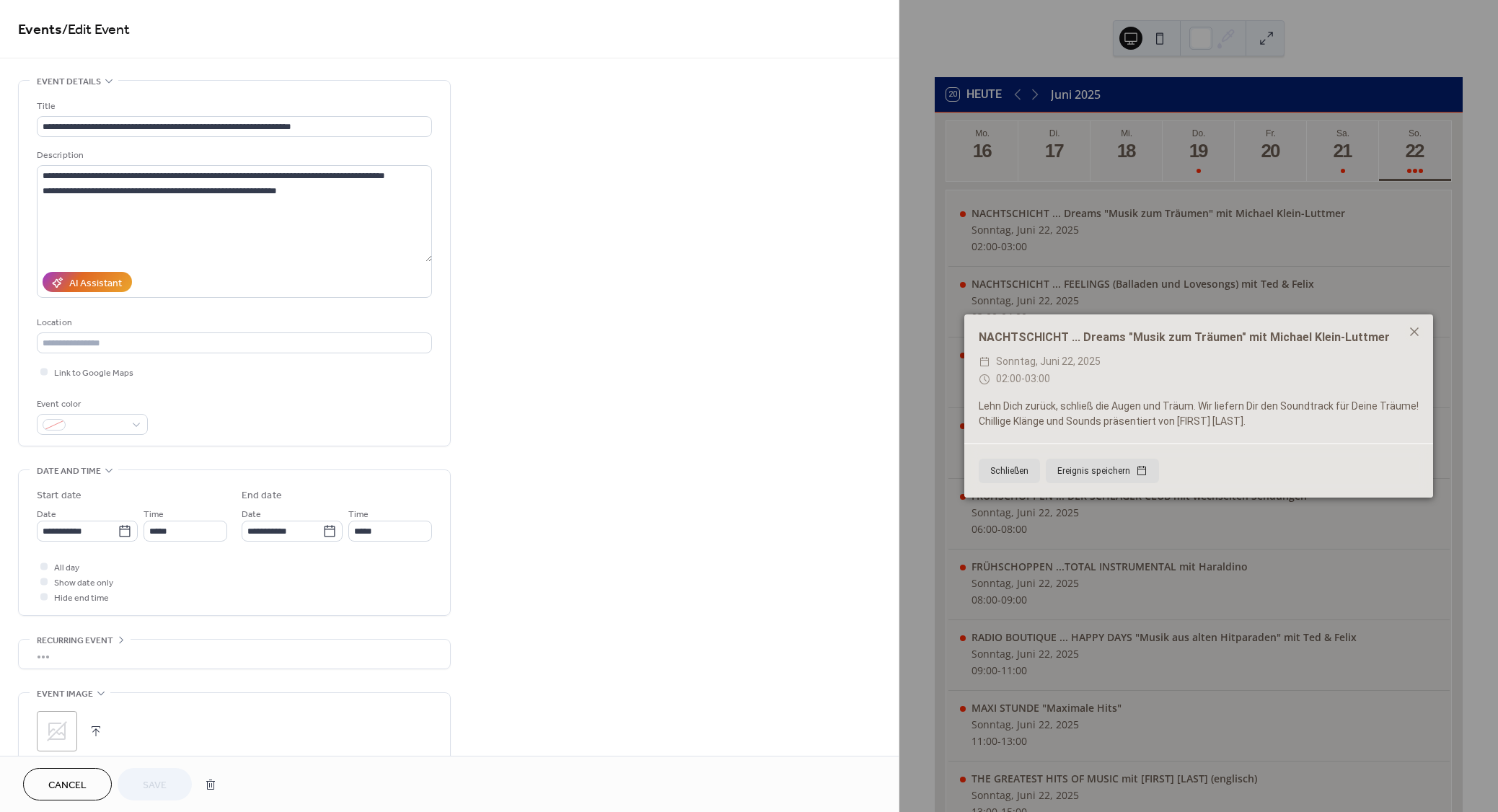 click on "Cancel" at bounding box center [67, 785] 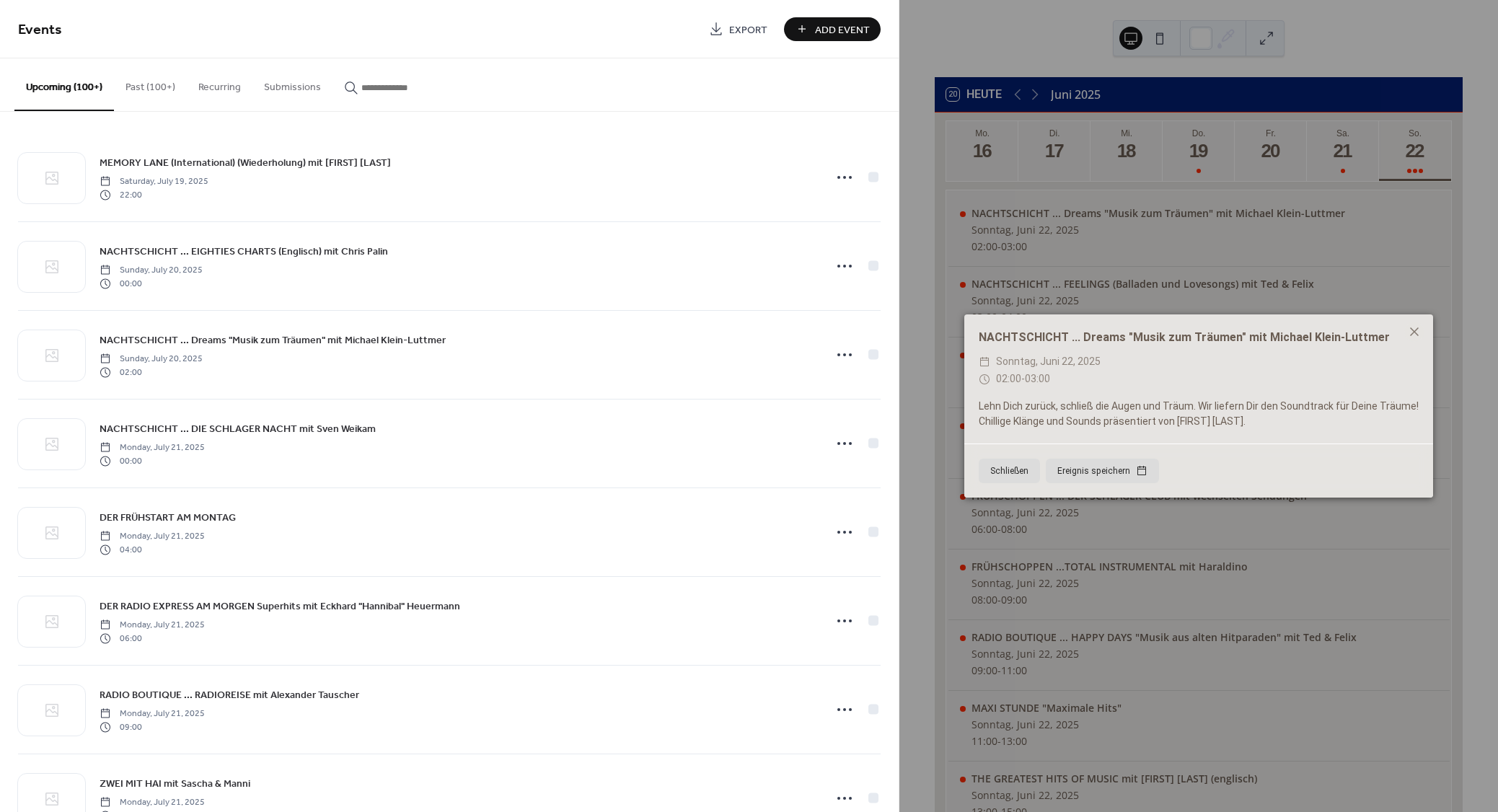 paste on "**********" 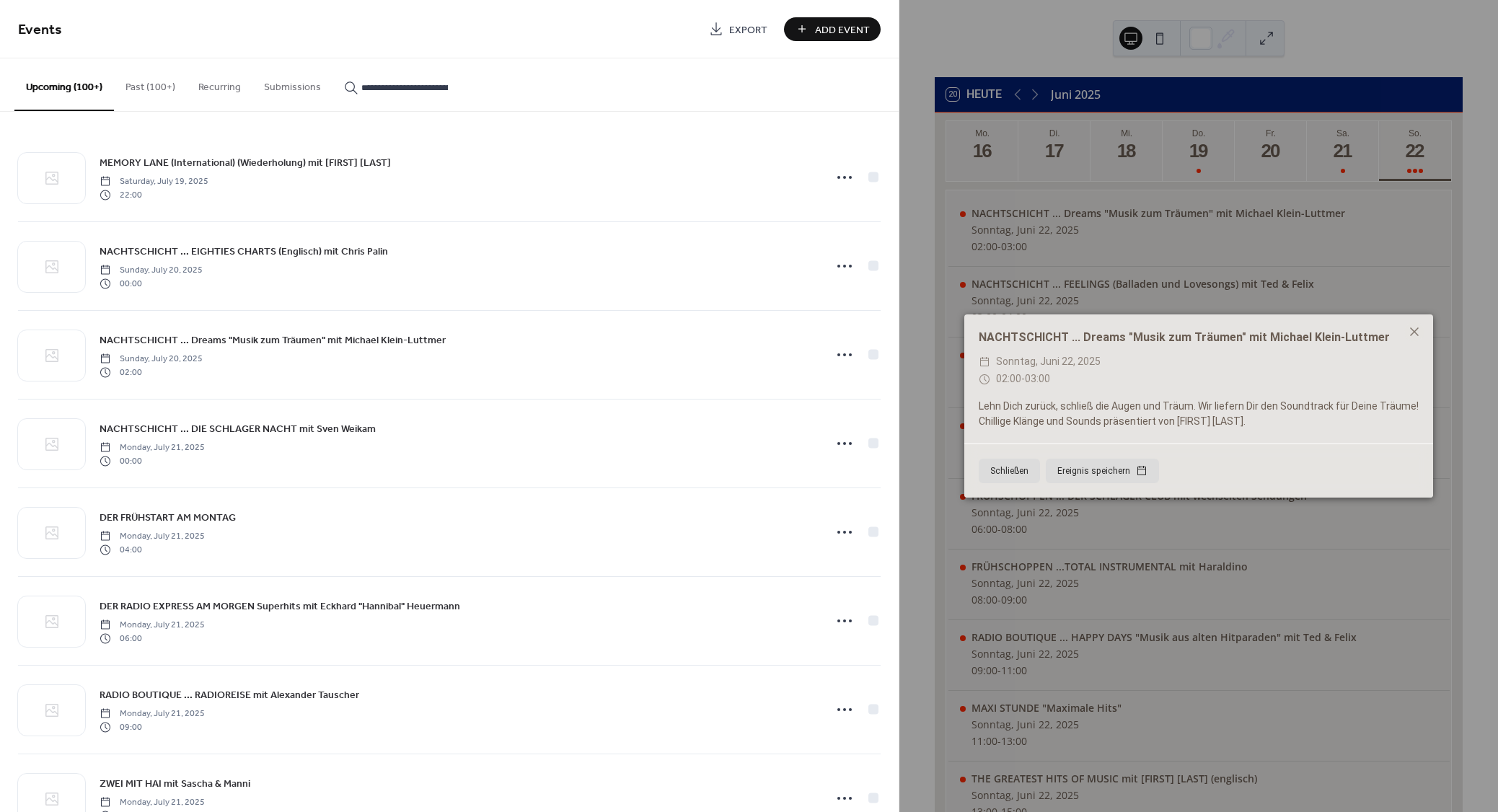 scroll, scrollTop: 0, scrollLeft: 204, axis: horizontal 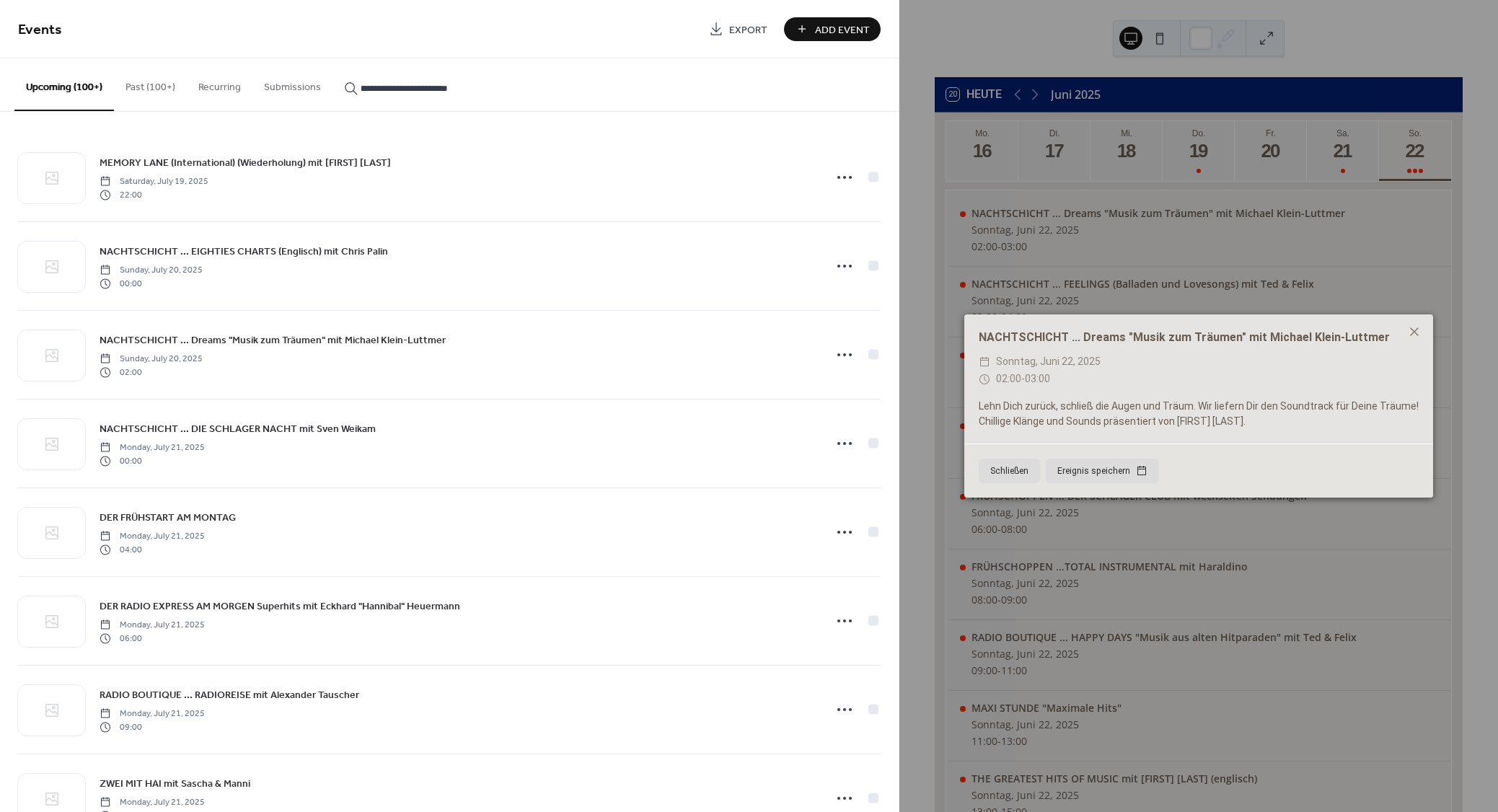 type on "**********" 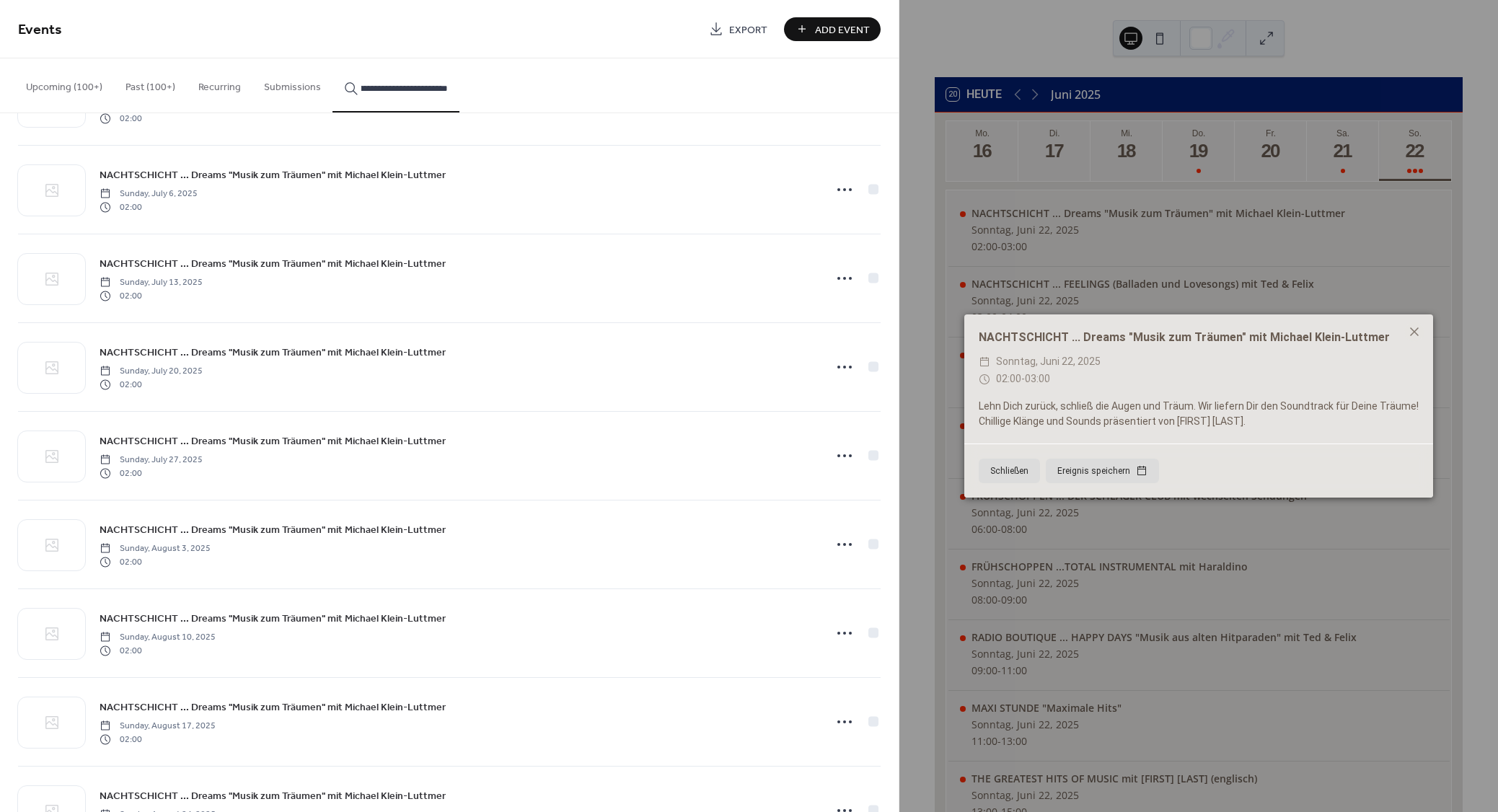 scroll, scrollTop: 497, scrollLeft: 0, axis: vertical 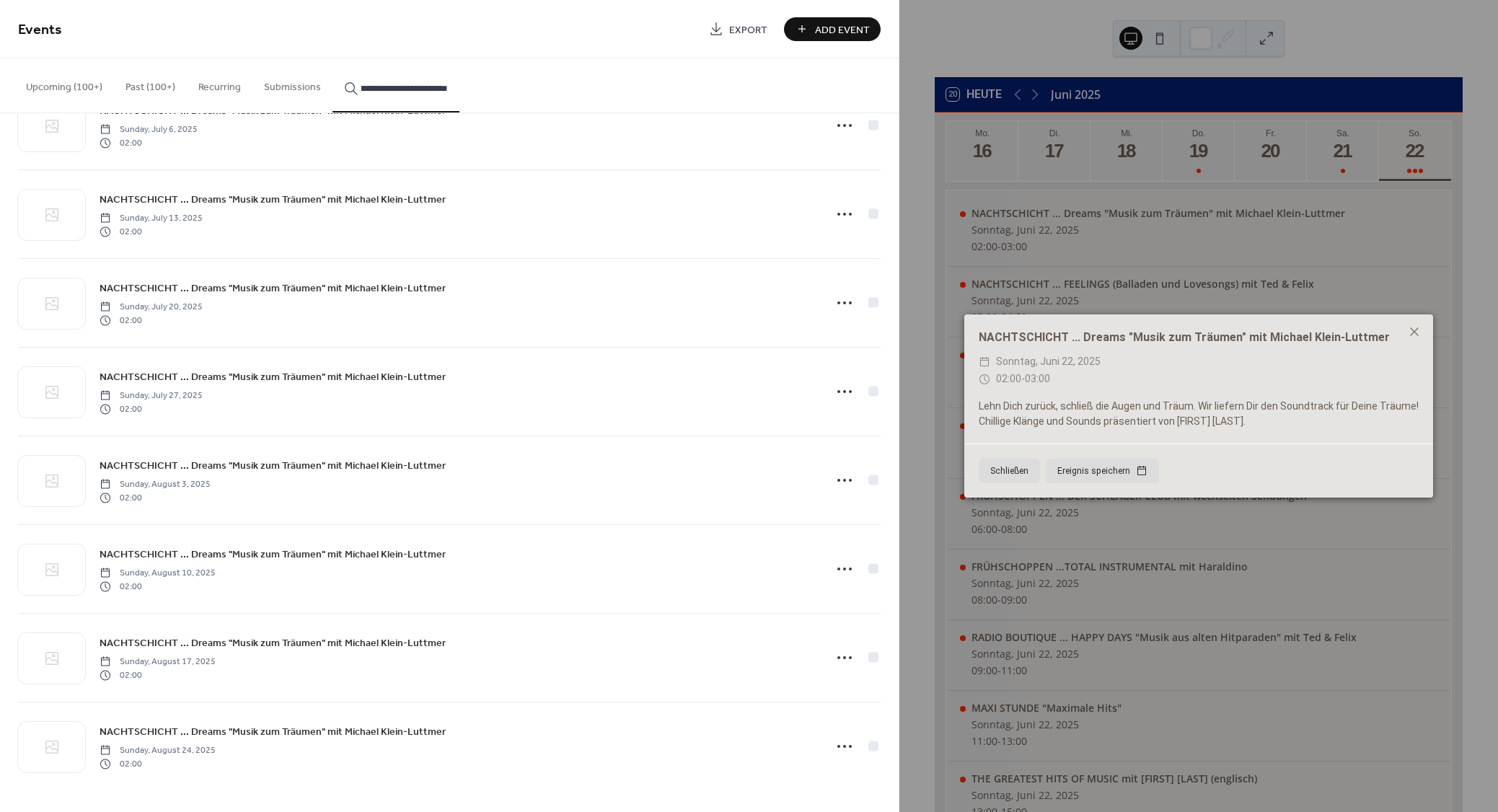 click on "NACHTSCHICHT ... Dreams "Musik zum Träumen" mit Michael Klein-Luttmer" at bounding box center (273, 466) 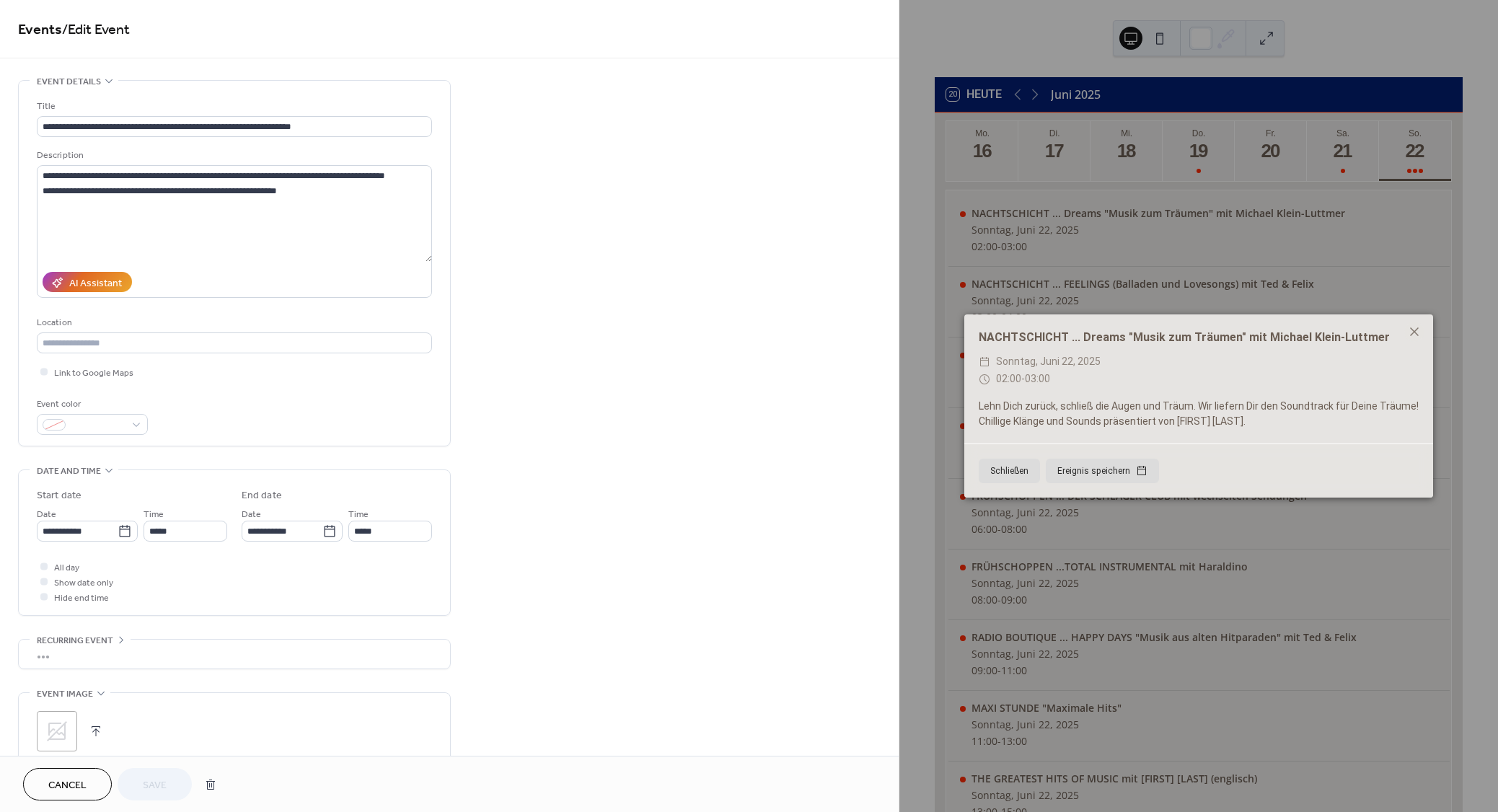 drag, startPoint x: 91, startPoint y: 776, endPoint x: 170, endPoint y: 712, distance: 101.67104 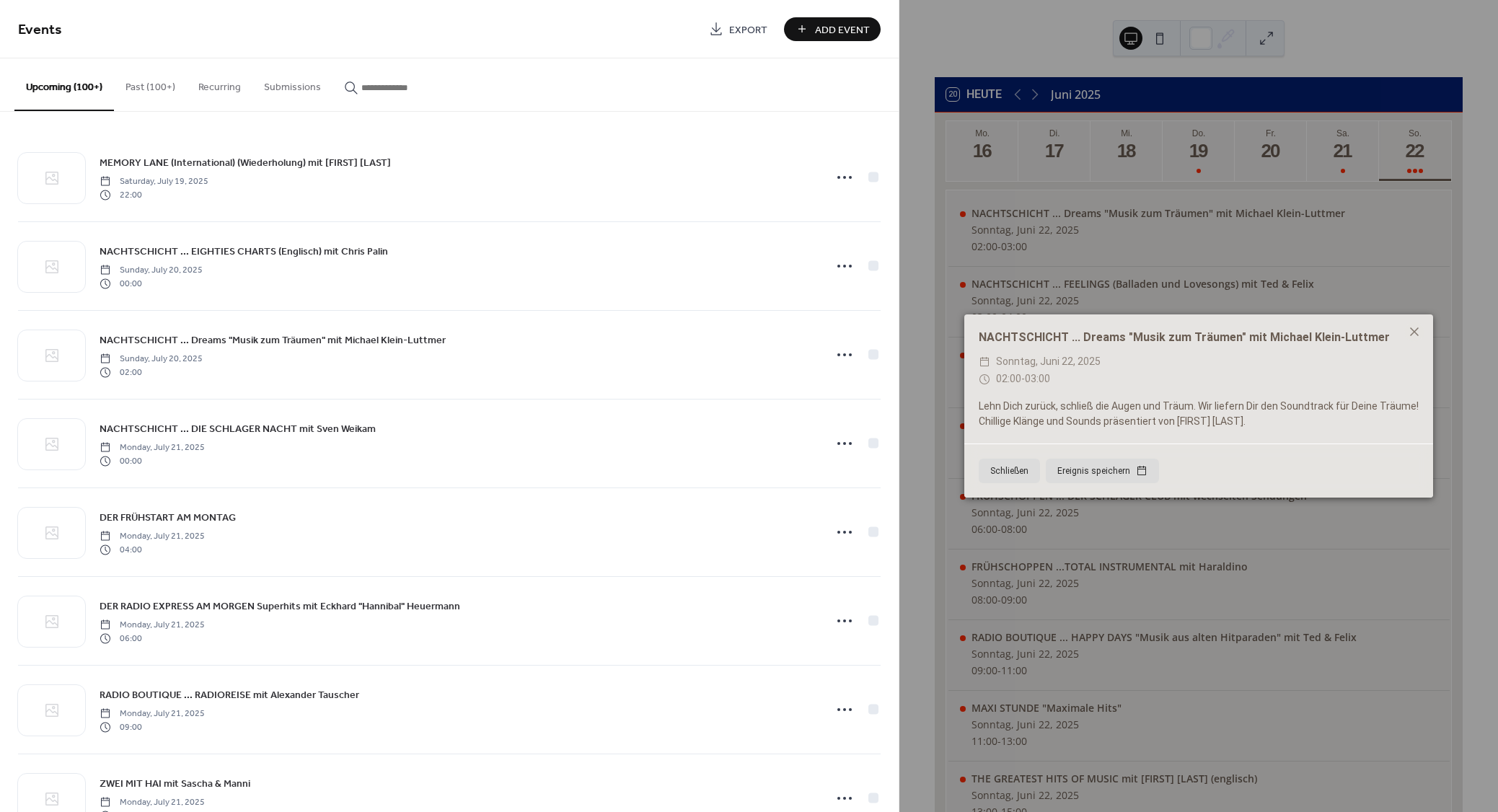 click on "Events Export Add Event" at bounding box center (449, 29) 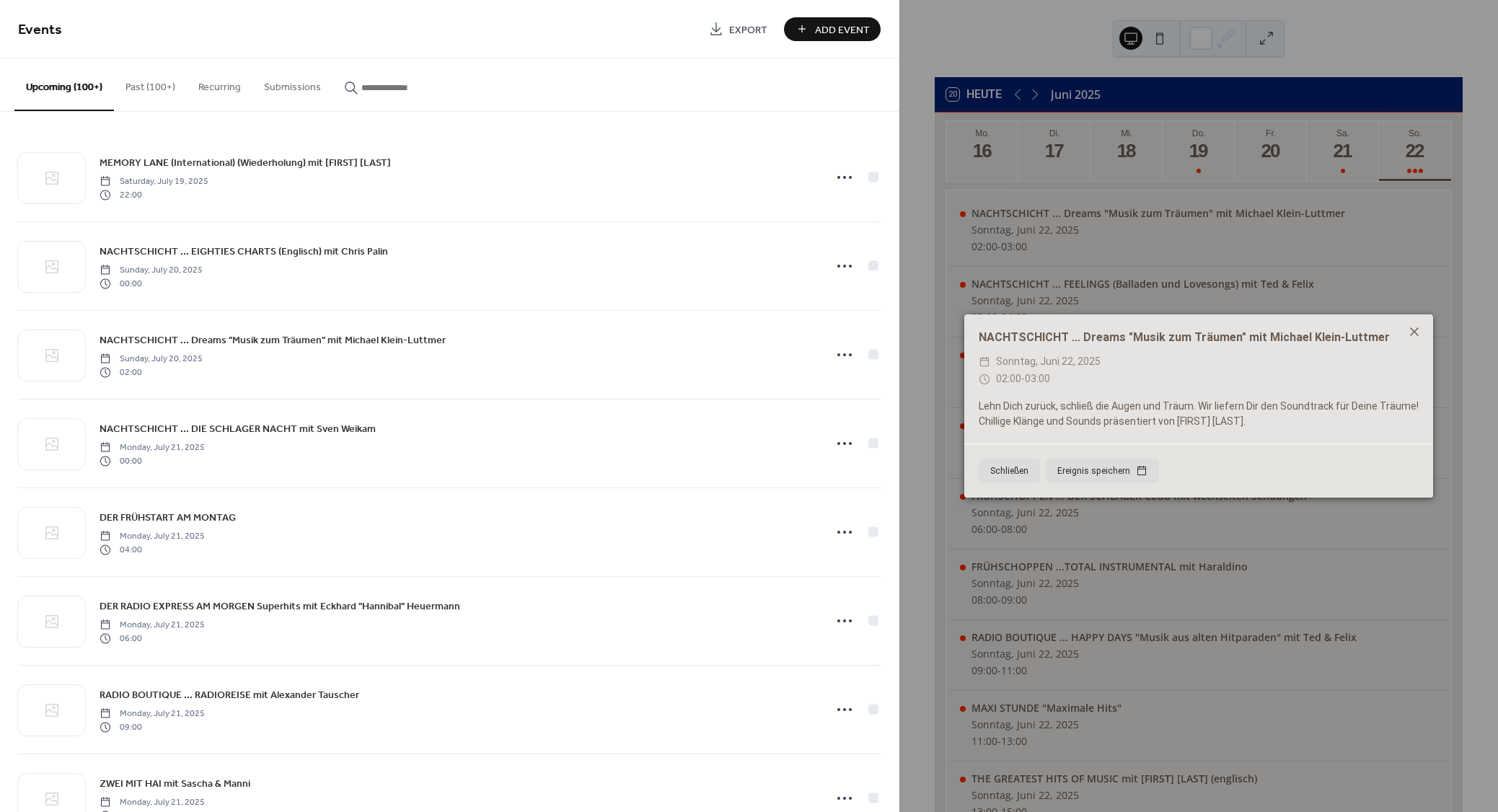 click 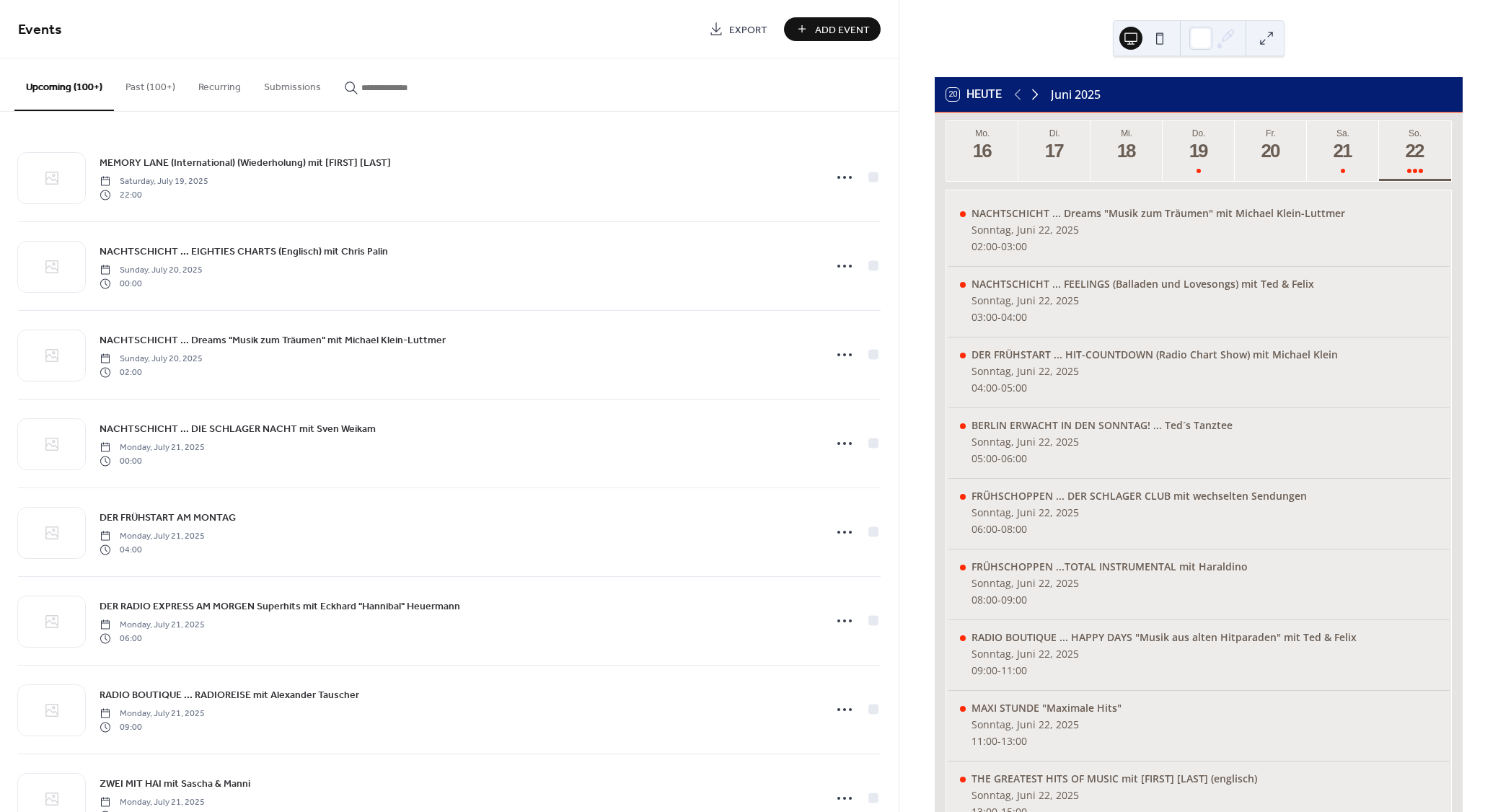 click 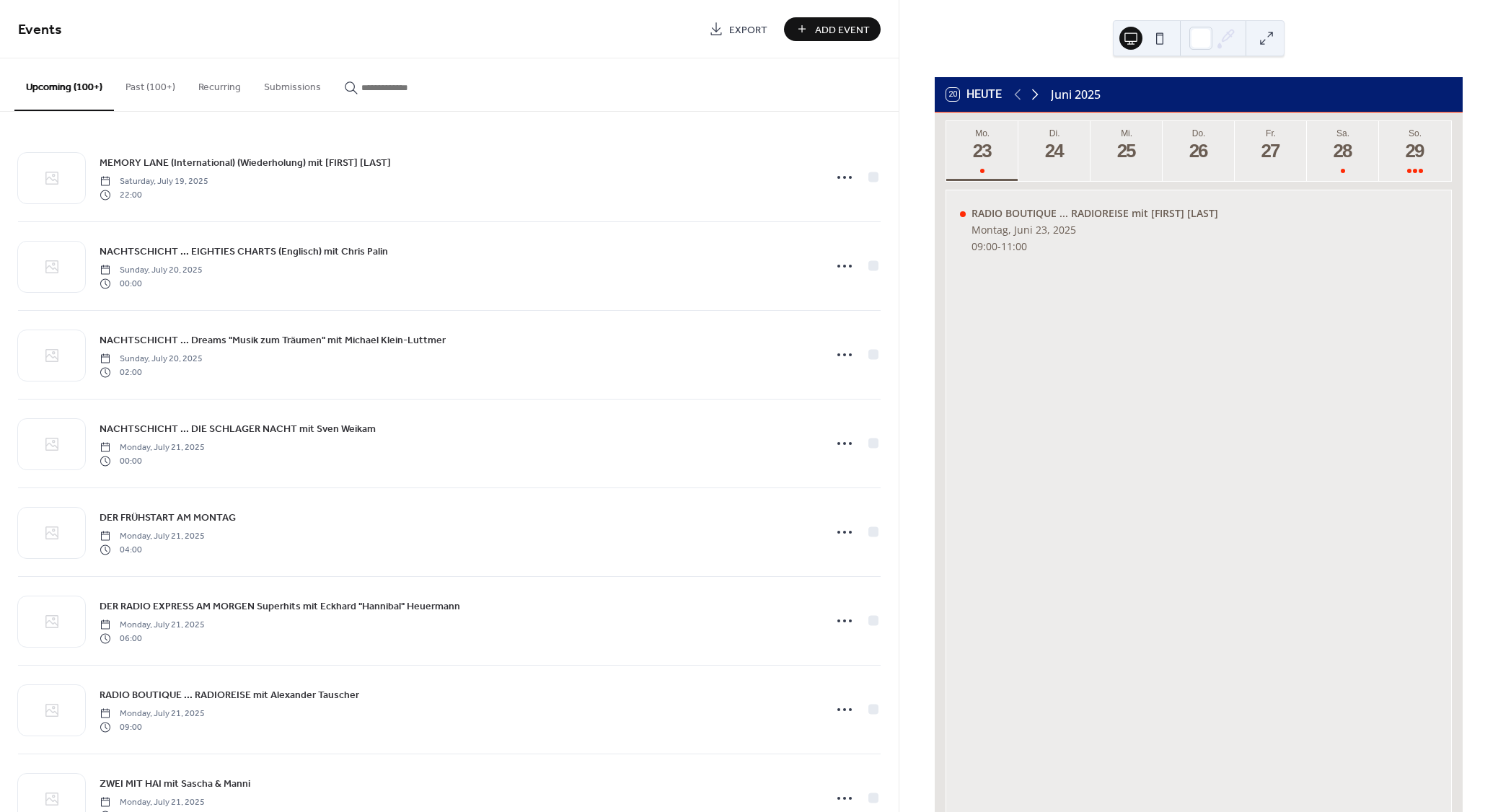 click 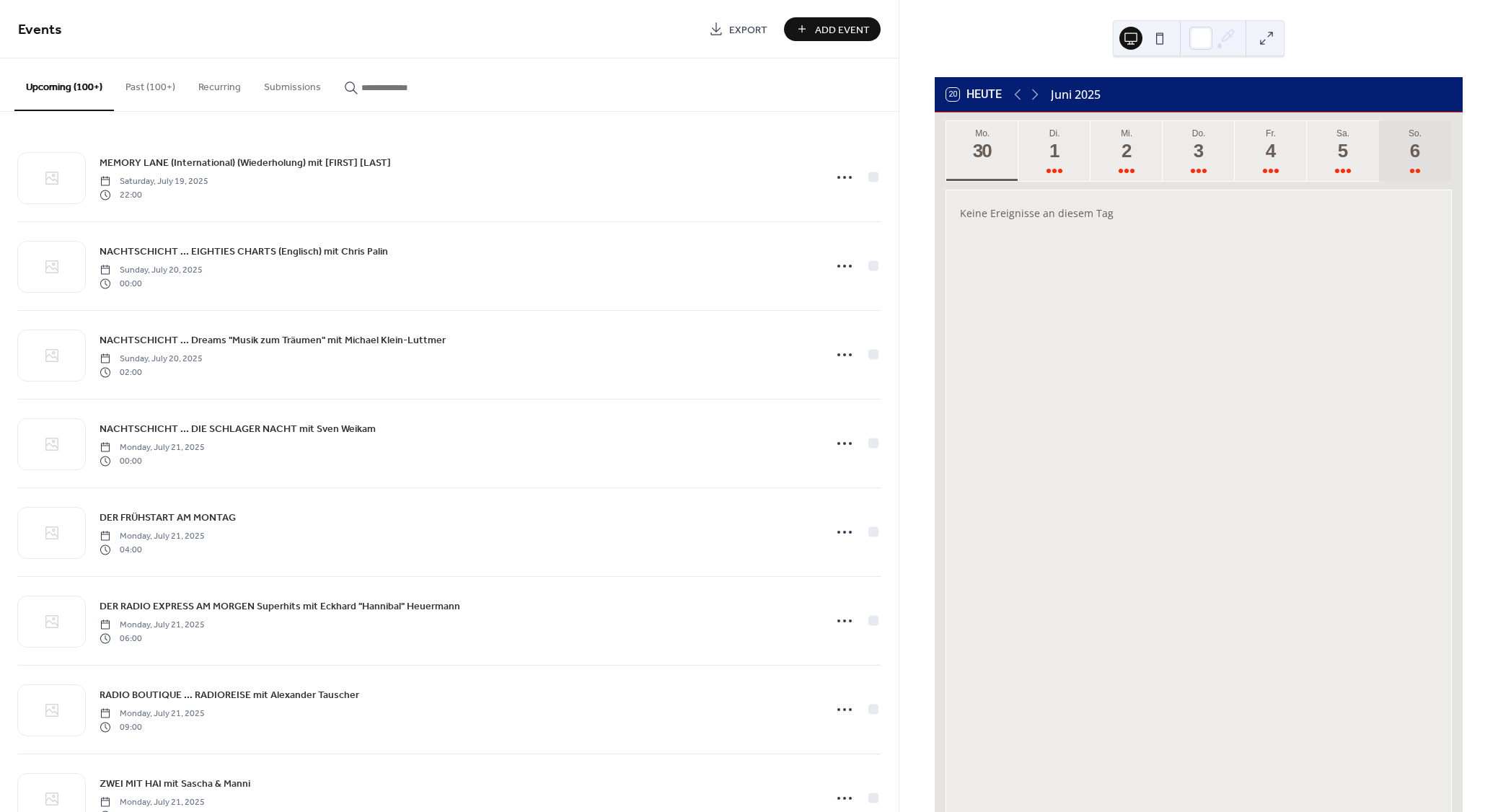 click on "6" at bounding box center (1414, 151) 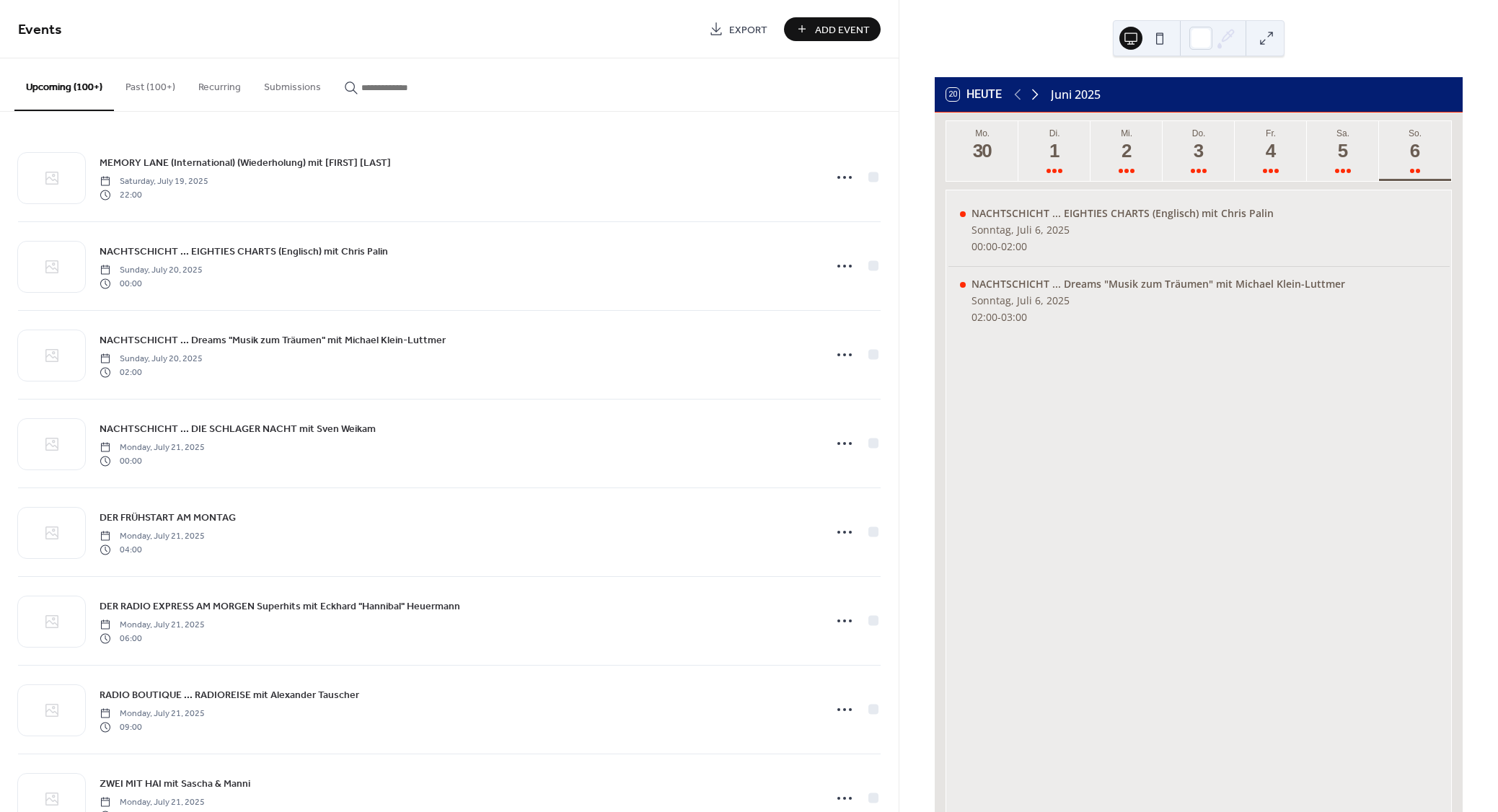 click 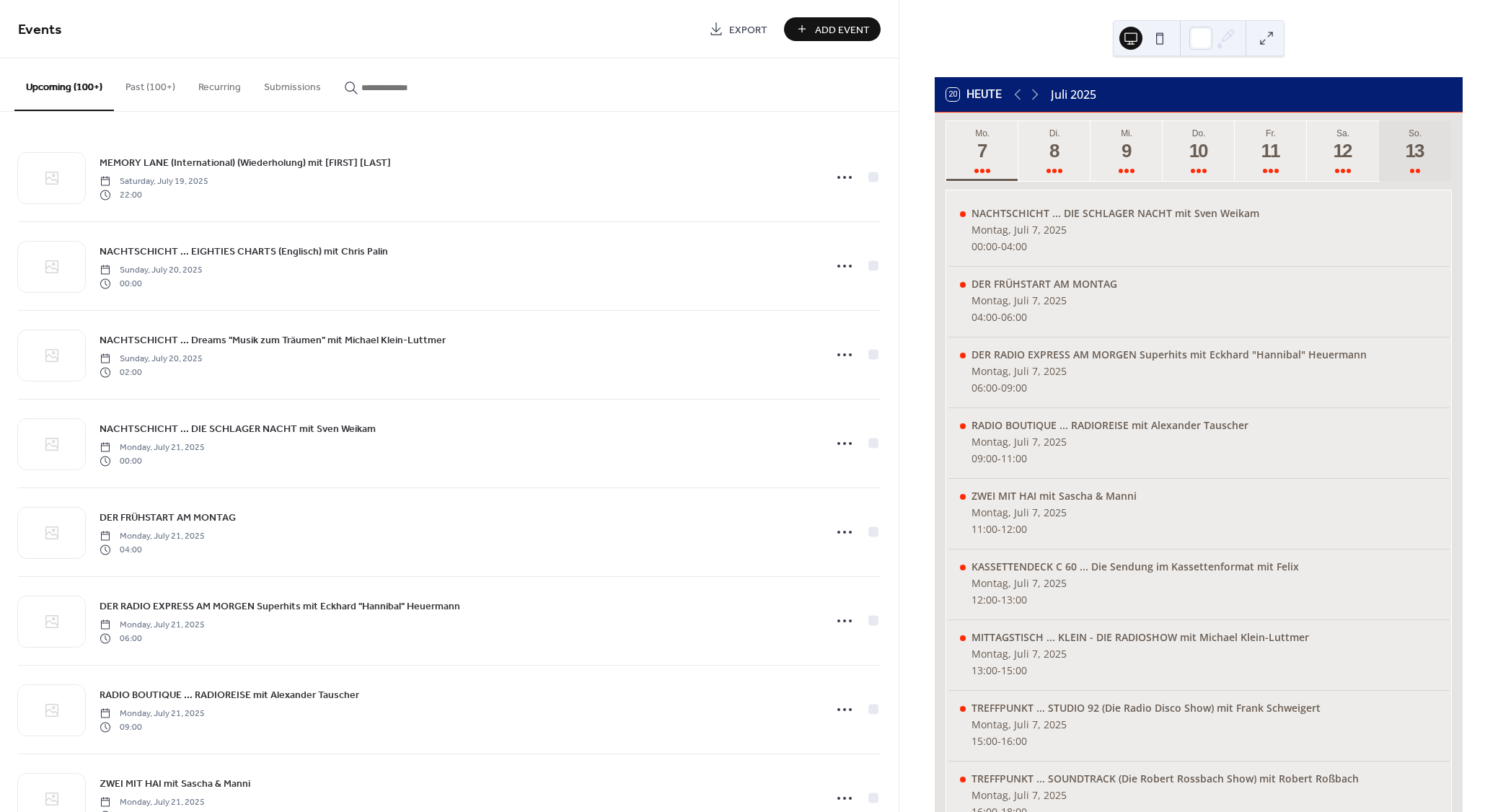click on "13" at bounding box center (1414, 151) 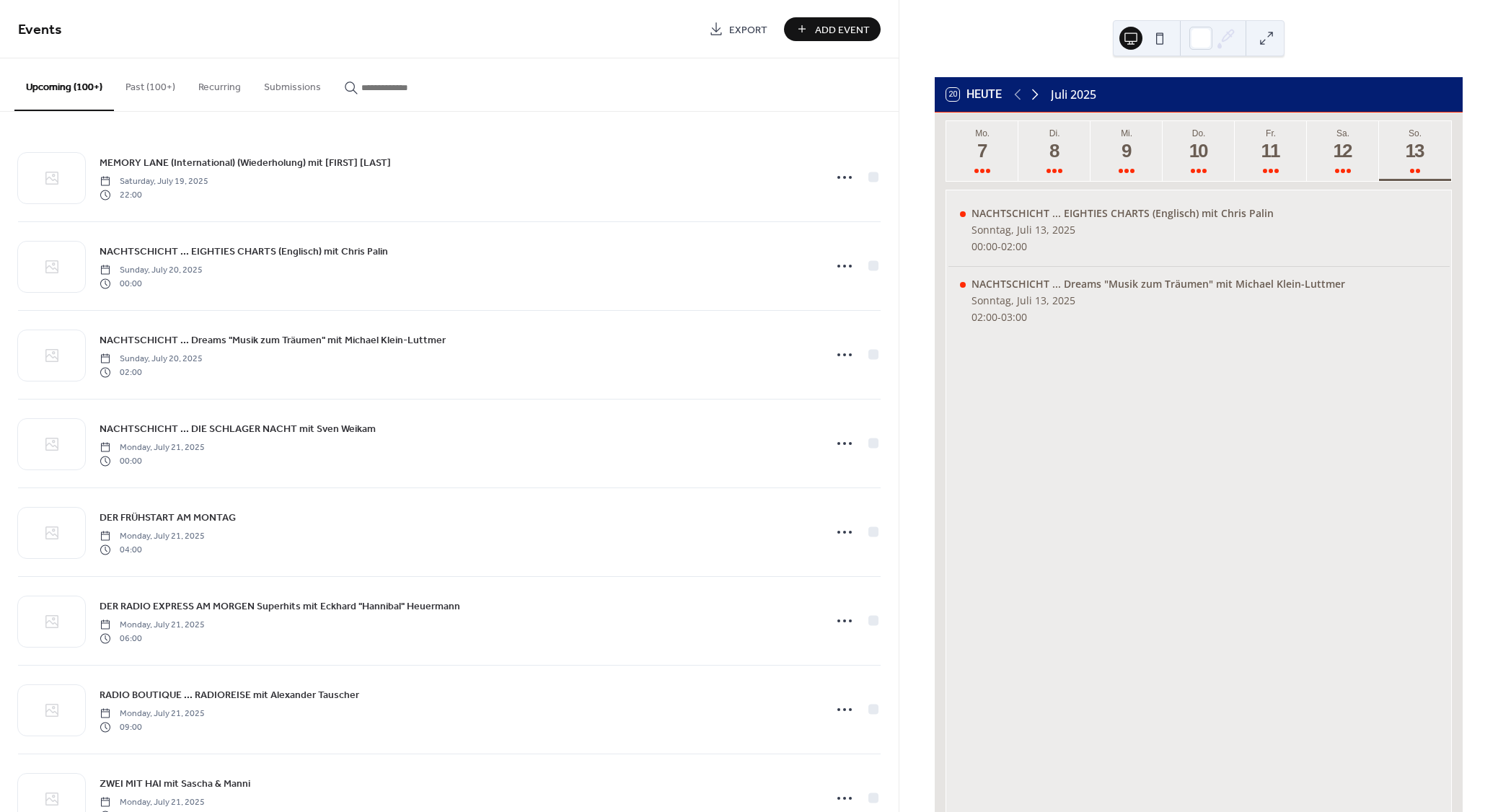 click 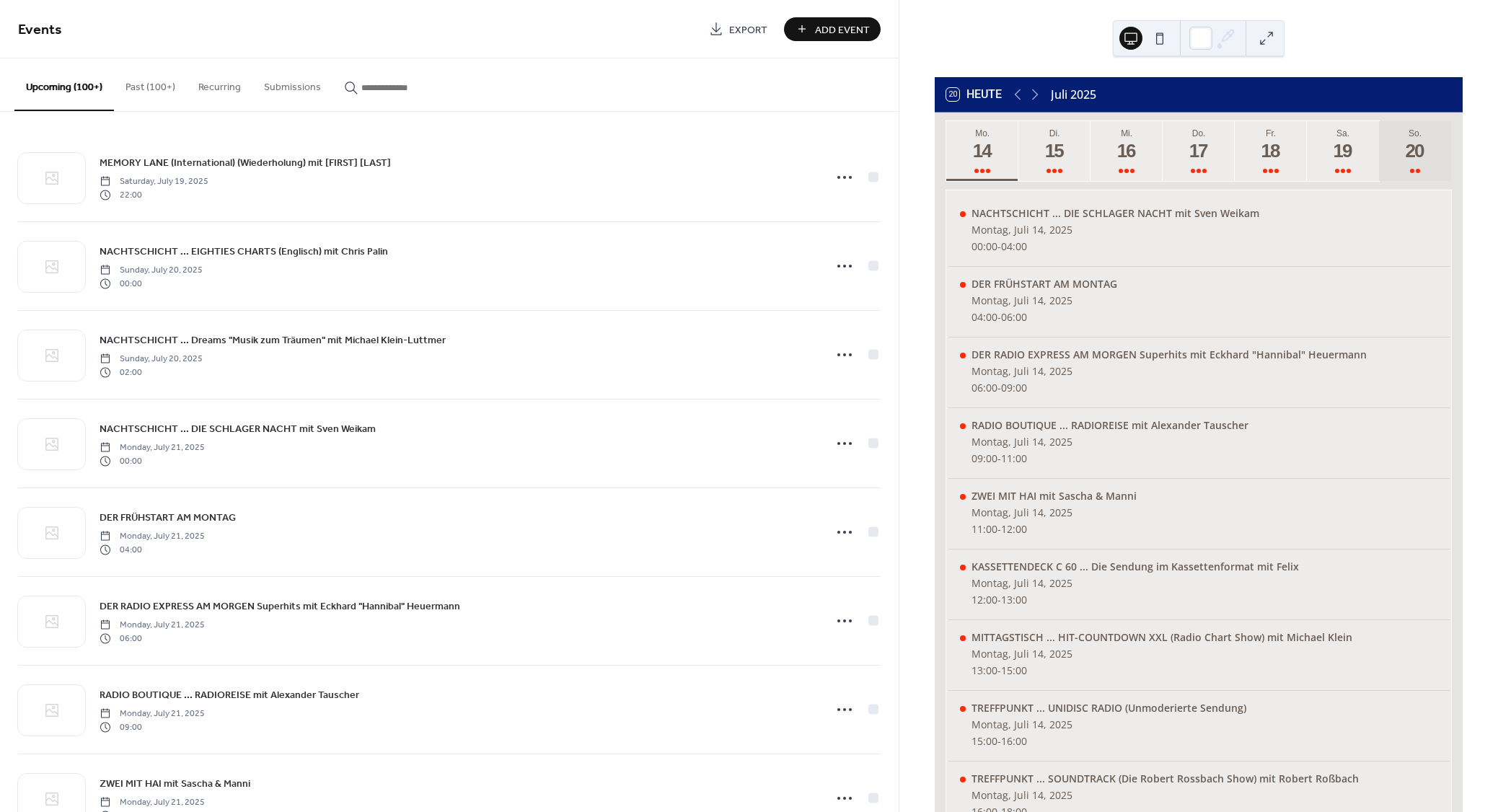 click on "20" at bounding box center (1414, 151) 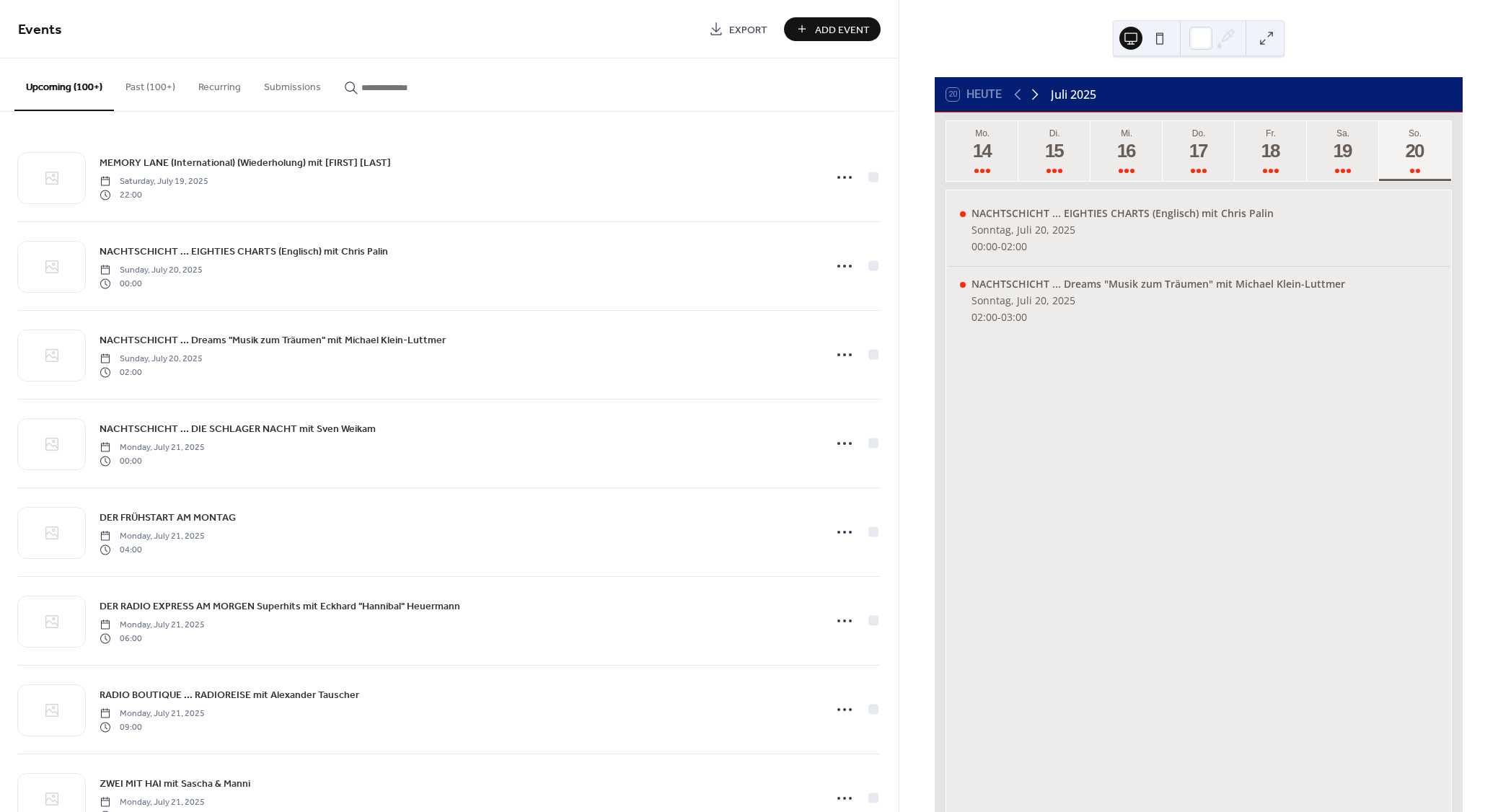 click 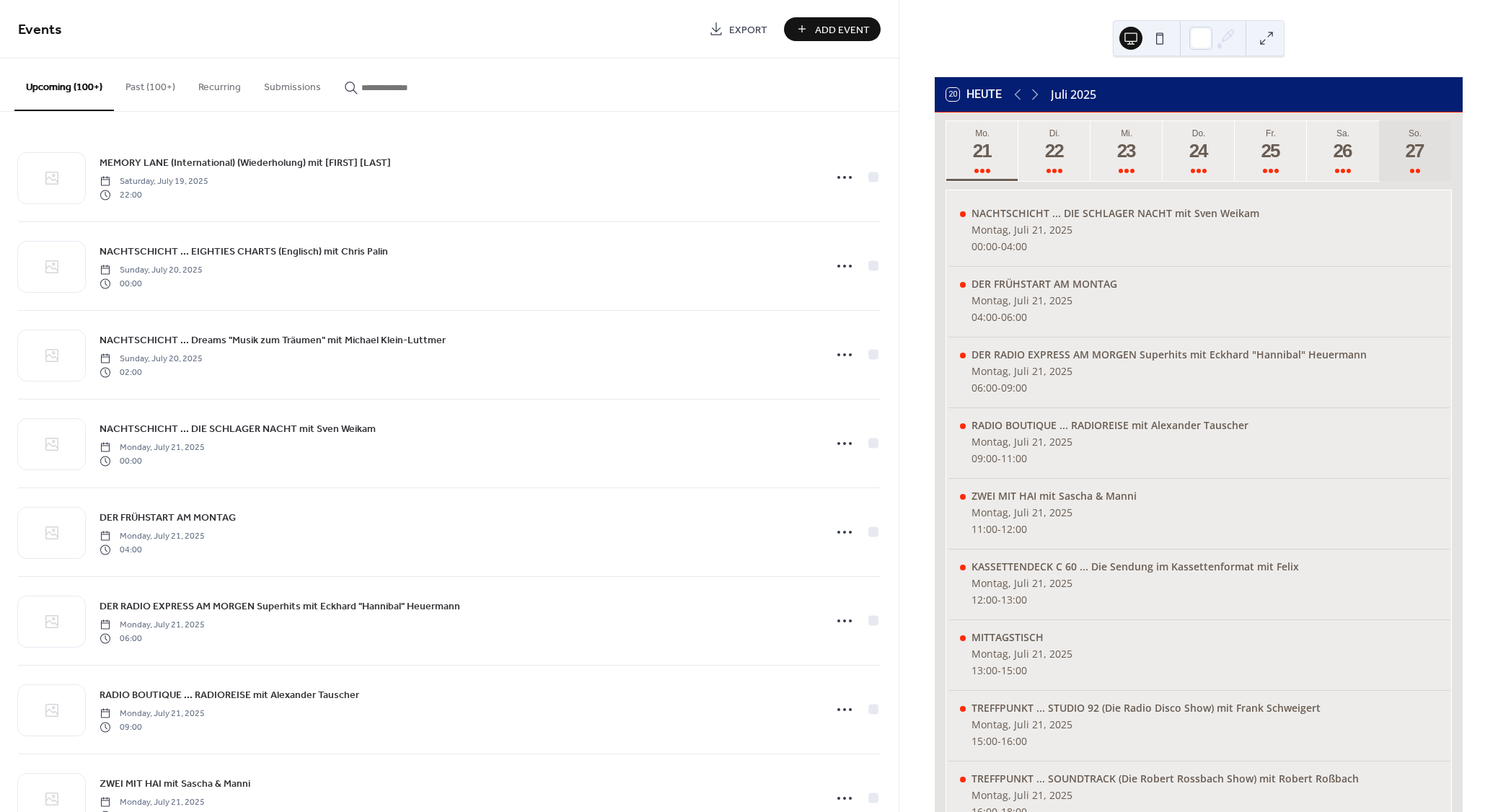 click on "27" at bounding box center (1414, 151) 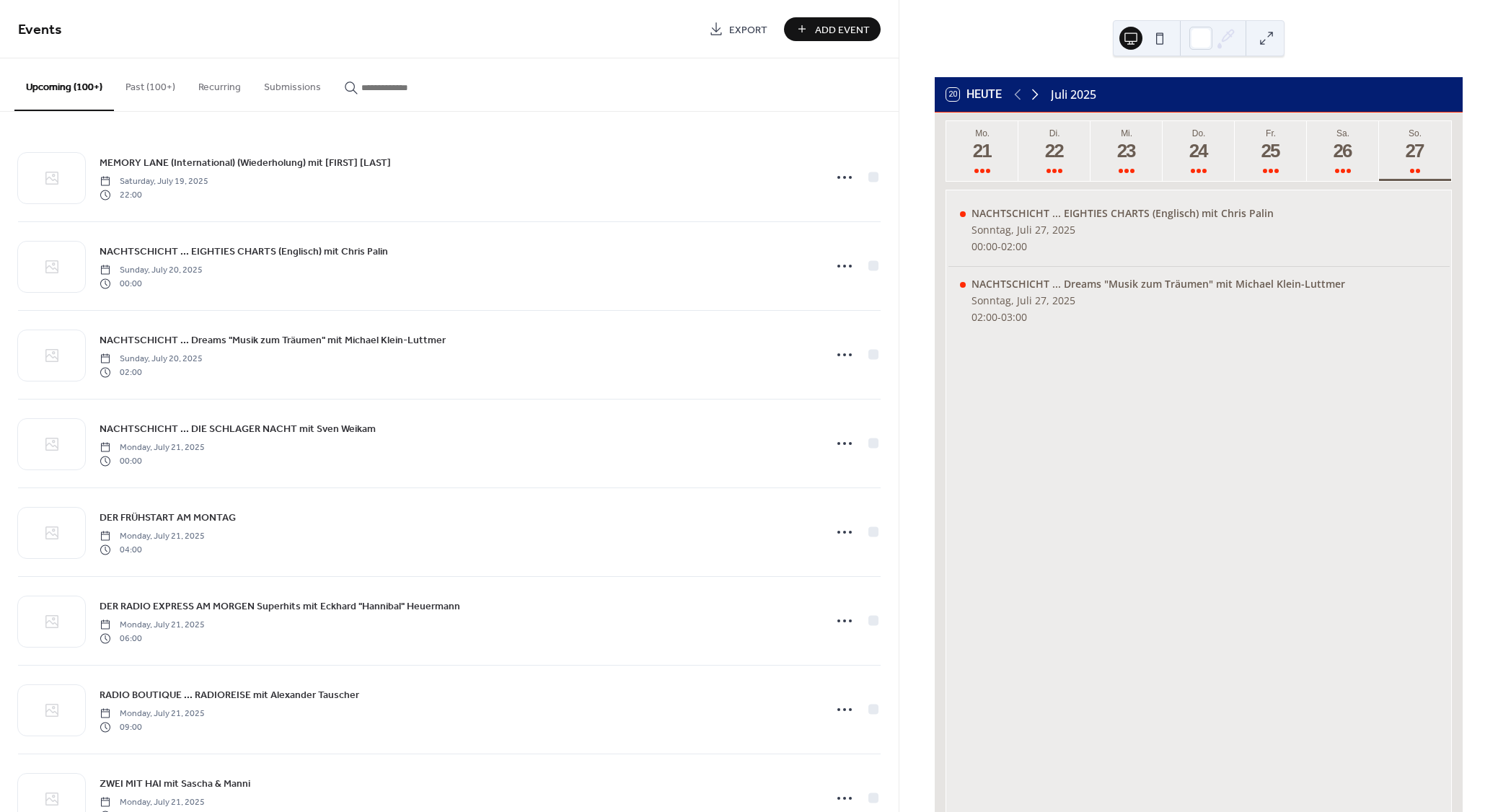 click 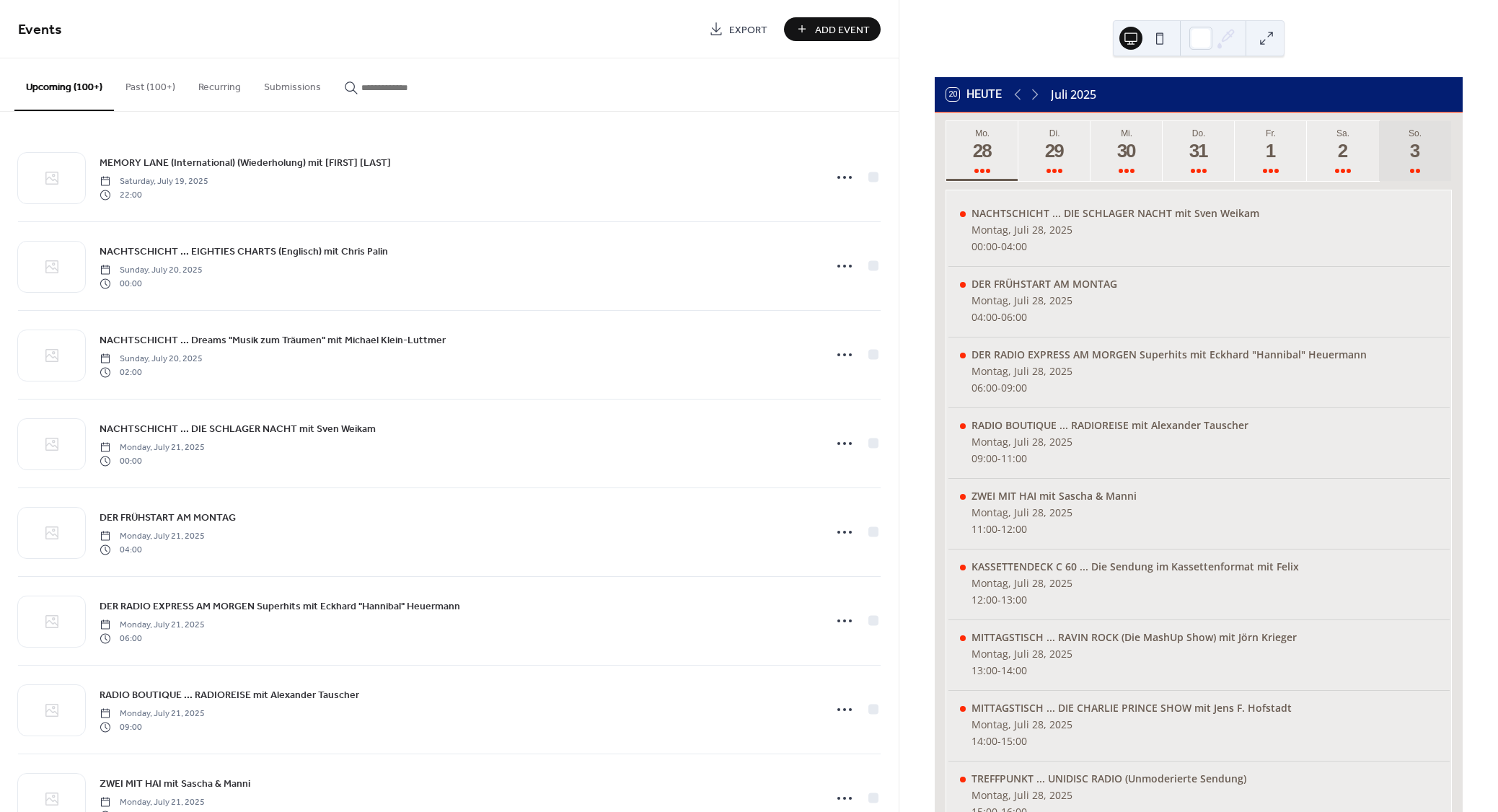 click on "3" at bounding box center (1414, 151) 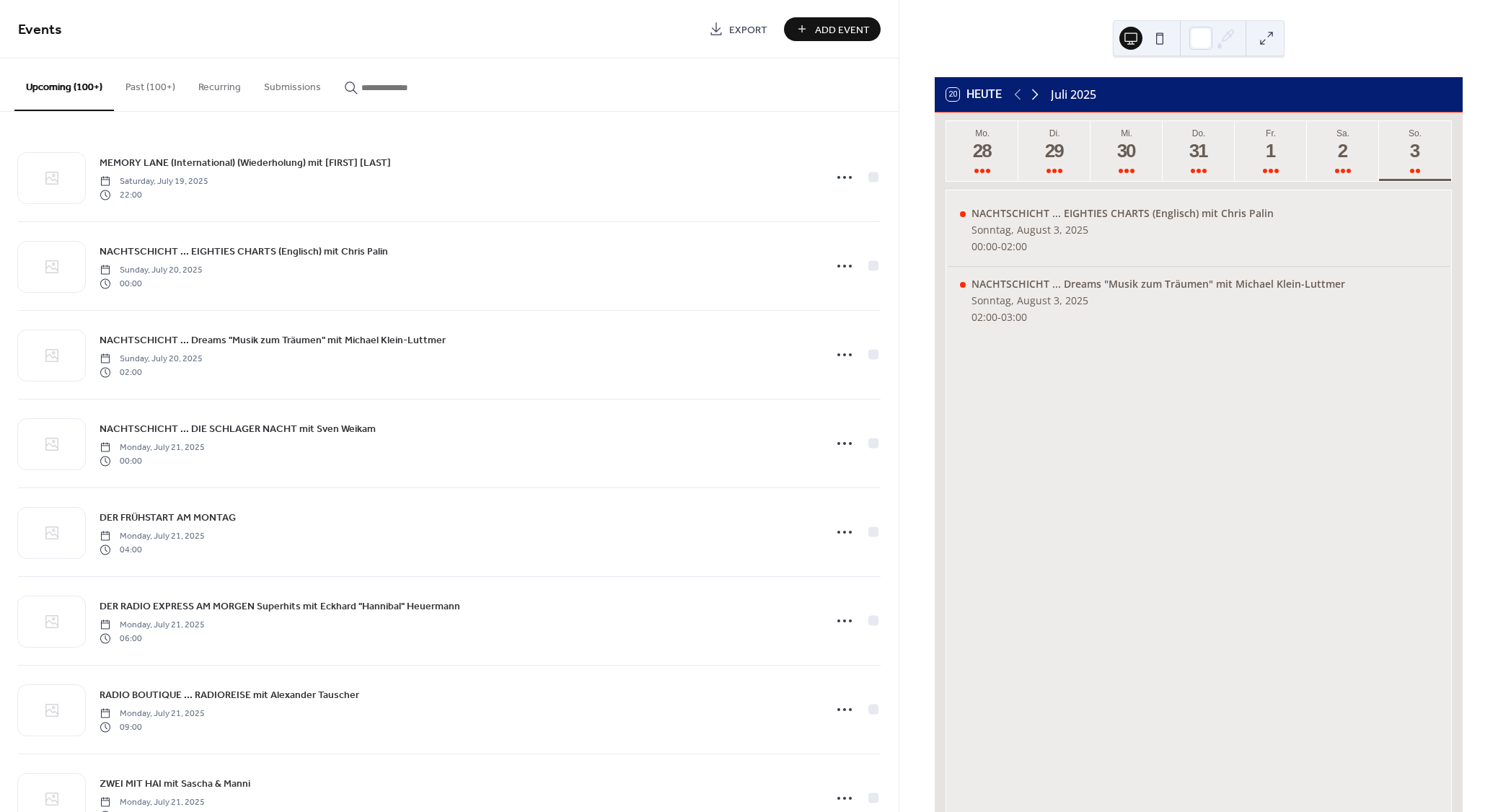 click 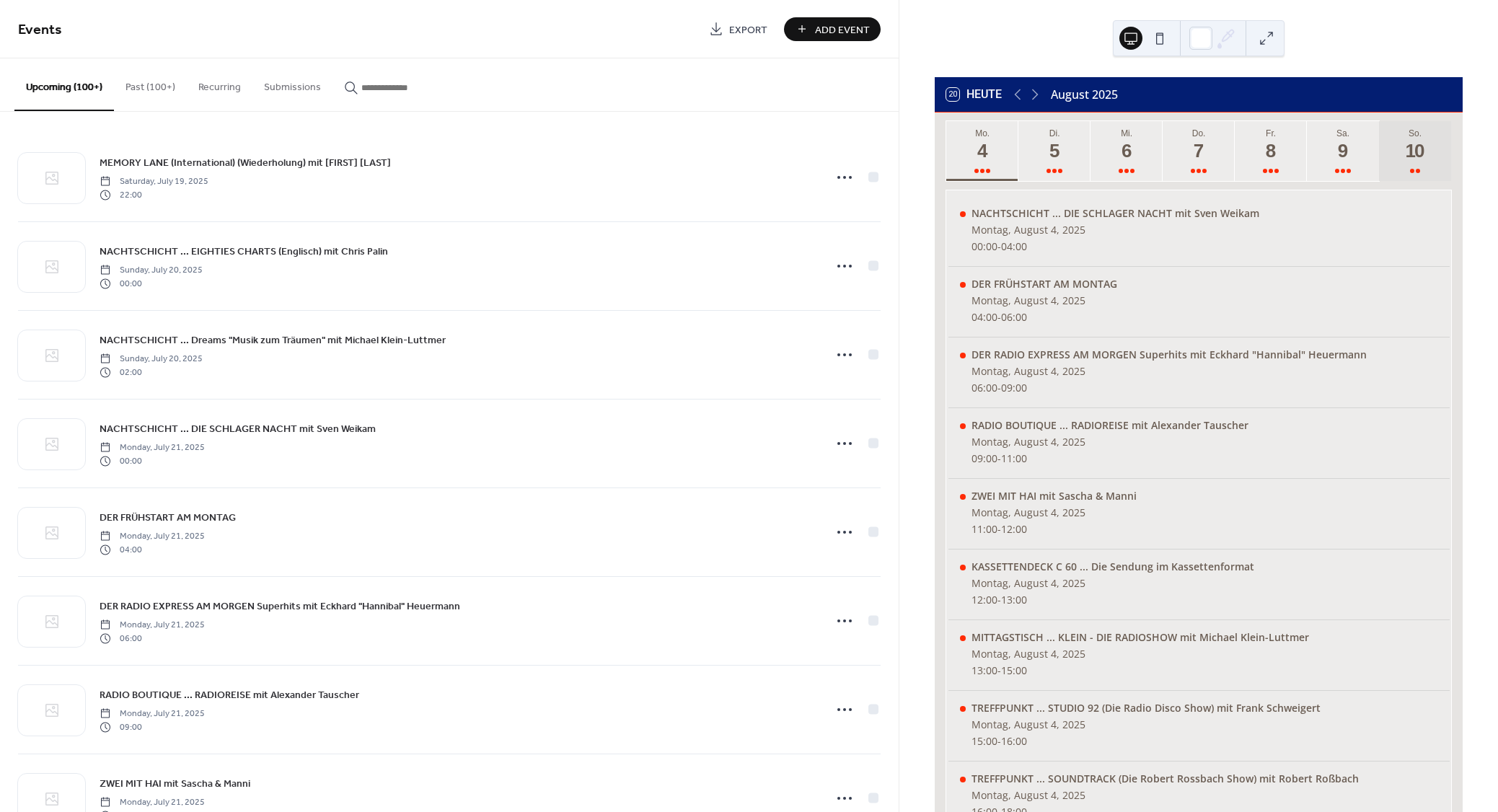 click on "10" at bounding box center [1414, 151] 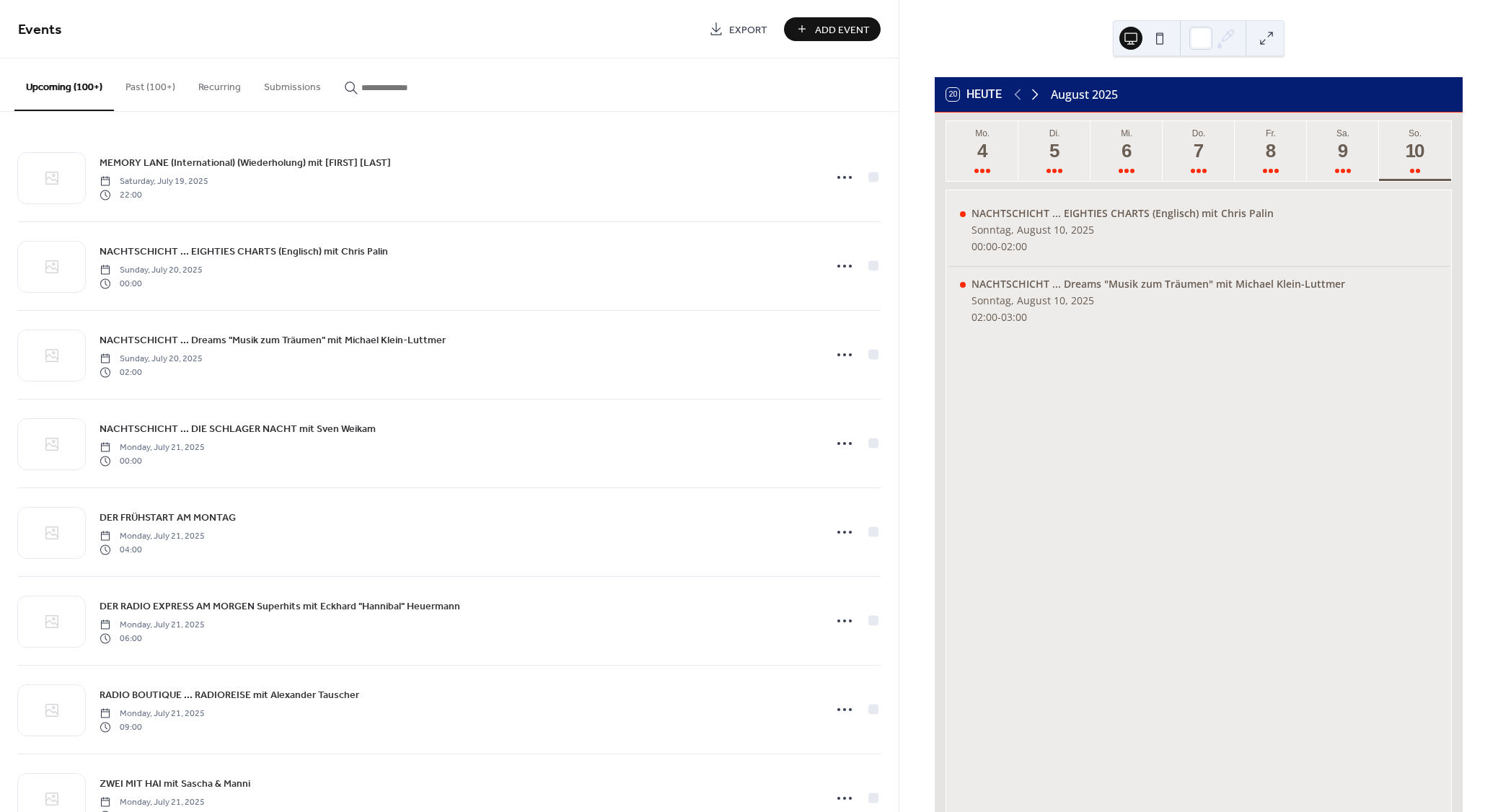 click 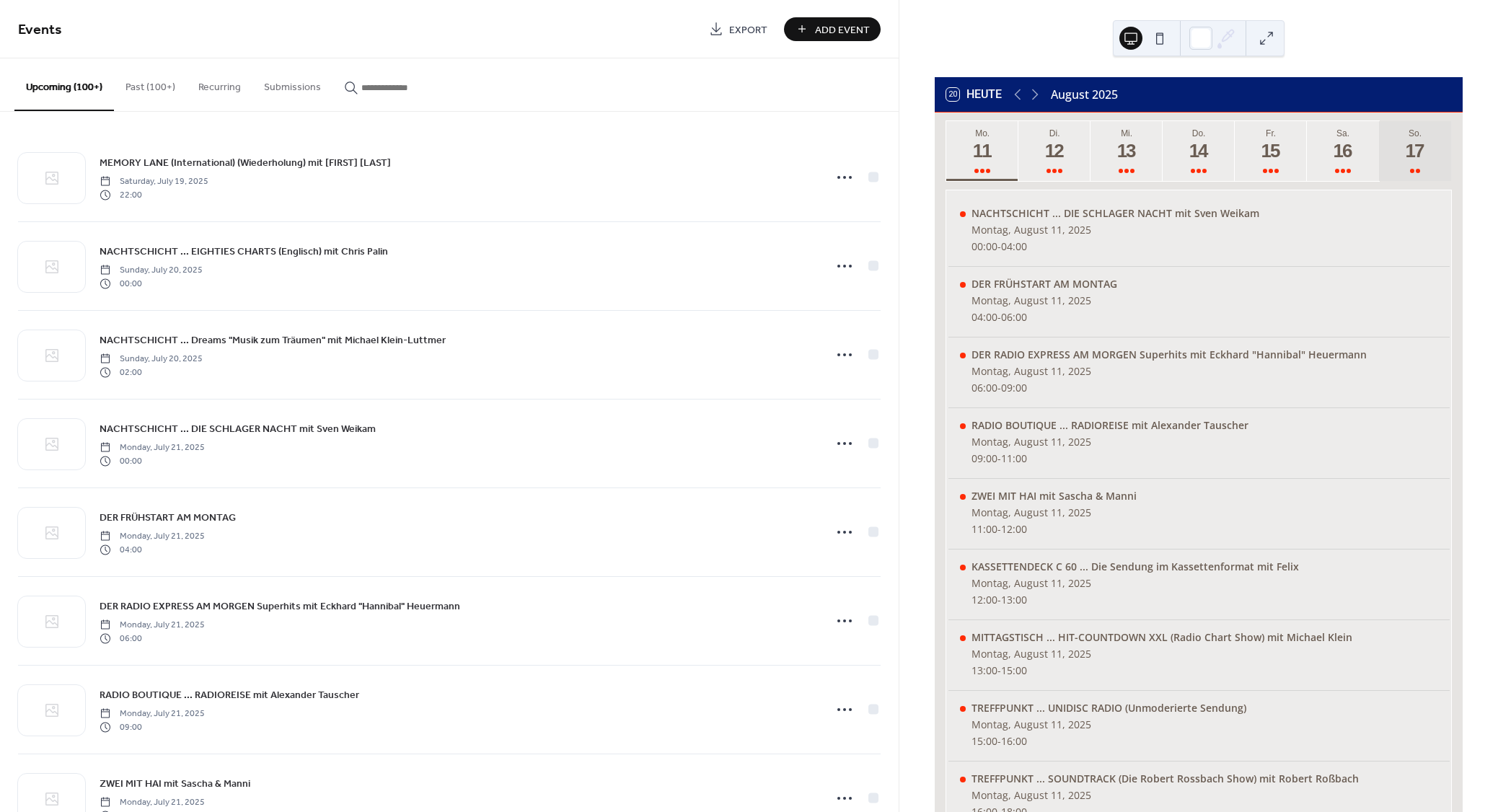 click on "17" at bounding box center [1414, 151] 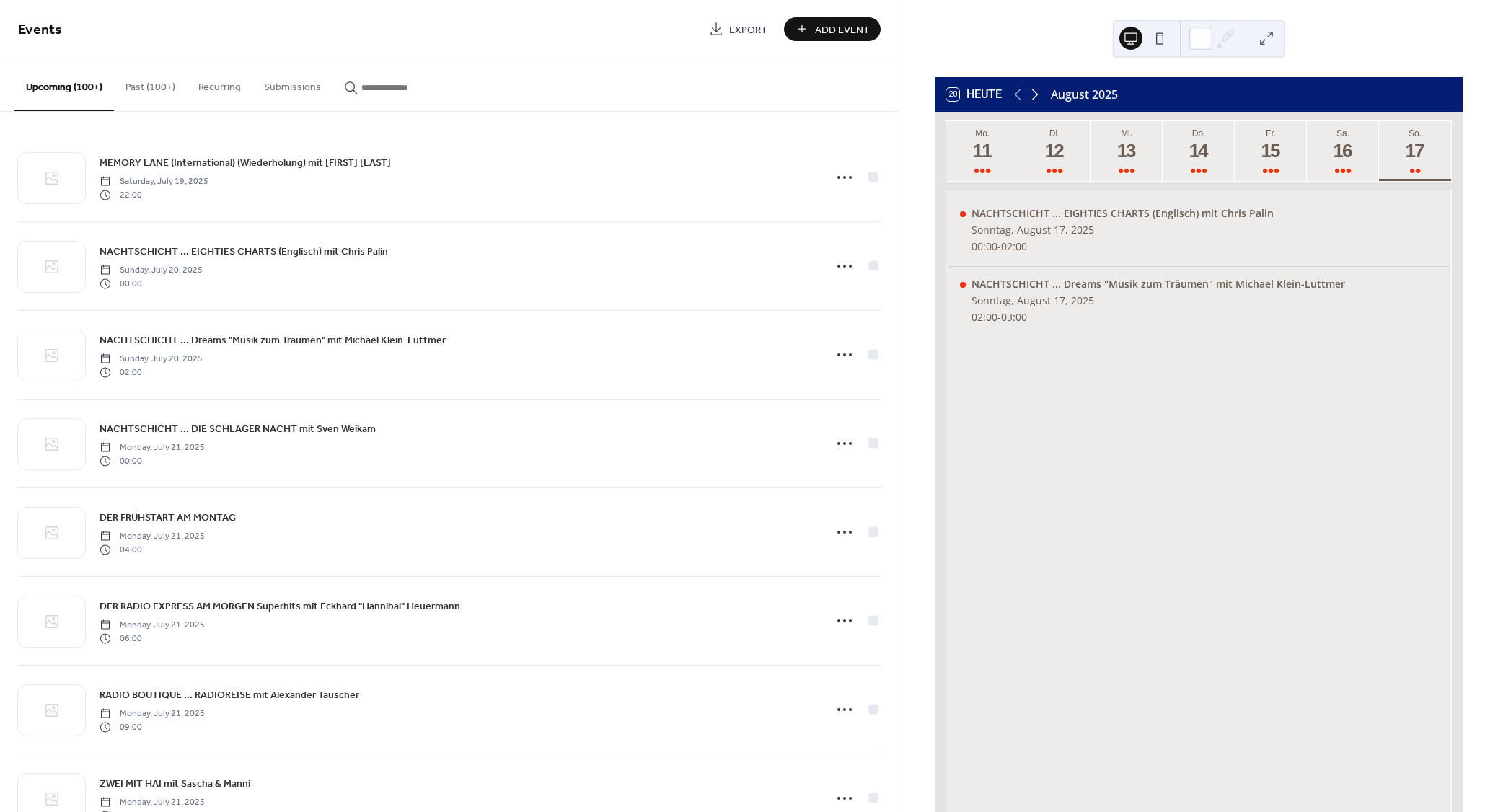 click 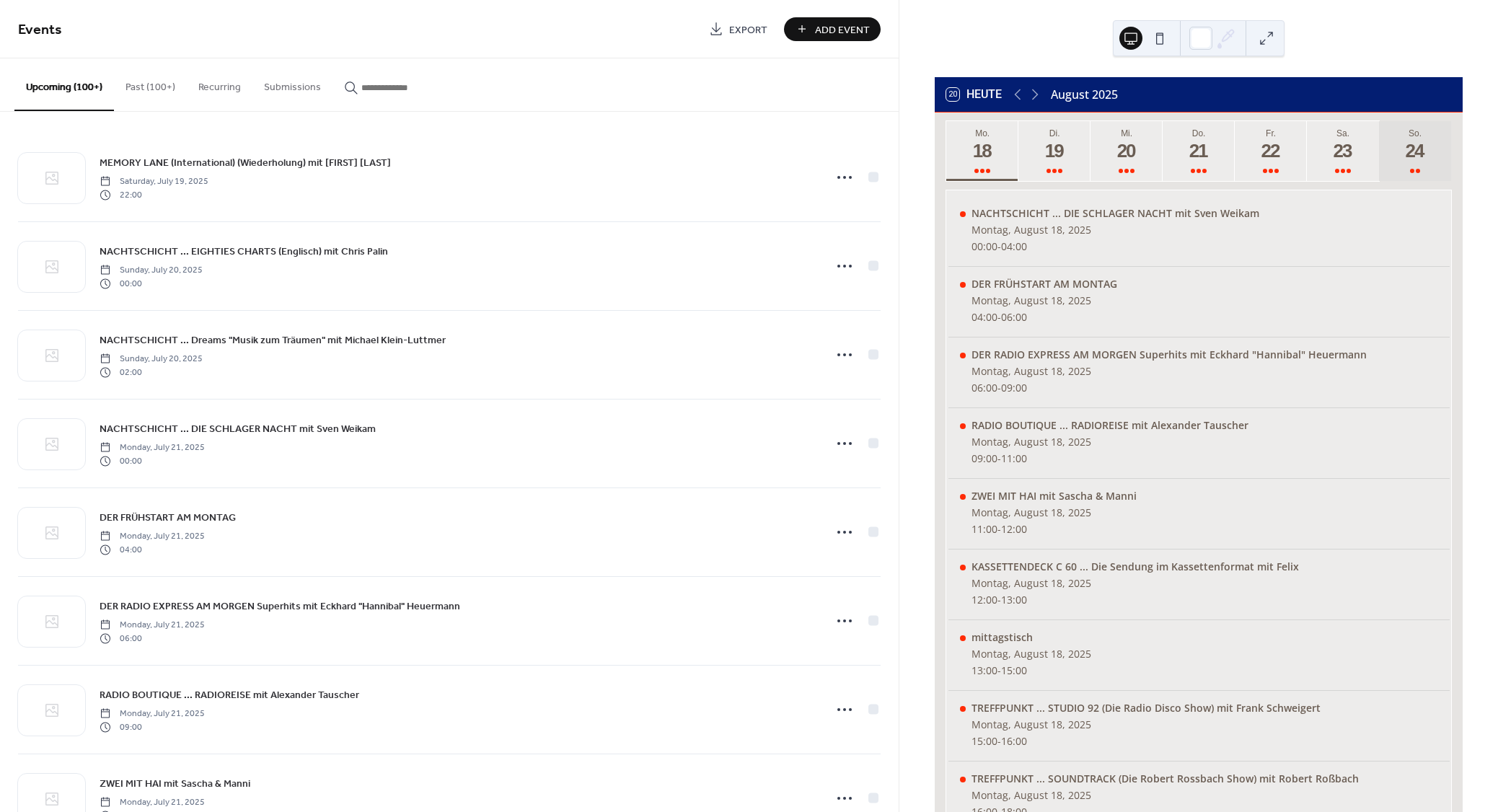click on "24" at bounding box center (1414, 151) 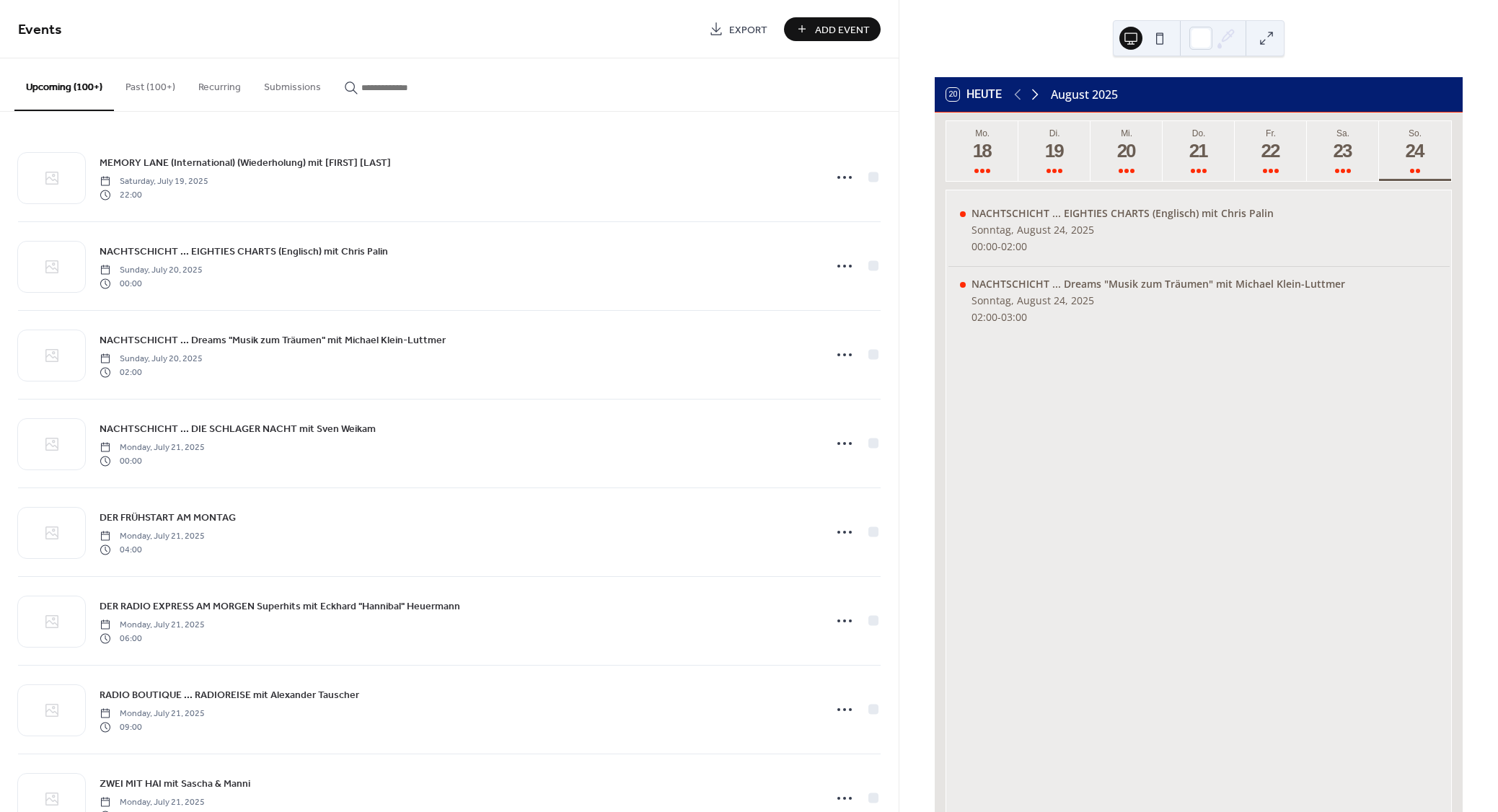 click 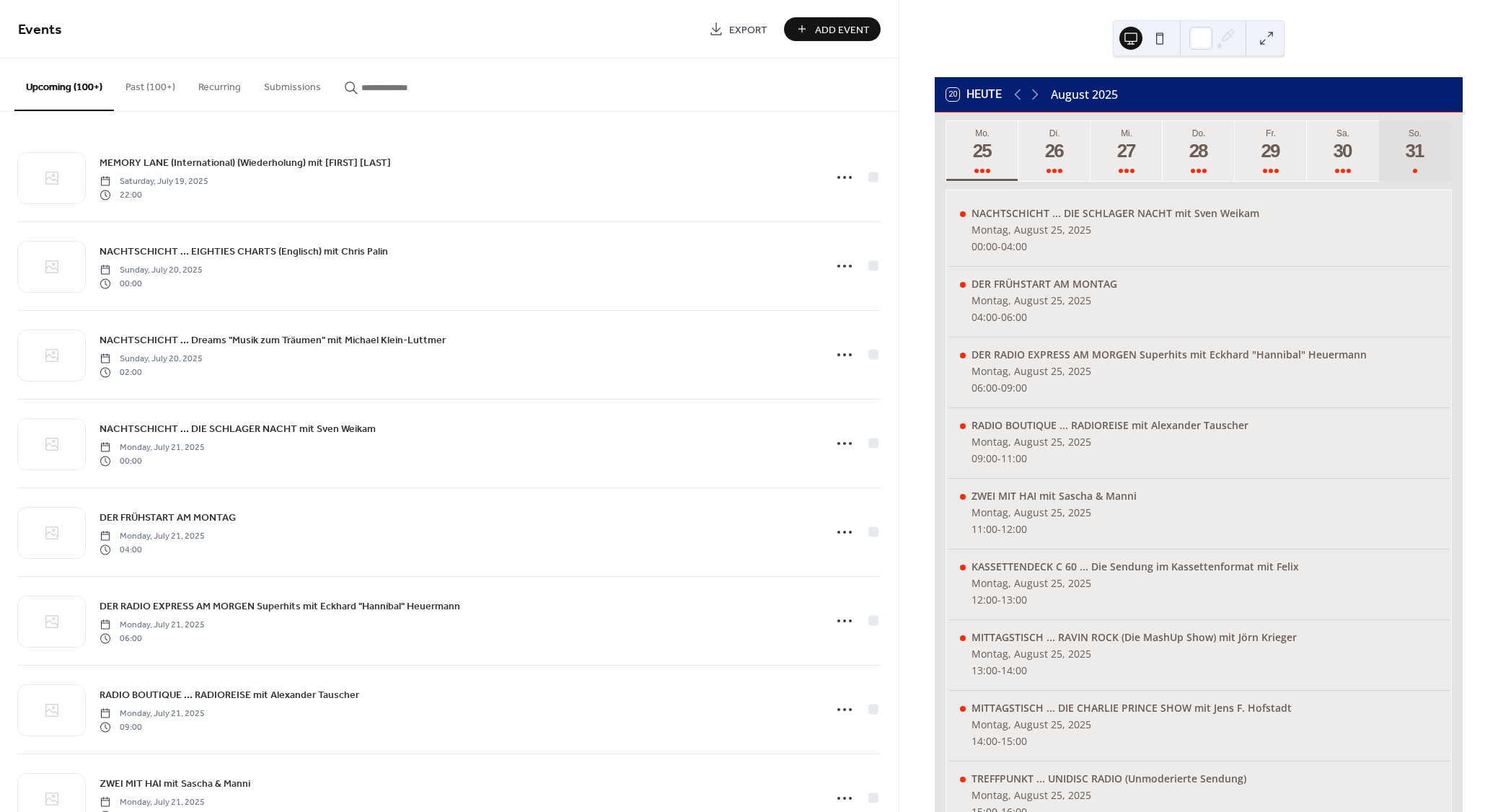 click on "31" at bounding box center [1414, 151] 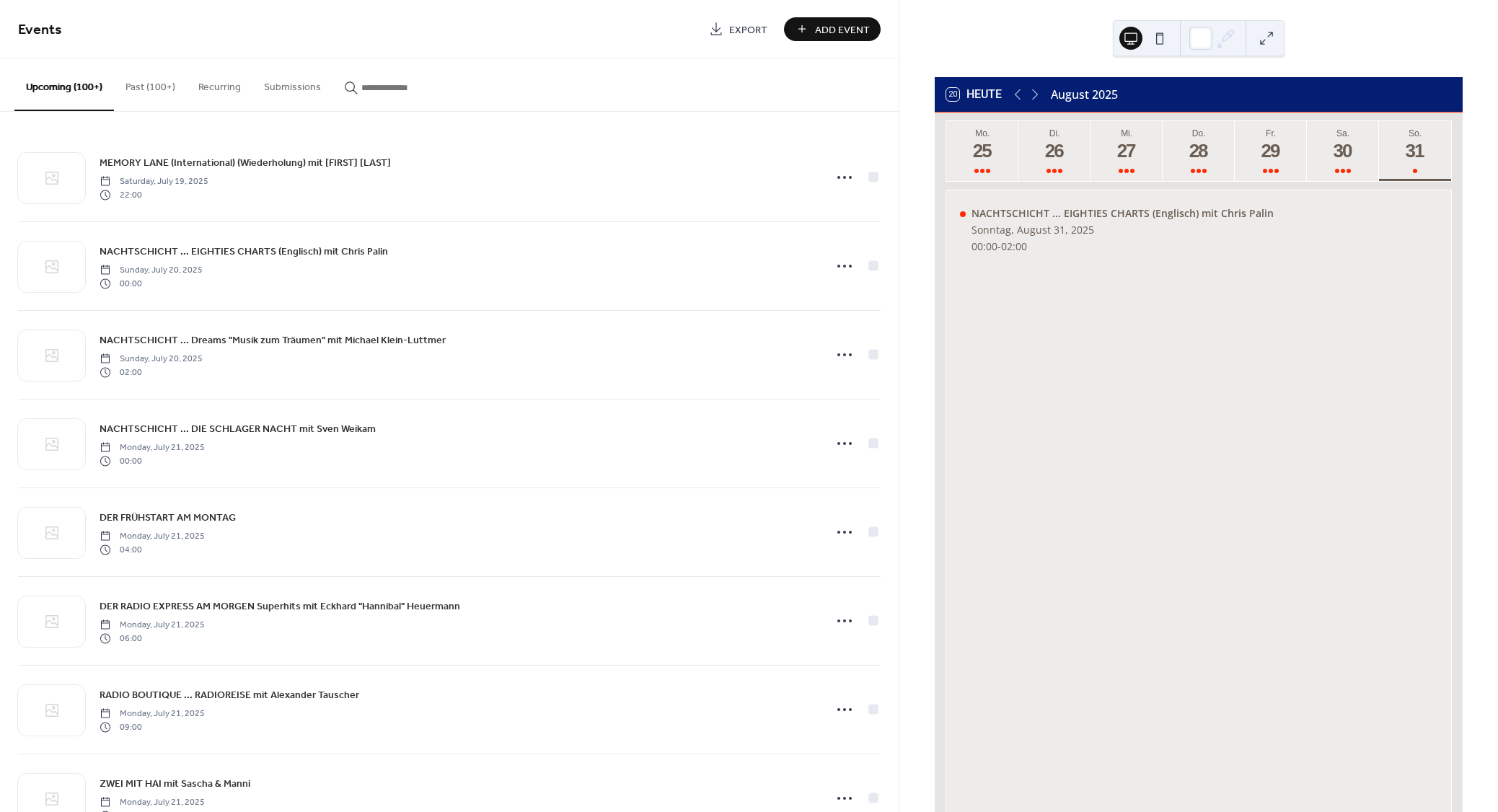 paste on "**********" 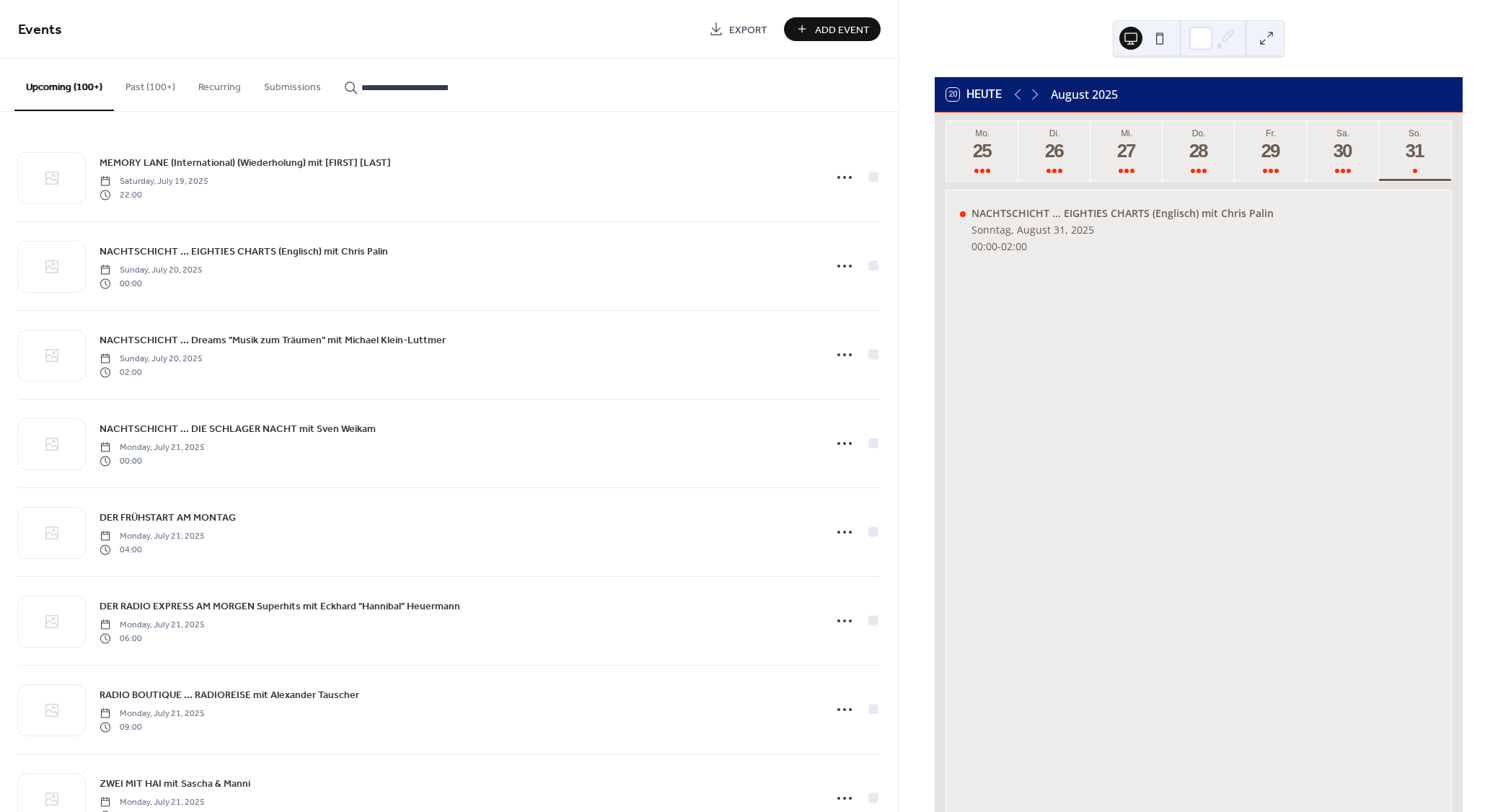 scroll, scrollTop: 0, scrollLeft: 204, axis: horizontal 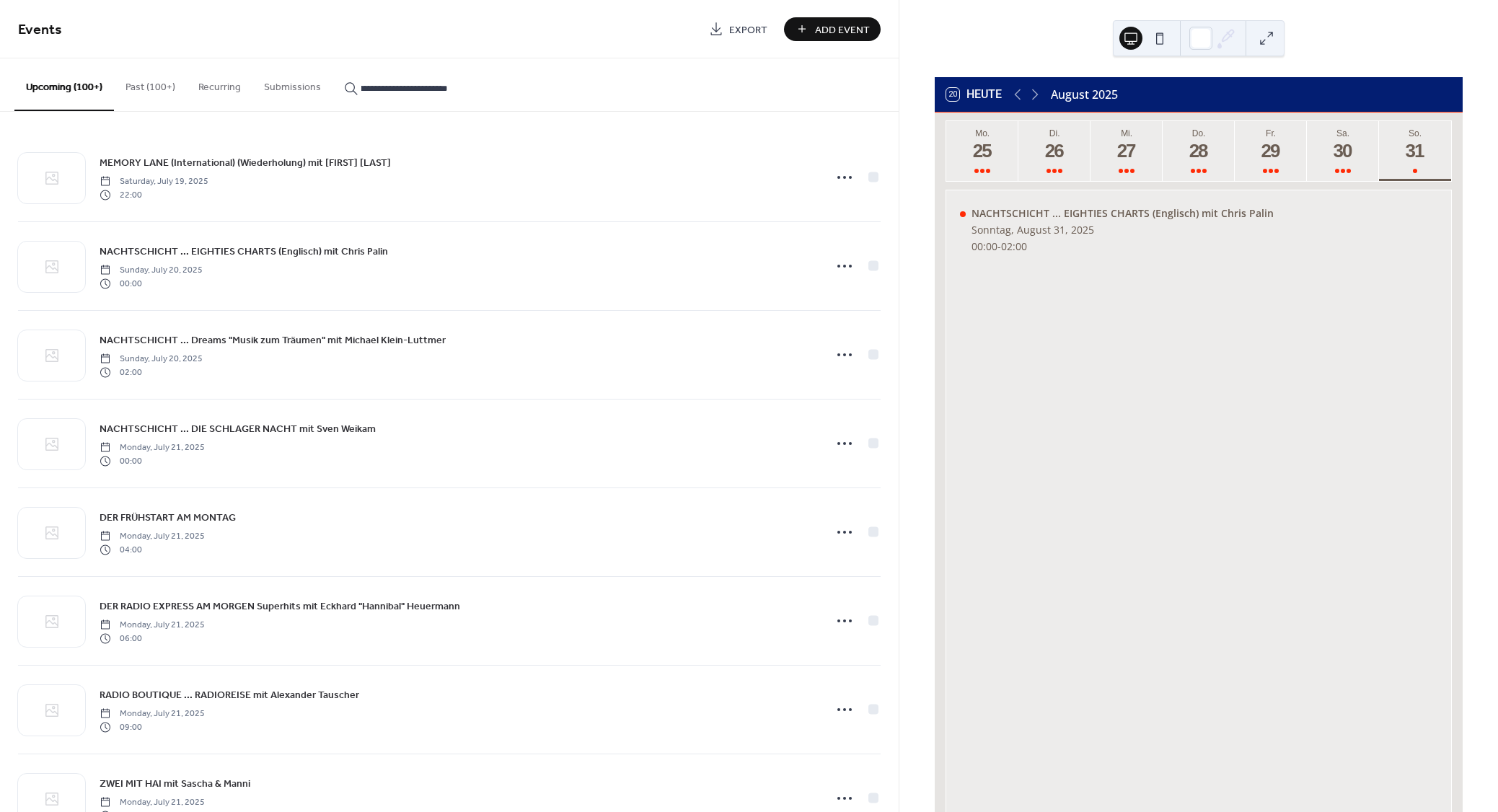 type on "**********" 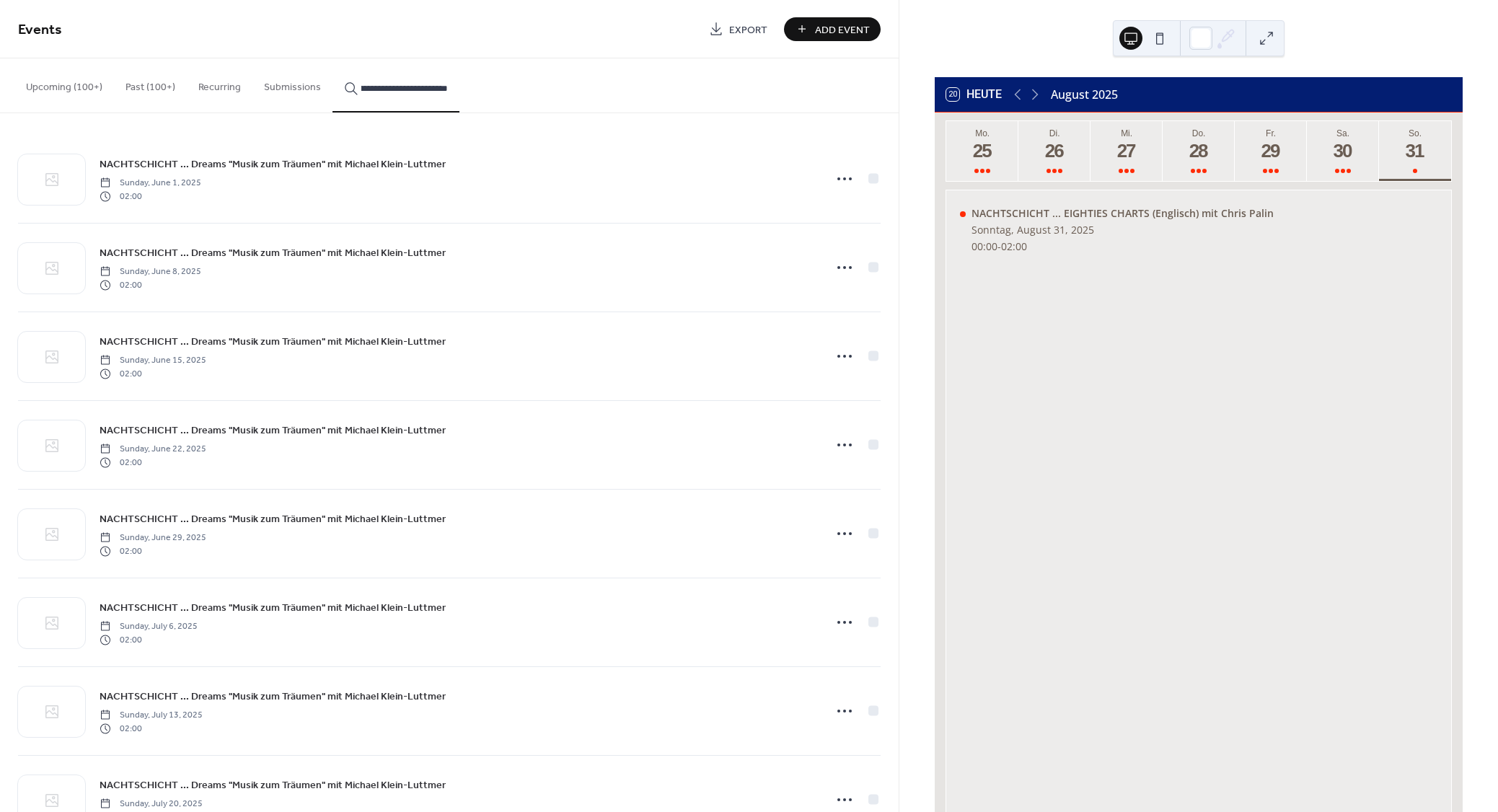 click on "NACHTSCHICHT ... Dreams "Musik zum Träumen" mit Michael Klein-Luttmer" at bounding box center [273, 164] 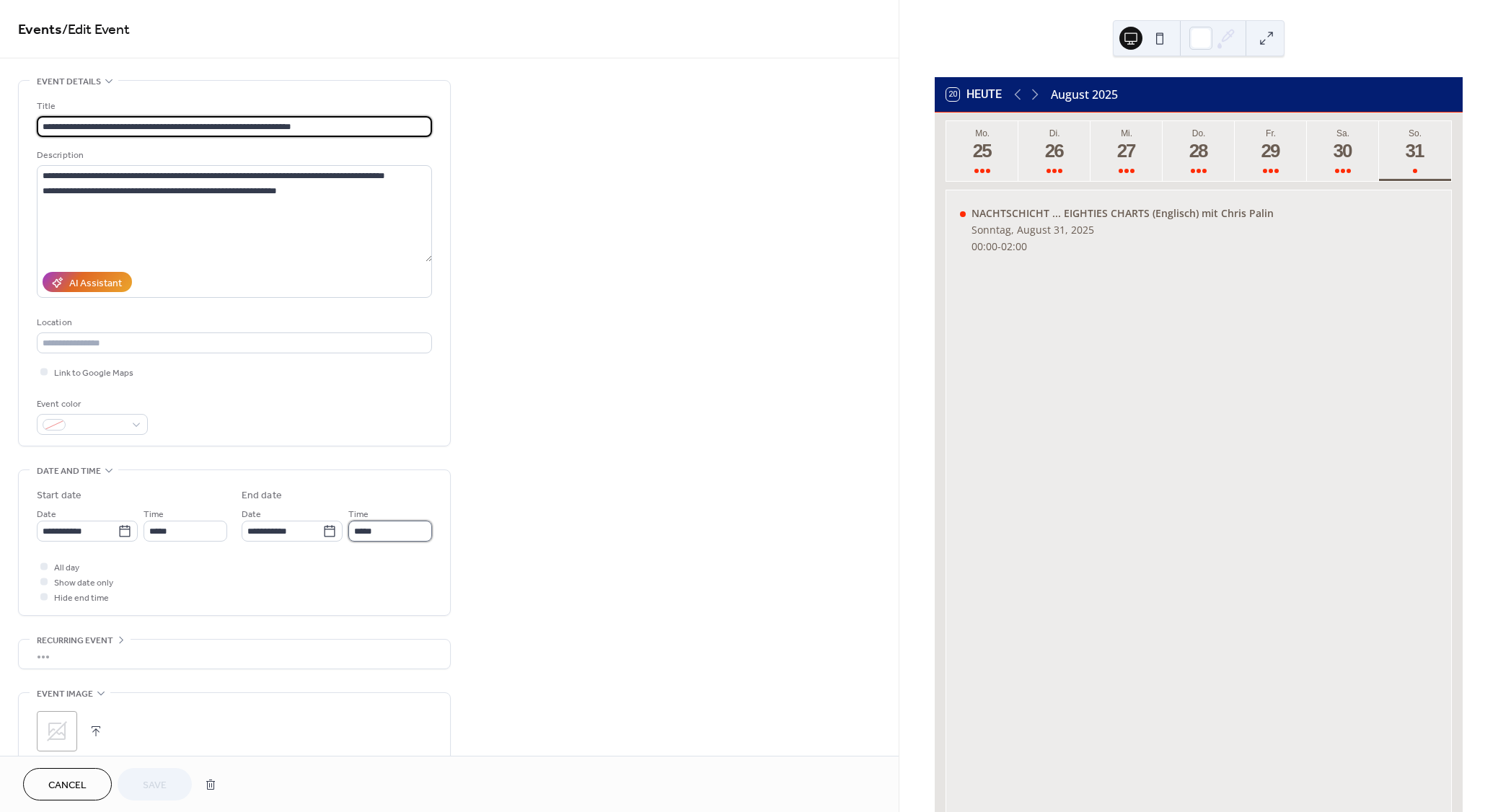 click on "*****" at bounding box center (390, 531) 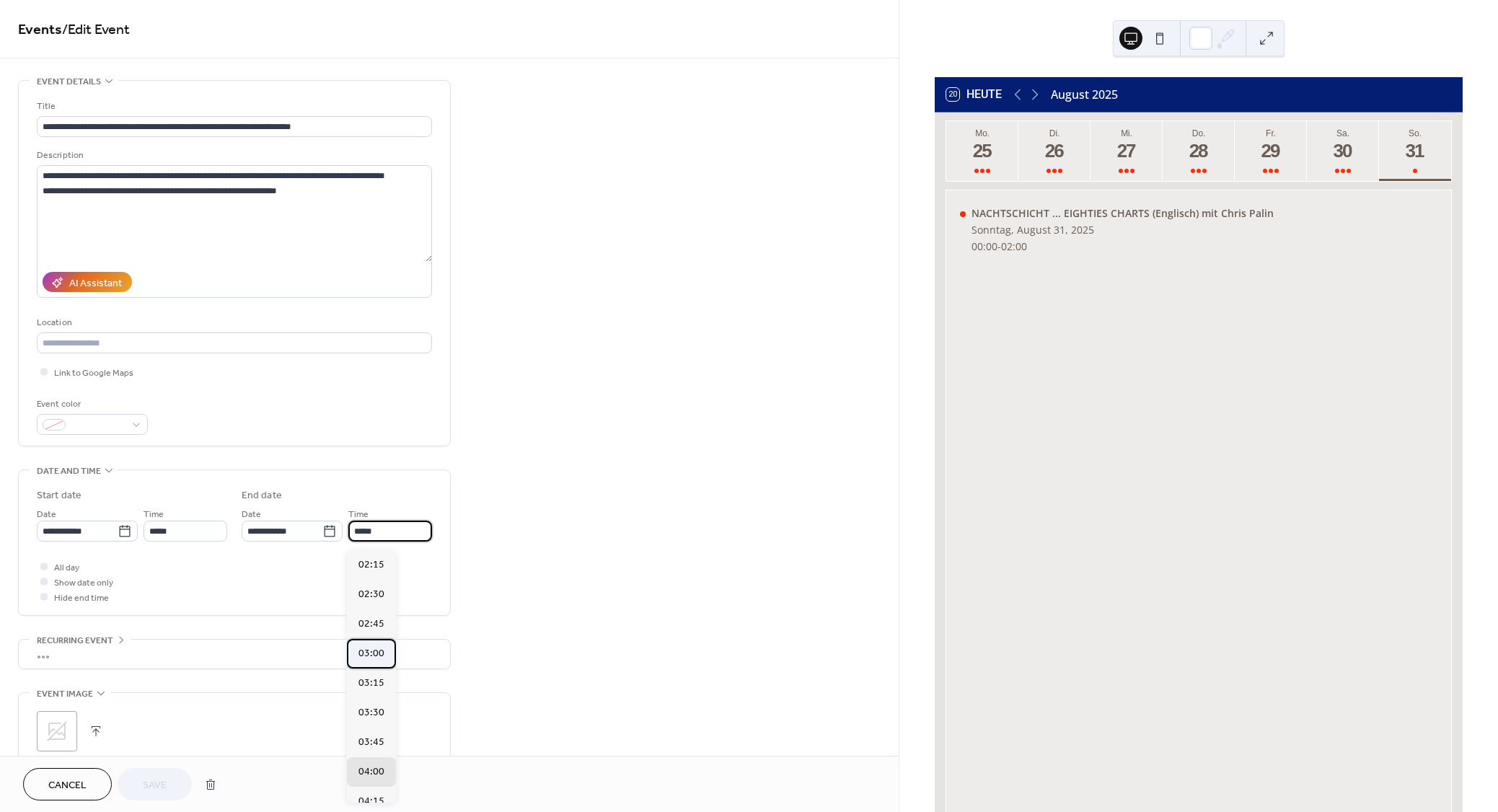 click on "03:00" at bounding box center (371, 653) 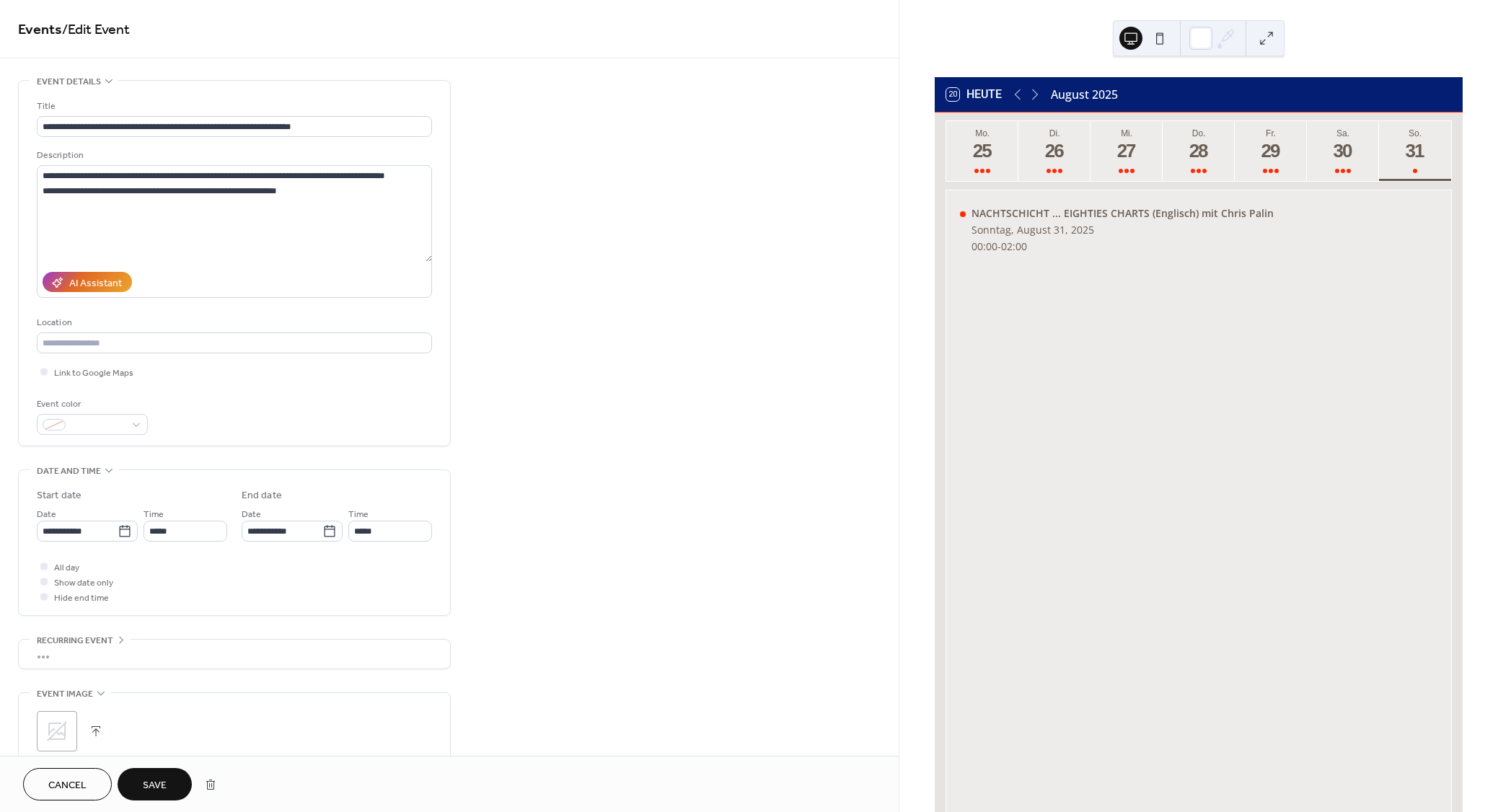 click 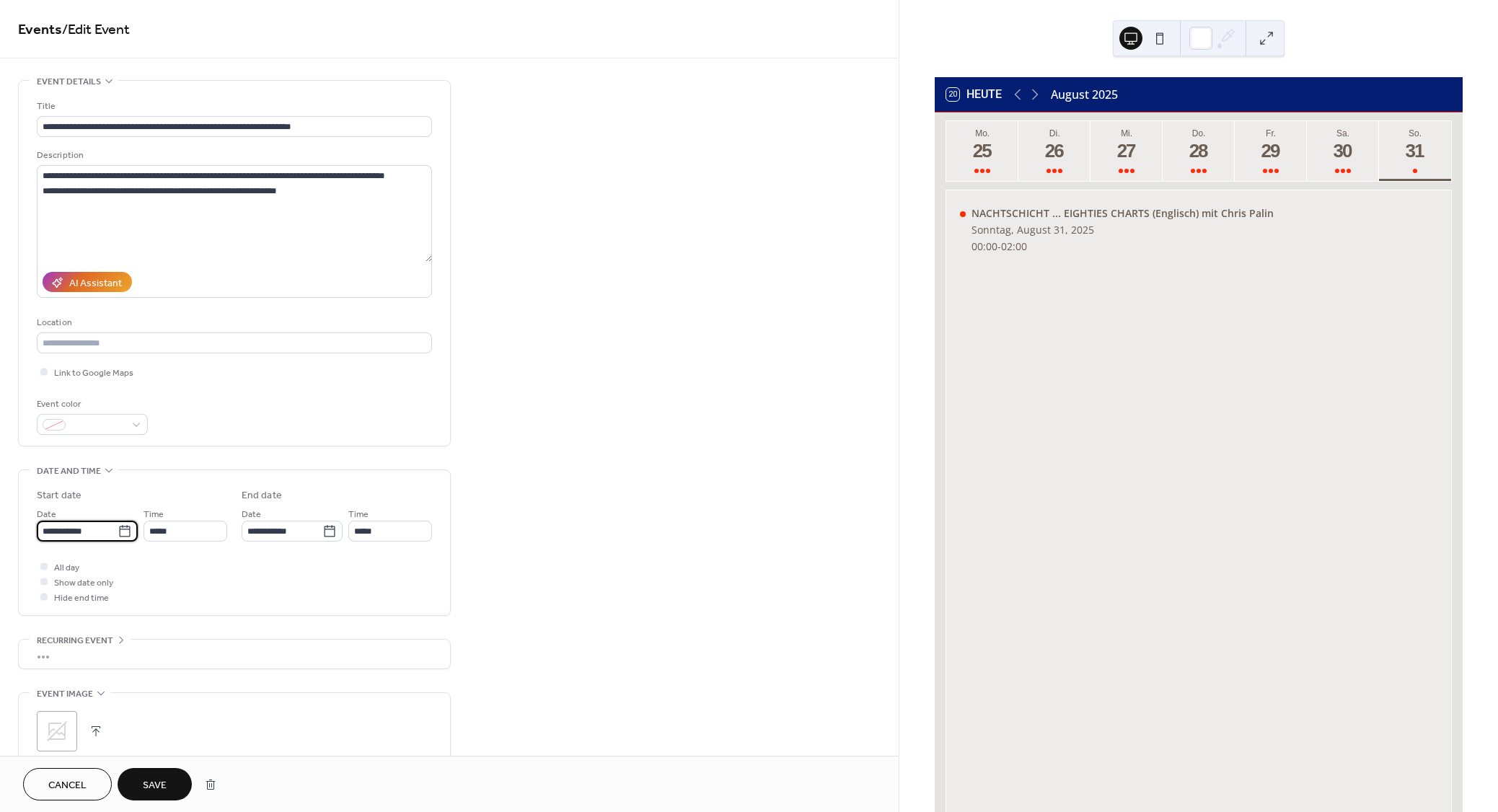 click on "**********" at bounding box center (77, 531) 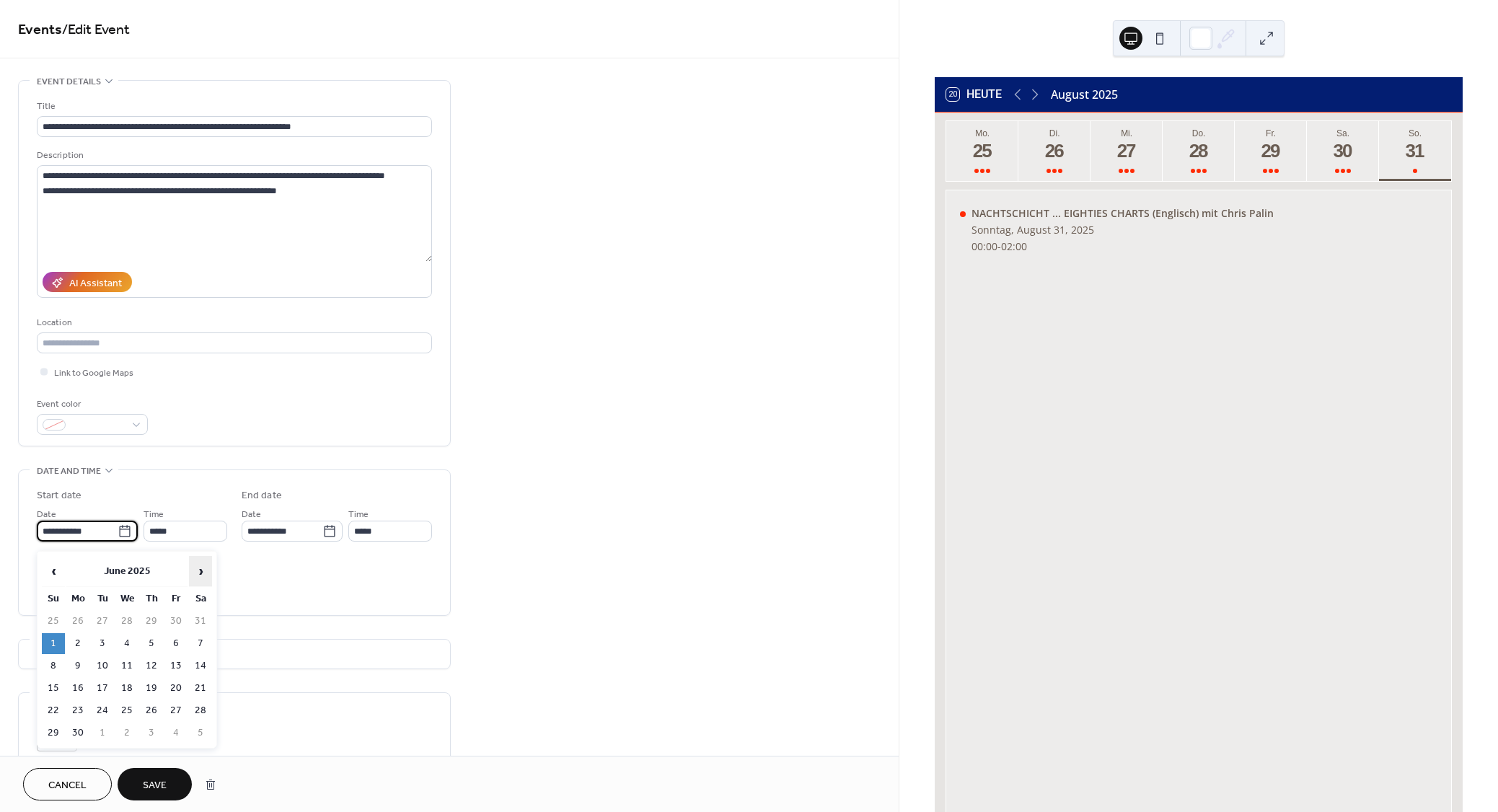 click on "›" at bounding box center [201, 571] 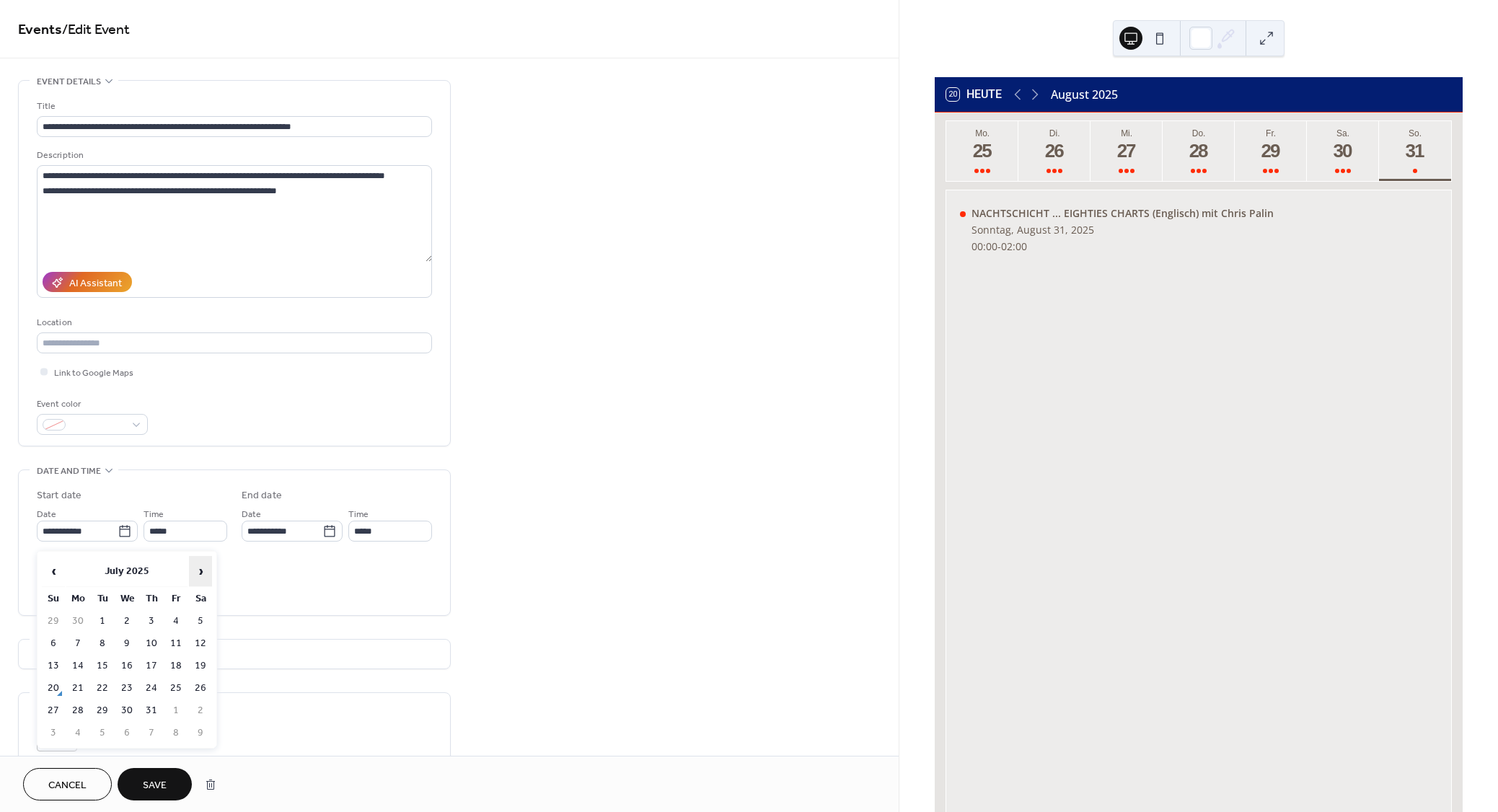 click on "›" at bounding box center (201, 571) 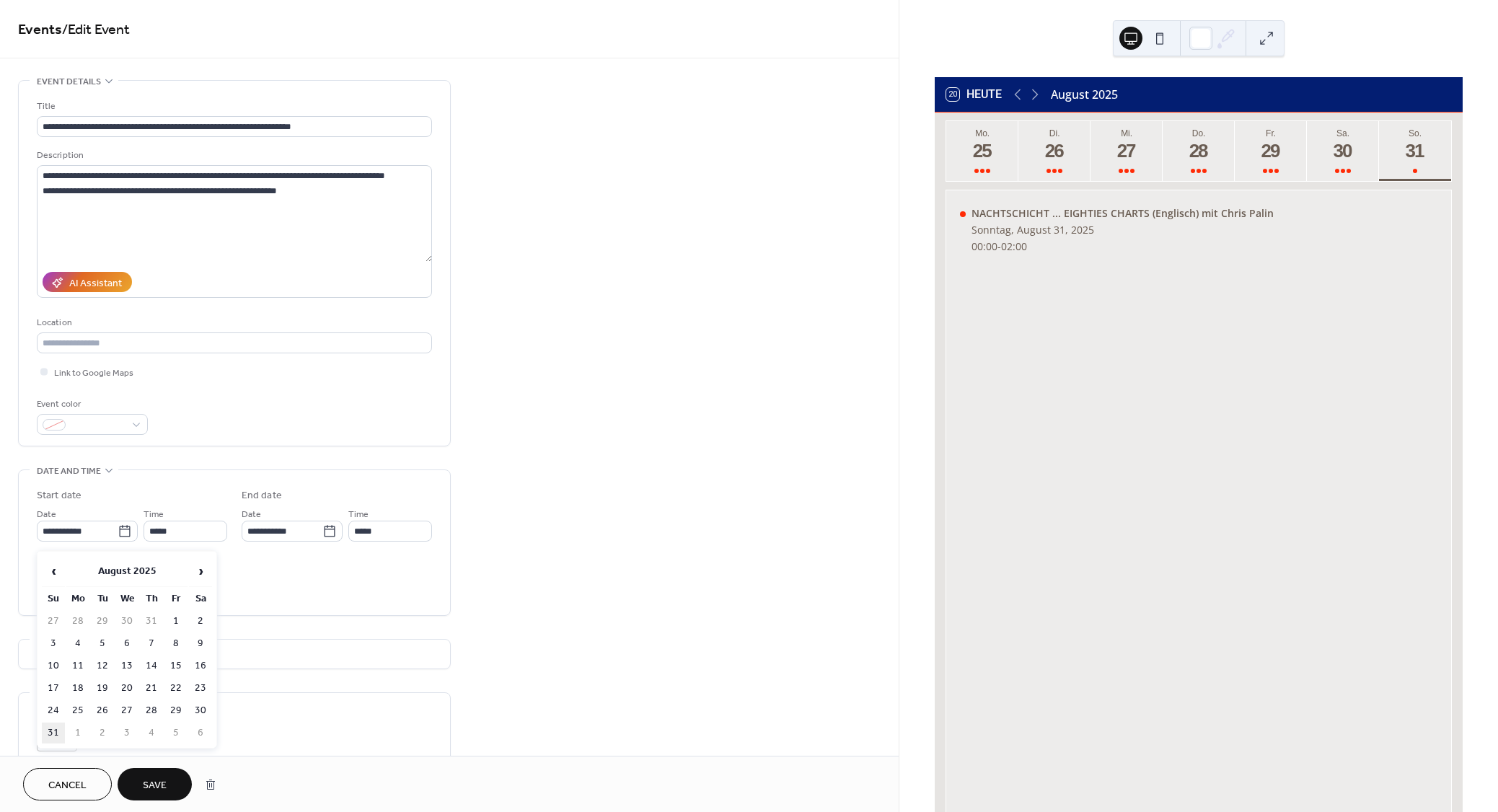 click on "31" at bounding box center [53, 733] 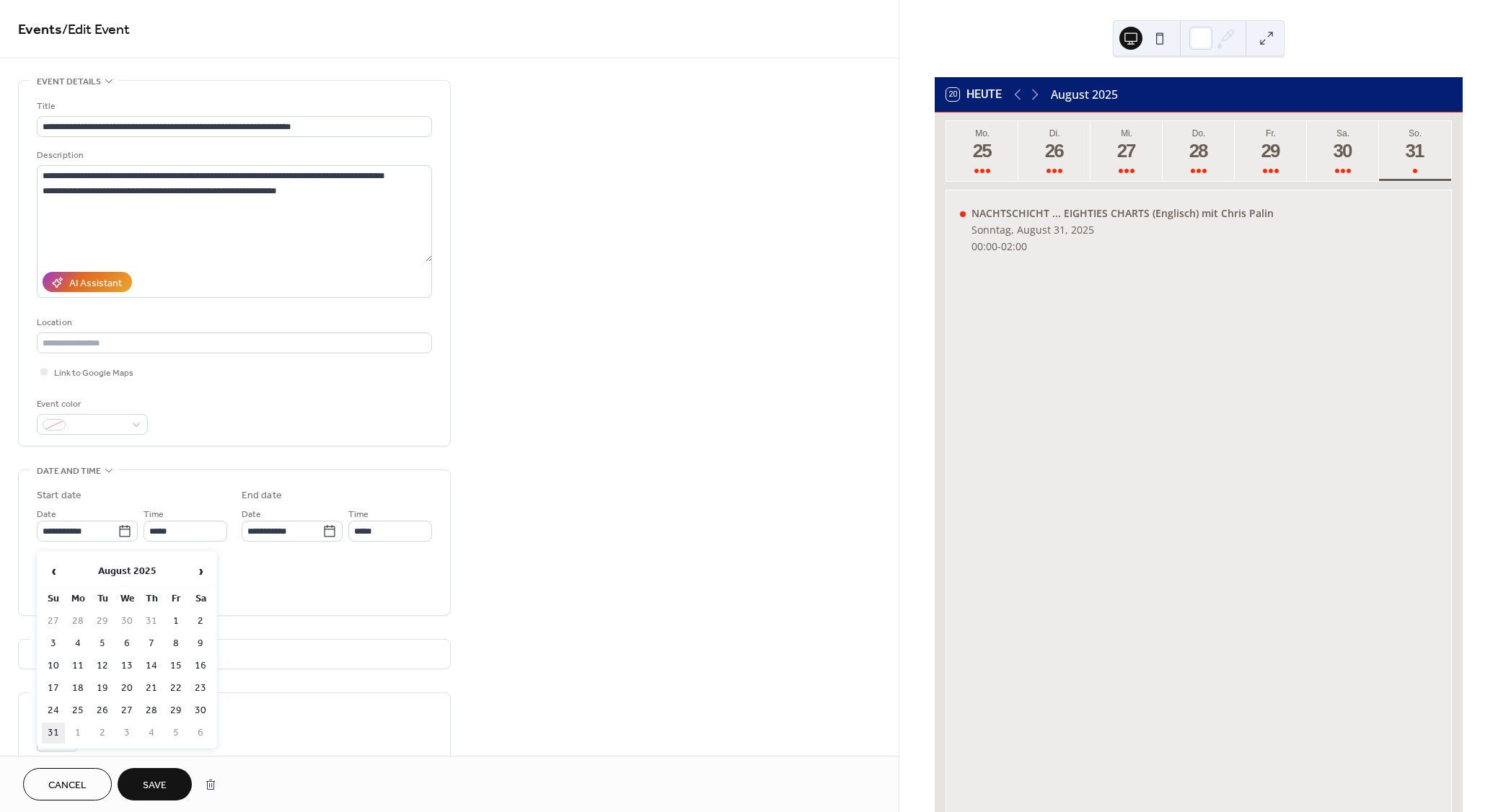type on "**********" 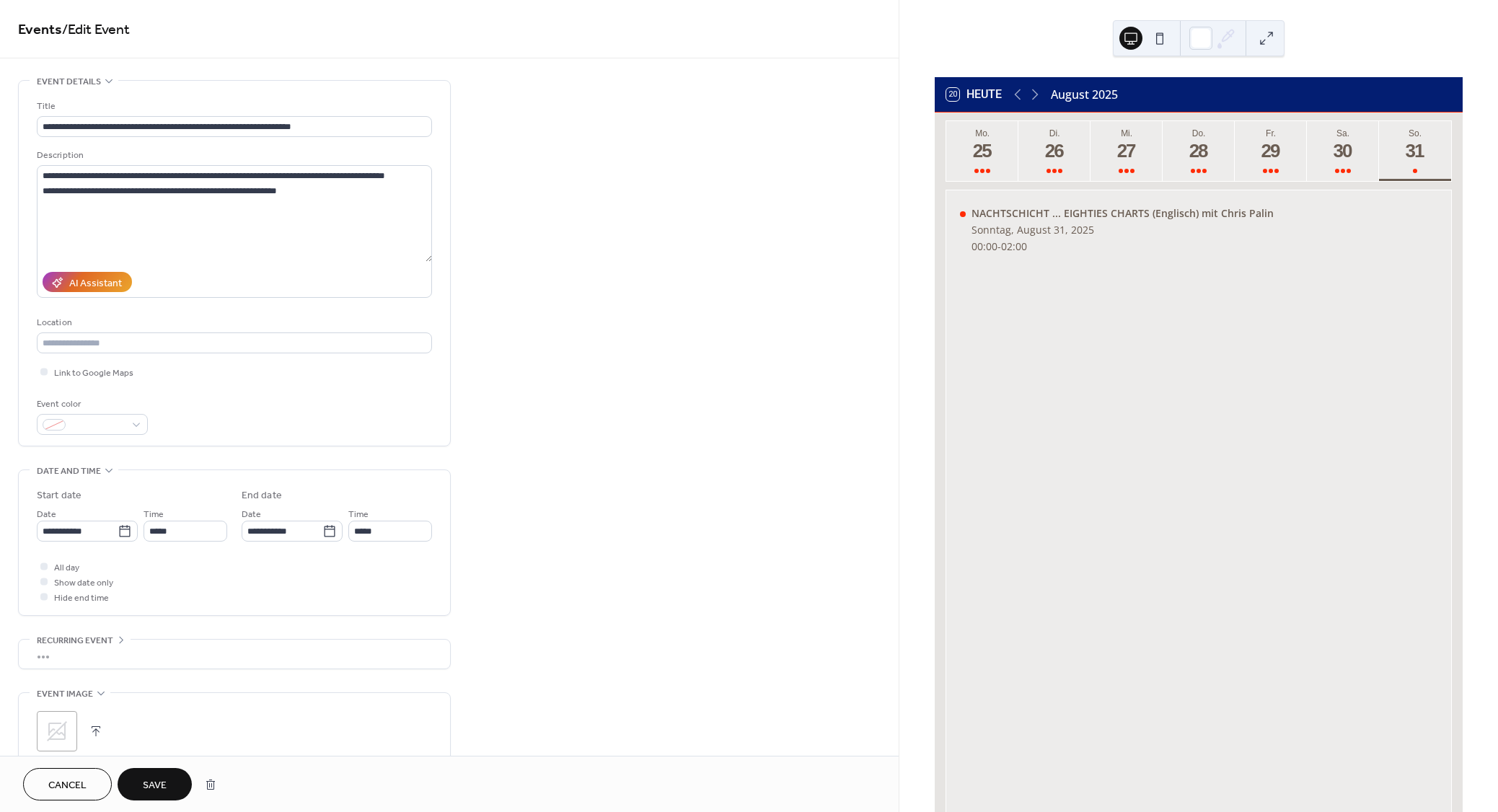 click on "Save" at bounding box center [154, 785] 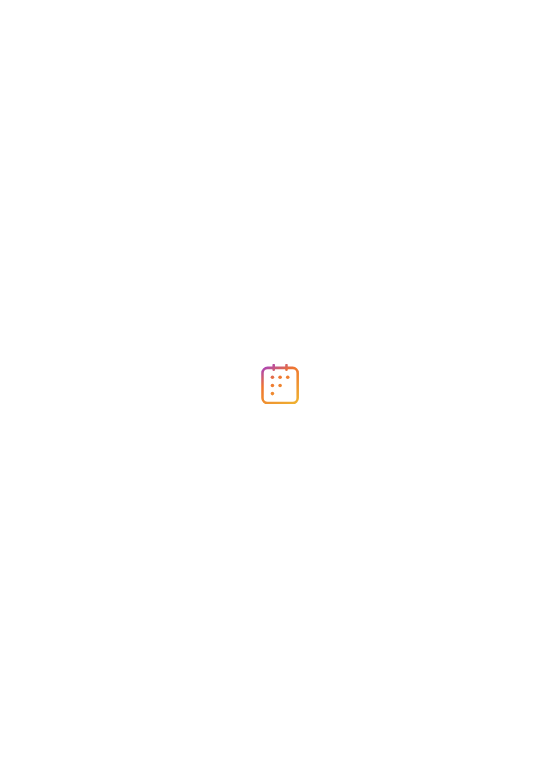 scroll, scrollTop: 0, scrollLeft: 0, axis: both 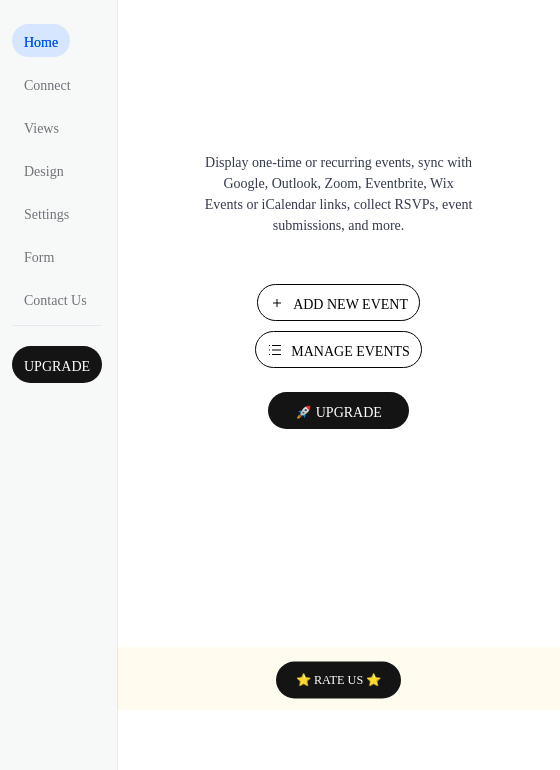 click on "Manage Events" at bounding box center (350, 351) 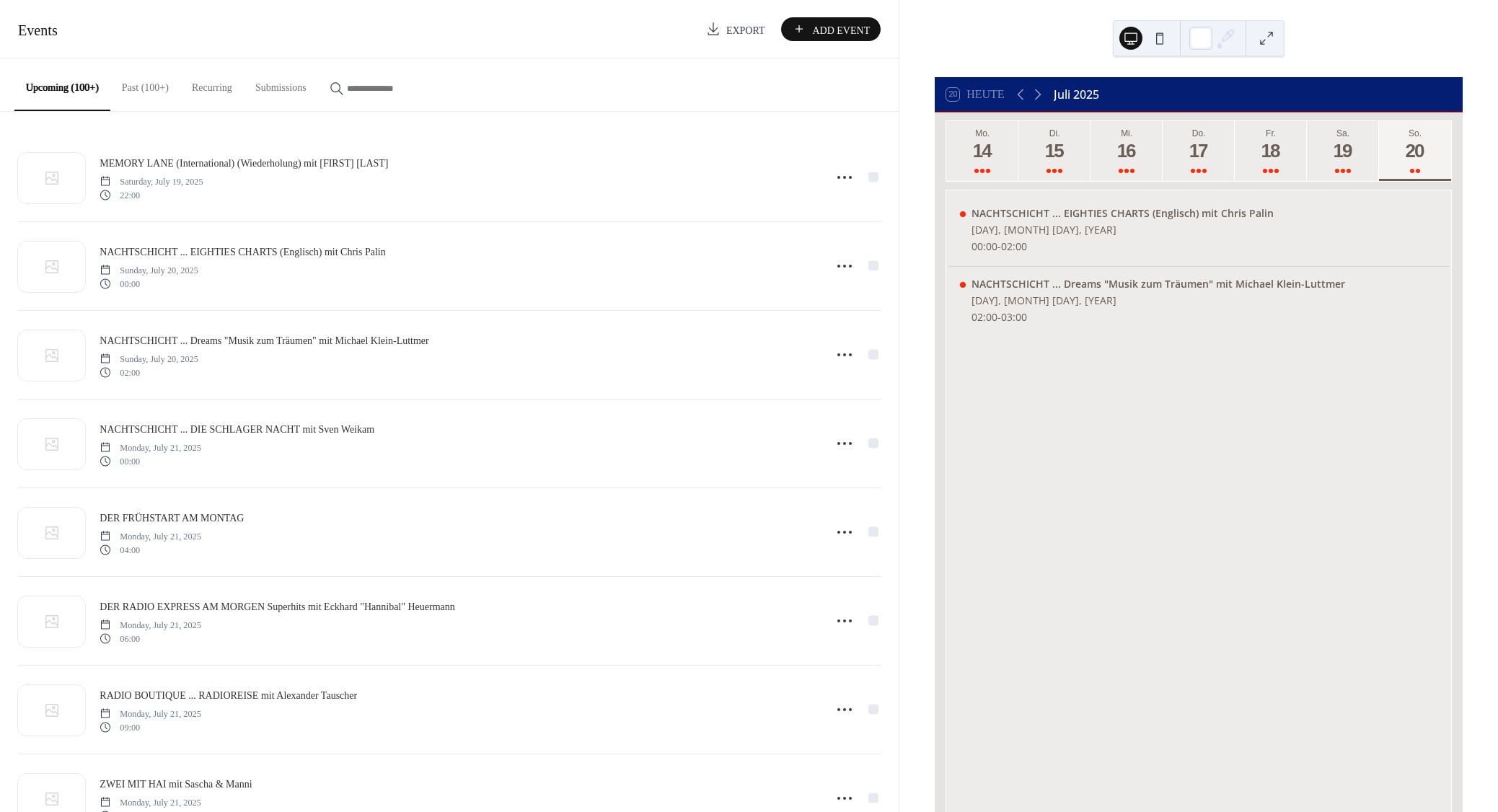 scroll, scrollTop: 0, scrollLeft: 0, axis: both 